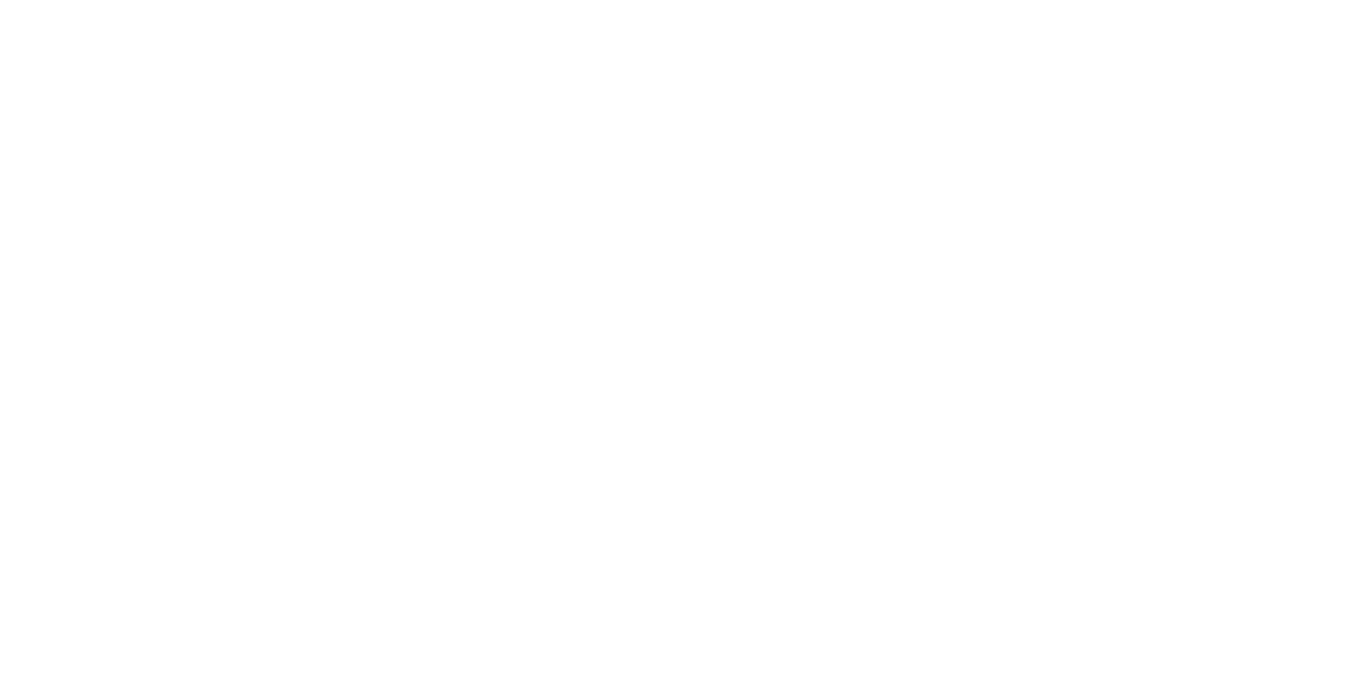 scroll, scrollTop: 0, scrollLeft: 0, axis: both 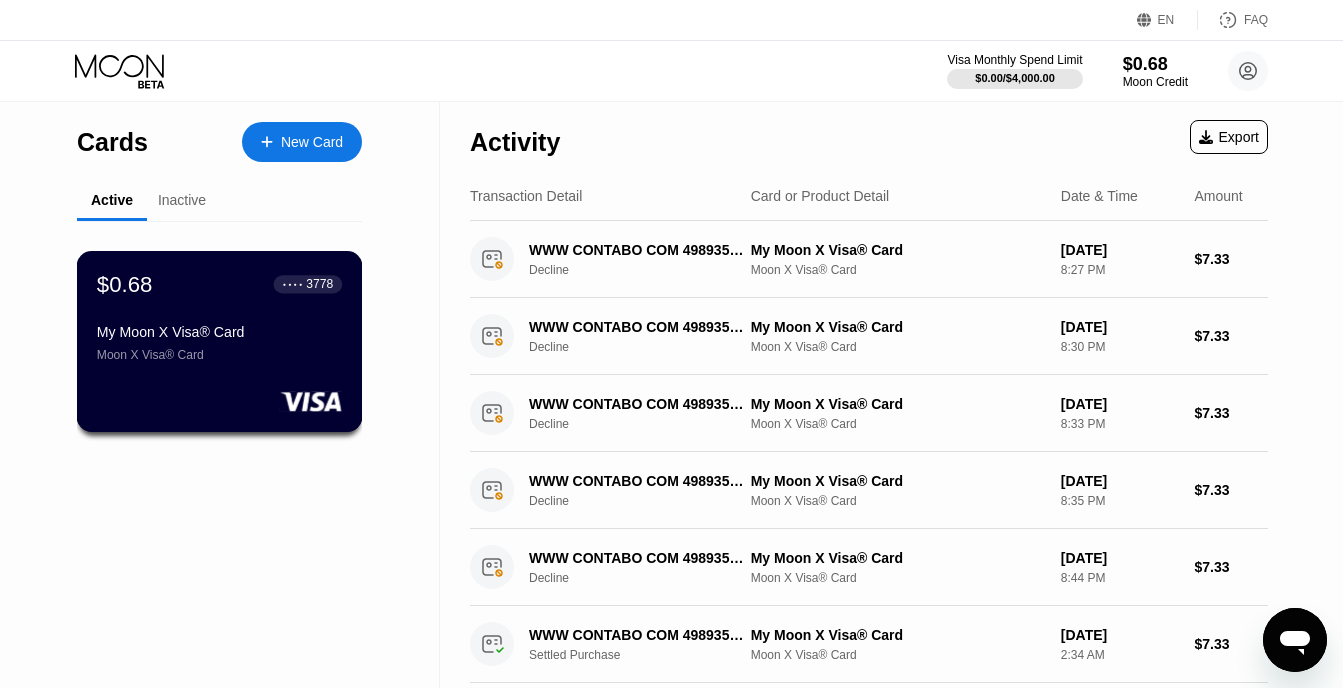 click on "$0.68 ● ● ● ● 3778 My Moon X Visa® Card Moon X Visa® Card" at bounding box center [219, 316] 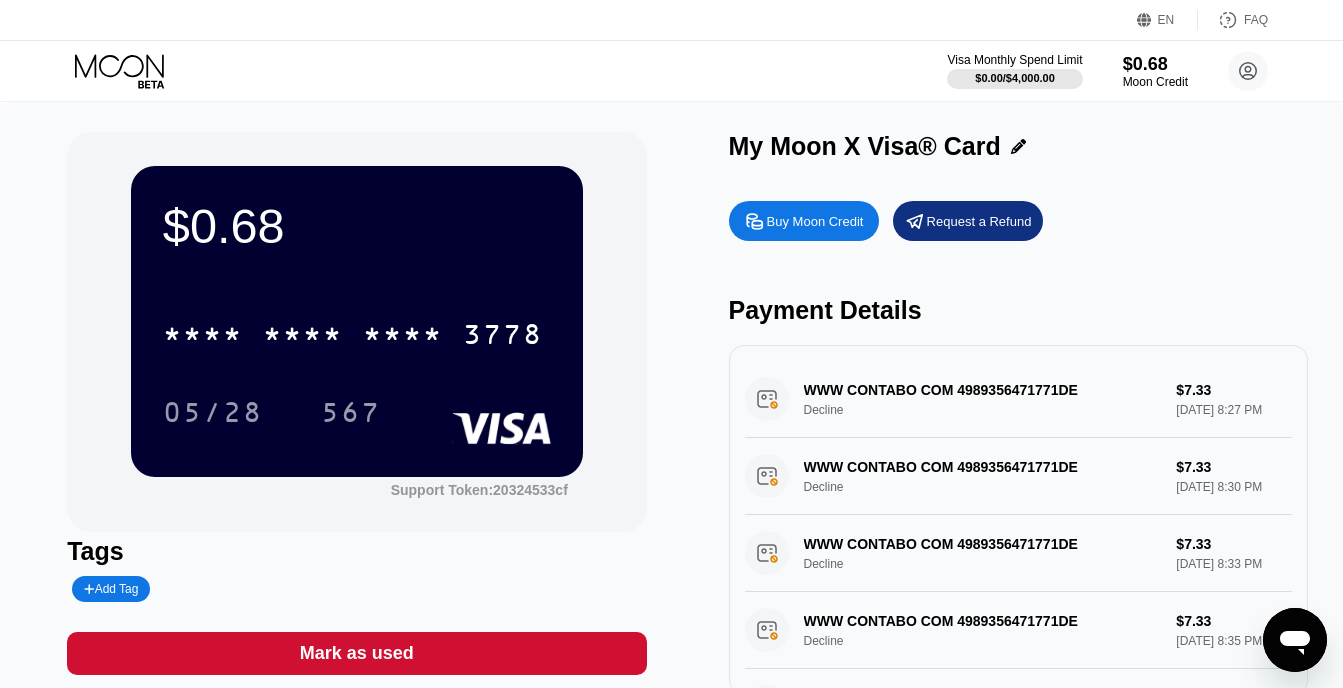 click on "$0.68 * * * * * * * * * * * * 3778 05/28 567" at bounding box center [357, 321] 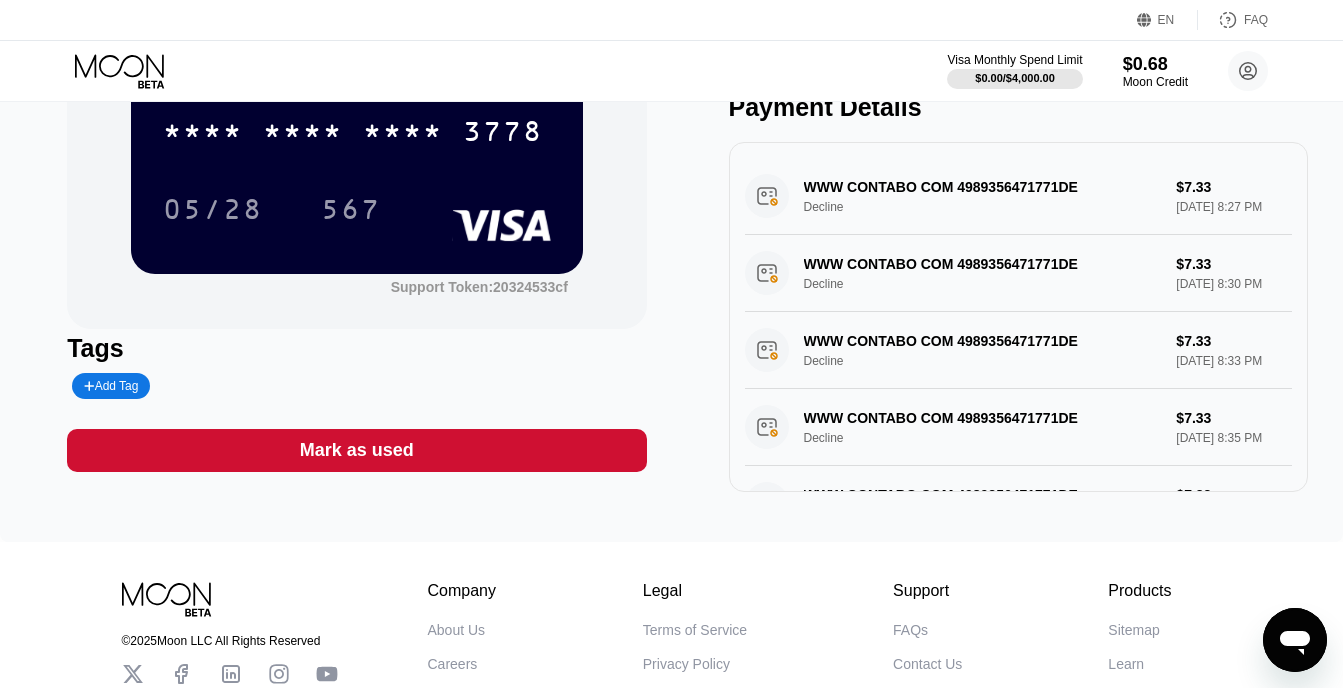 scroll, scrollTop: 202, scrollLeft: 0, axis: vertical 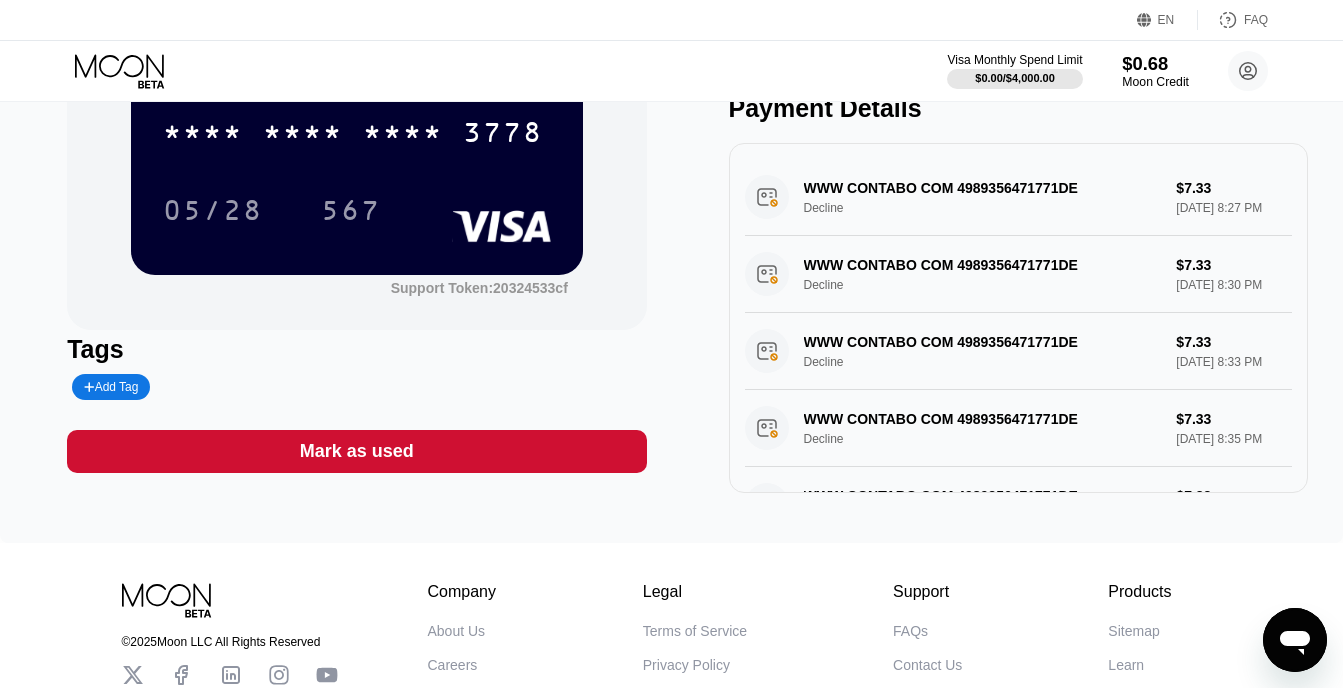 click on "$0.68" at bounding box center (1155, 63) 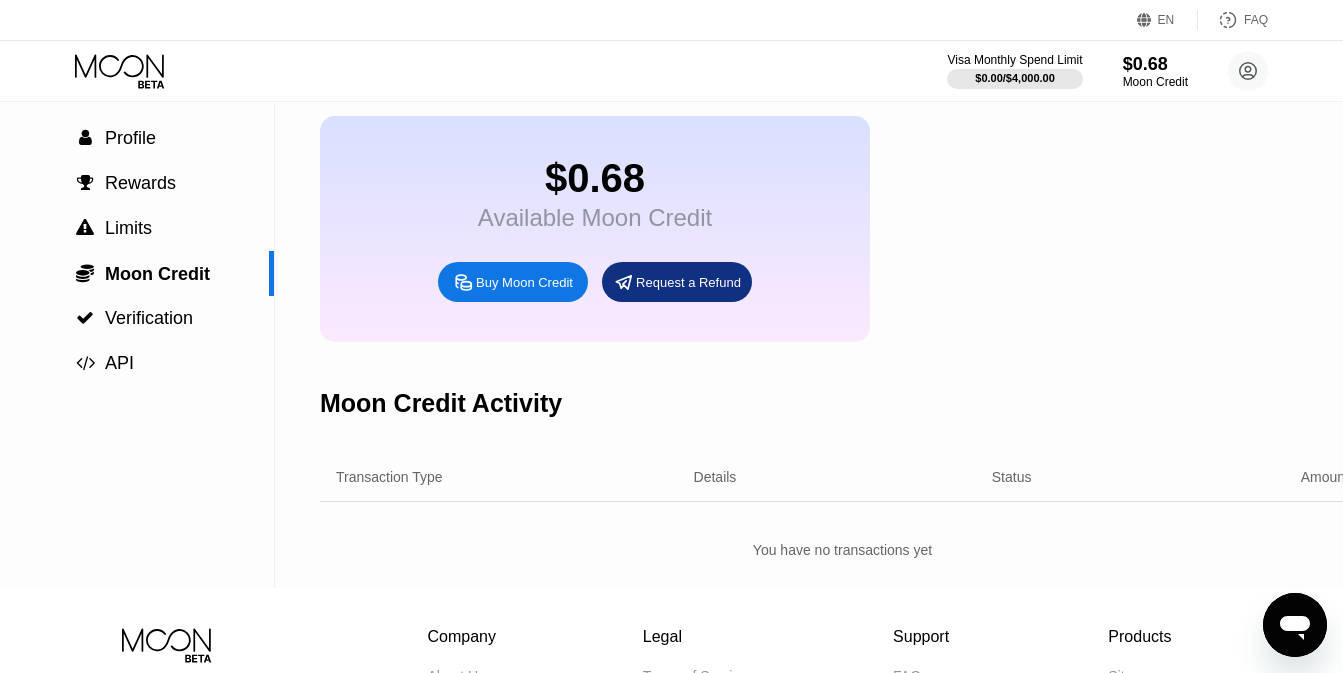 scroll, scrollTop: 78, scrollLeft: 0, axis: vertical 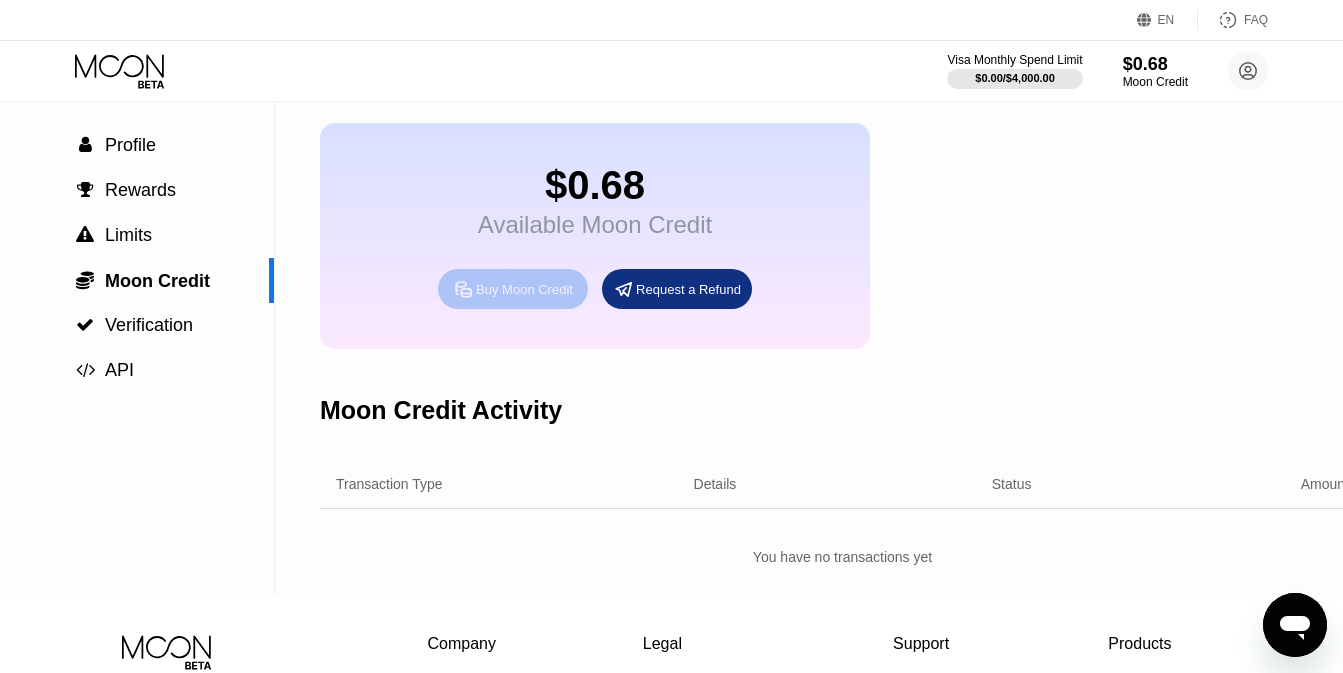 click on "Buy Moon Credit" at bounding box center (513, 289) 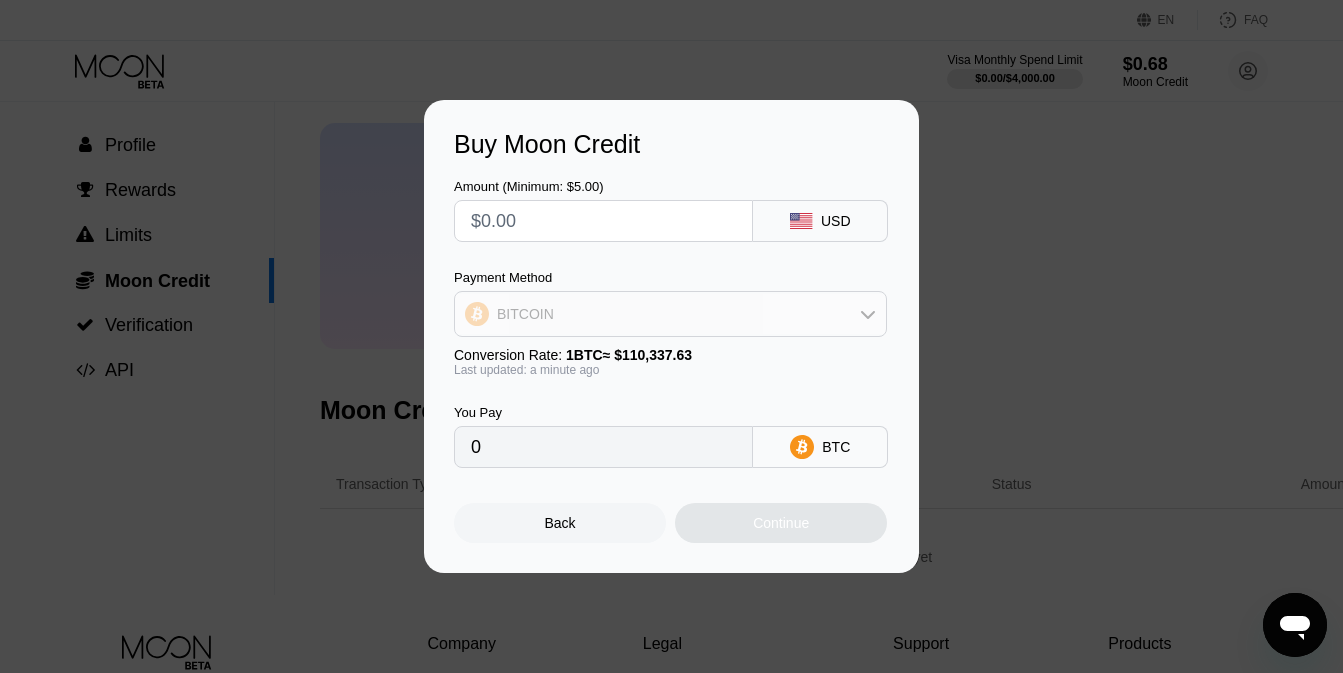 click on "BITCOIN" at bounding box center [670, 314] 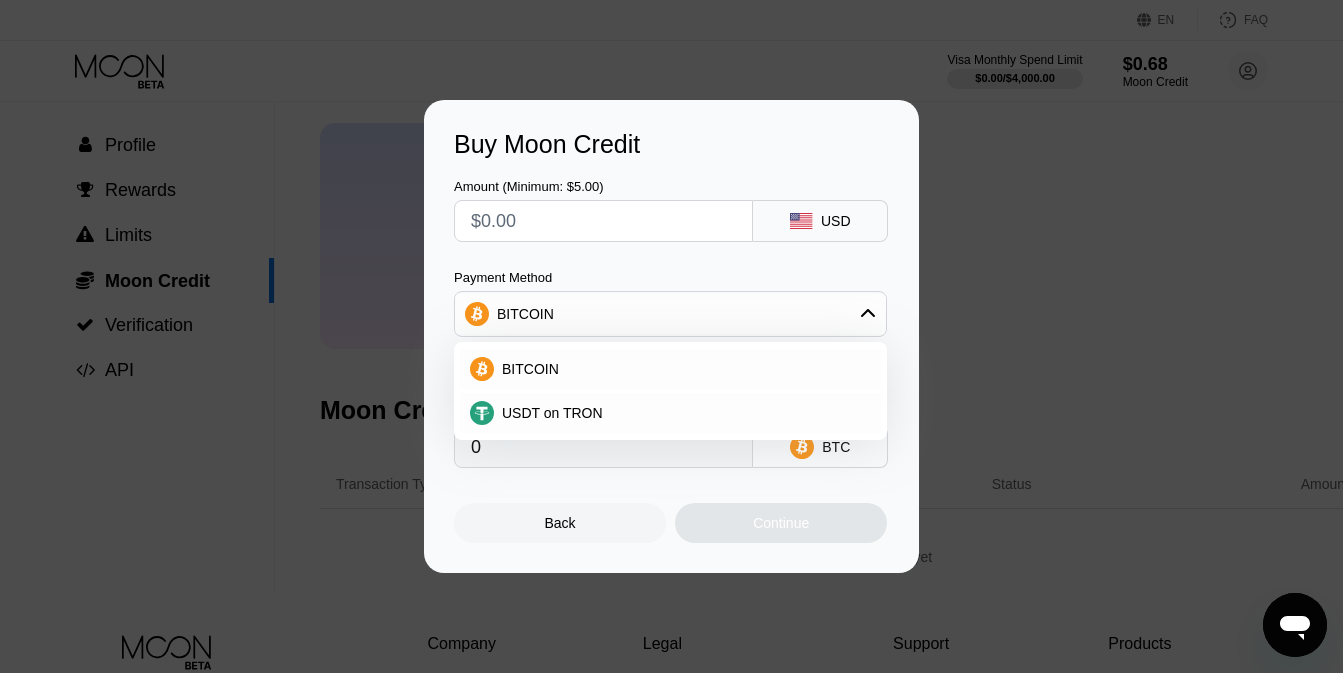 click on "Amount (Minimum: $5.00) USD Payment Method BITCOIN BITCOIN USDT on TRON Conversion Rate:   1  BTC  ≈   $110,337.63 Last updated:   a minute ago You Pay 0 BTC" at bounding box center (671, 313) 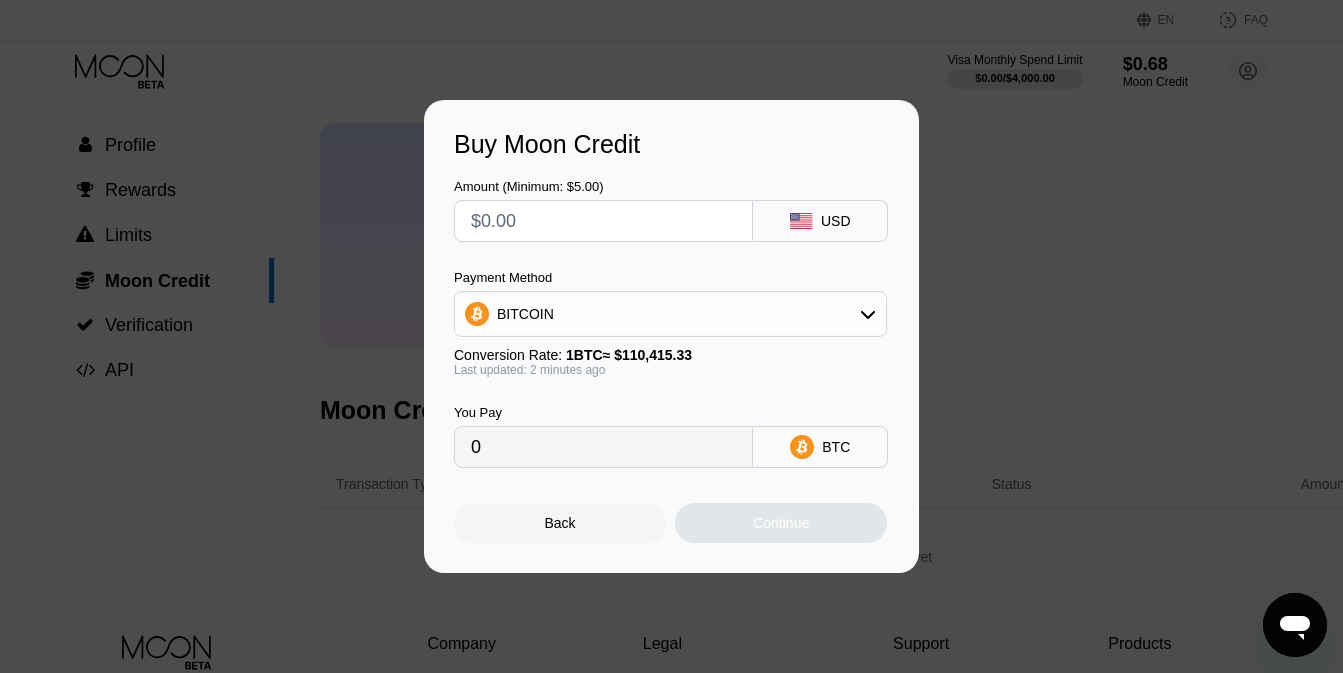 click on "0" at bounding box center (603, 447) 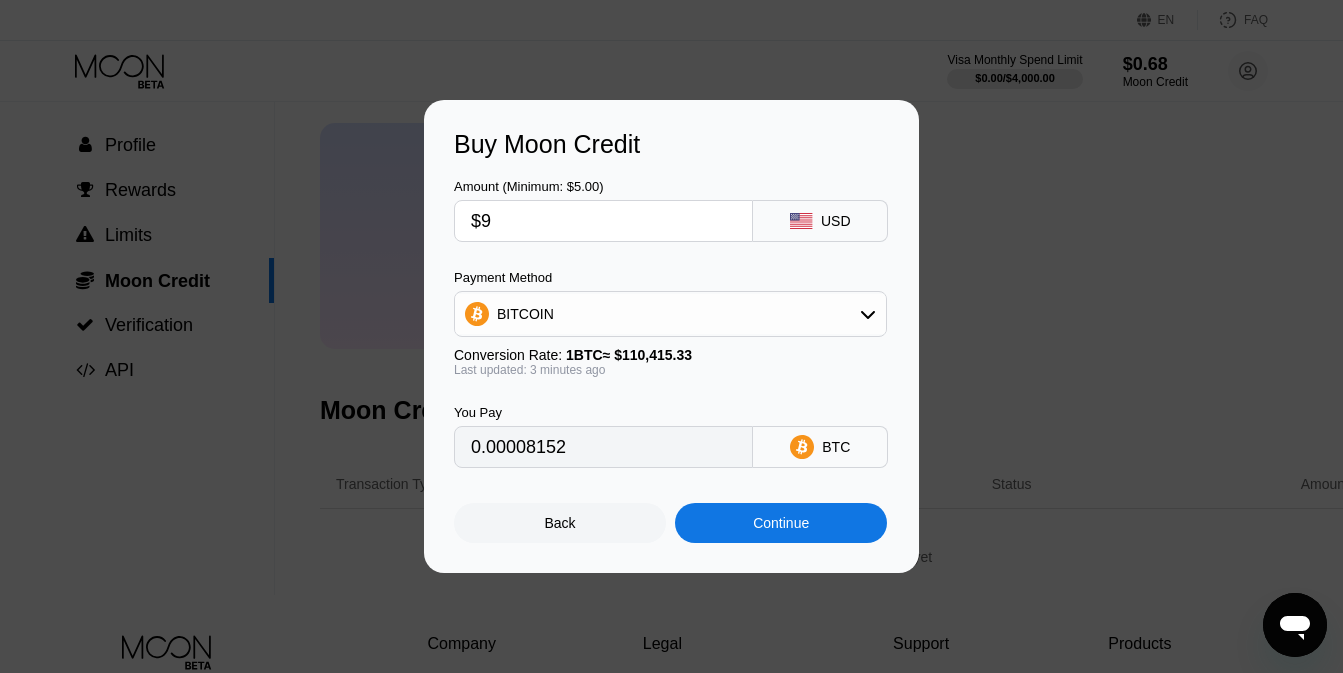type on "0.00008152" 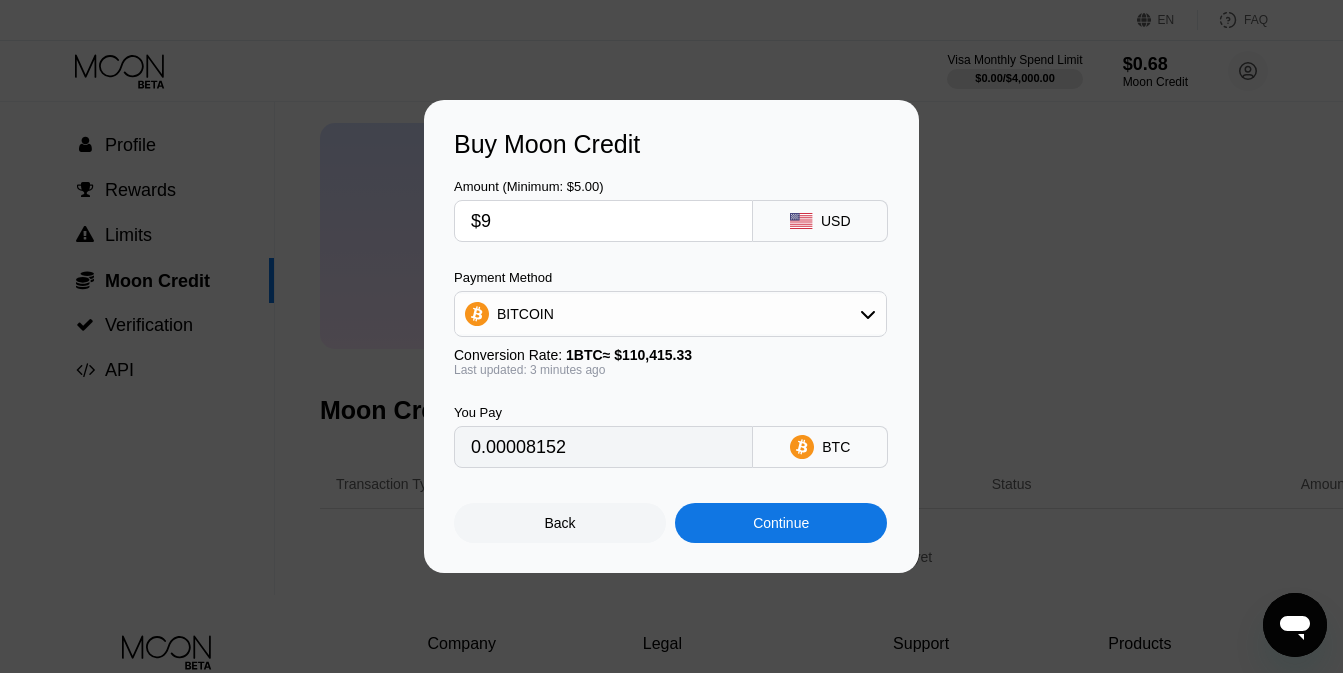 type on "$9" 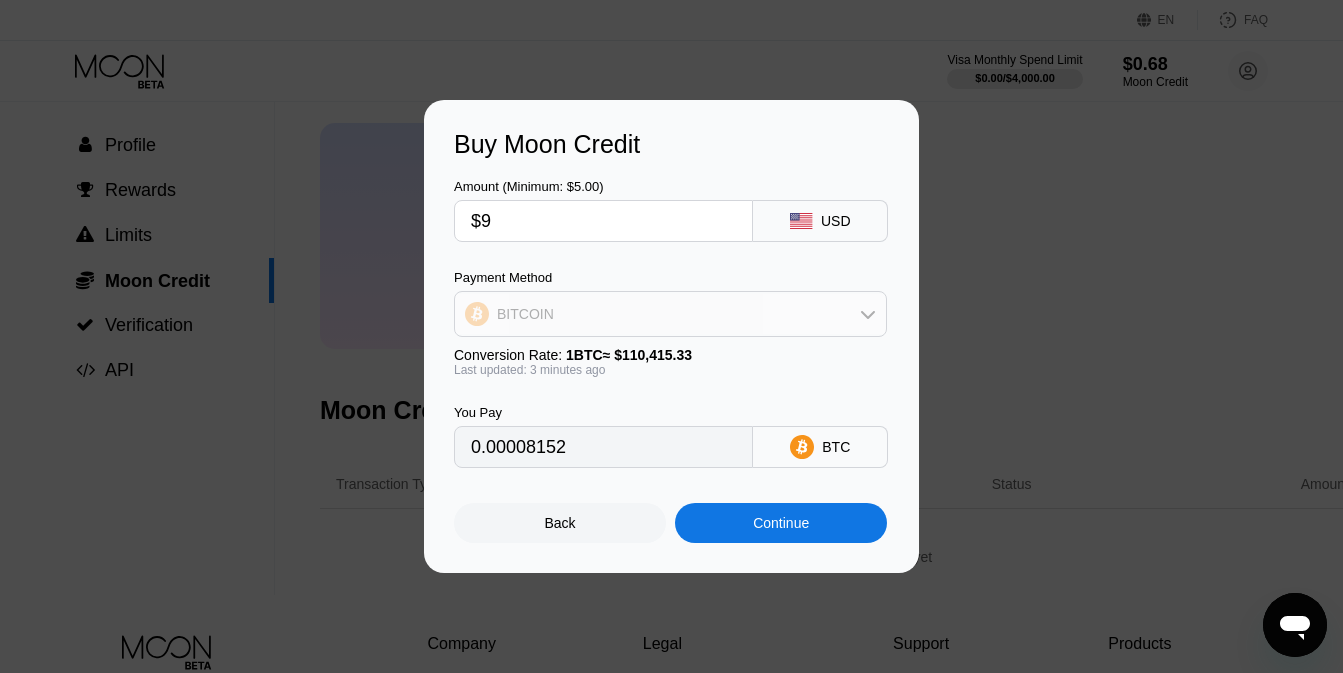 click 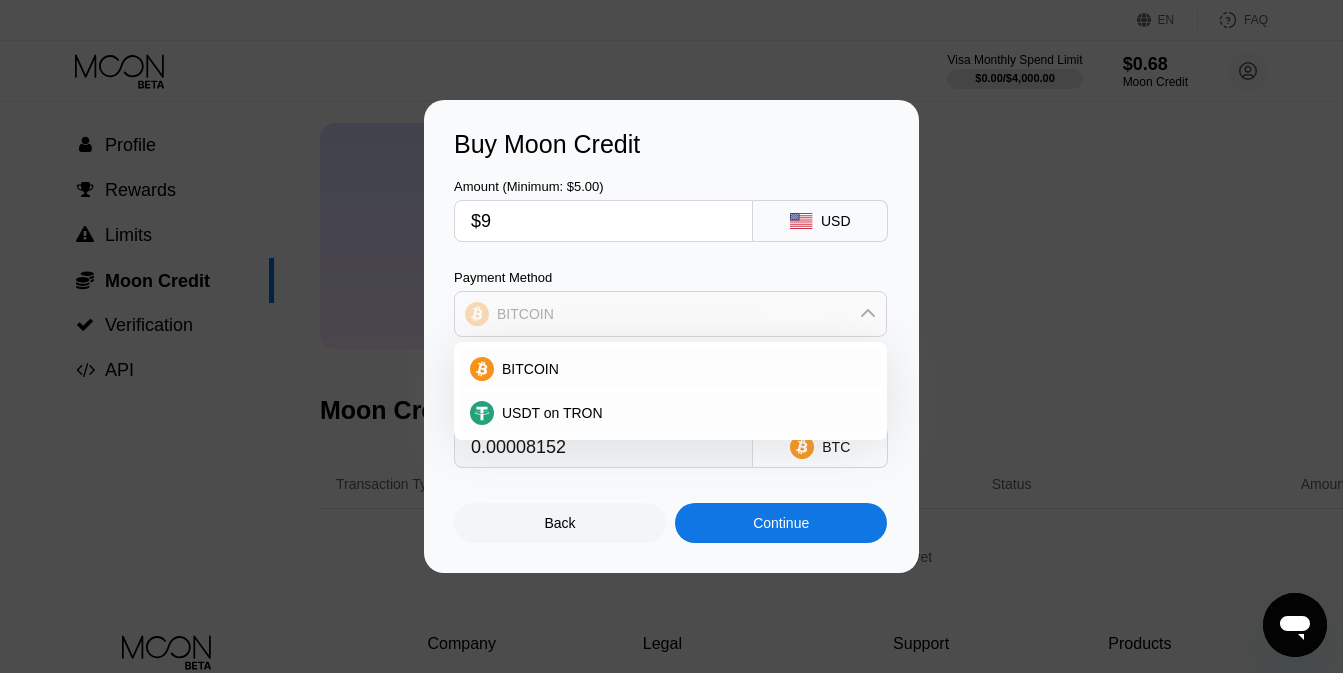 click 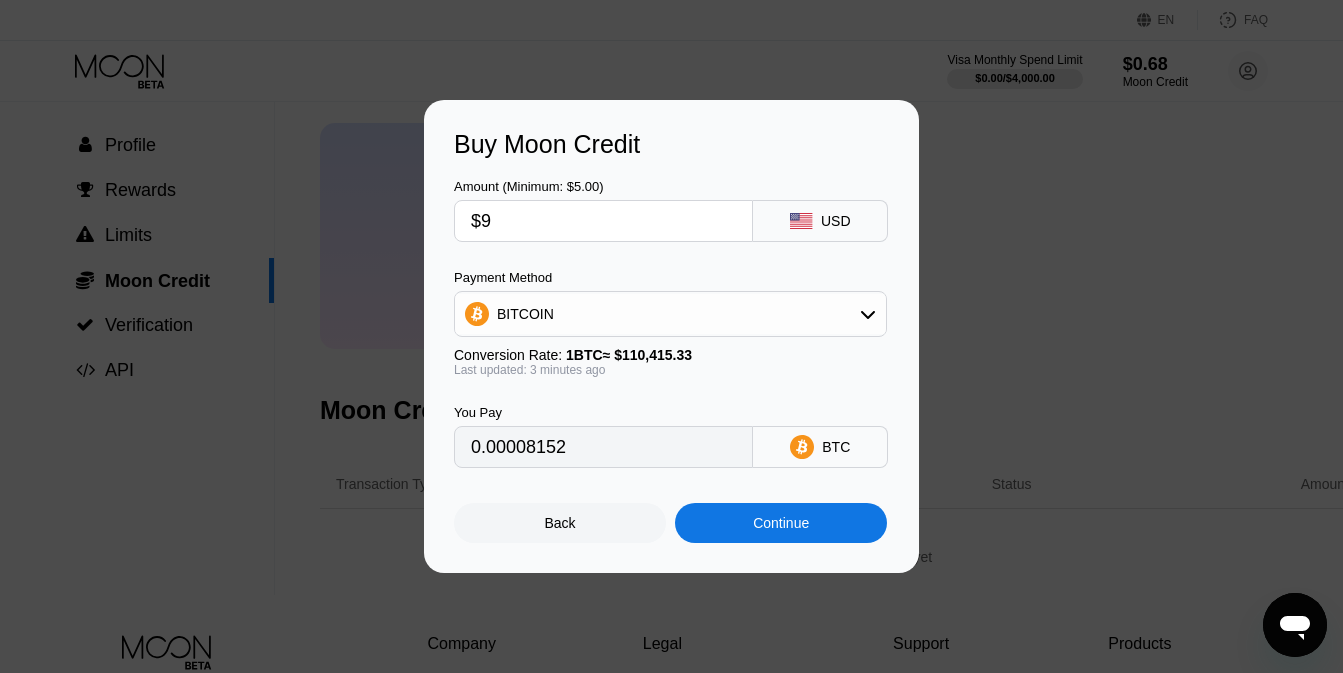 click on "BTC" at bounding box center [836, 447] 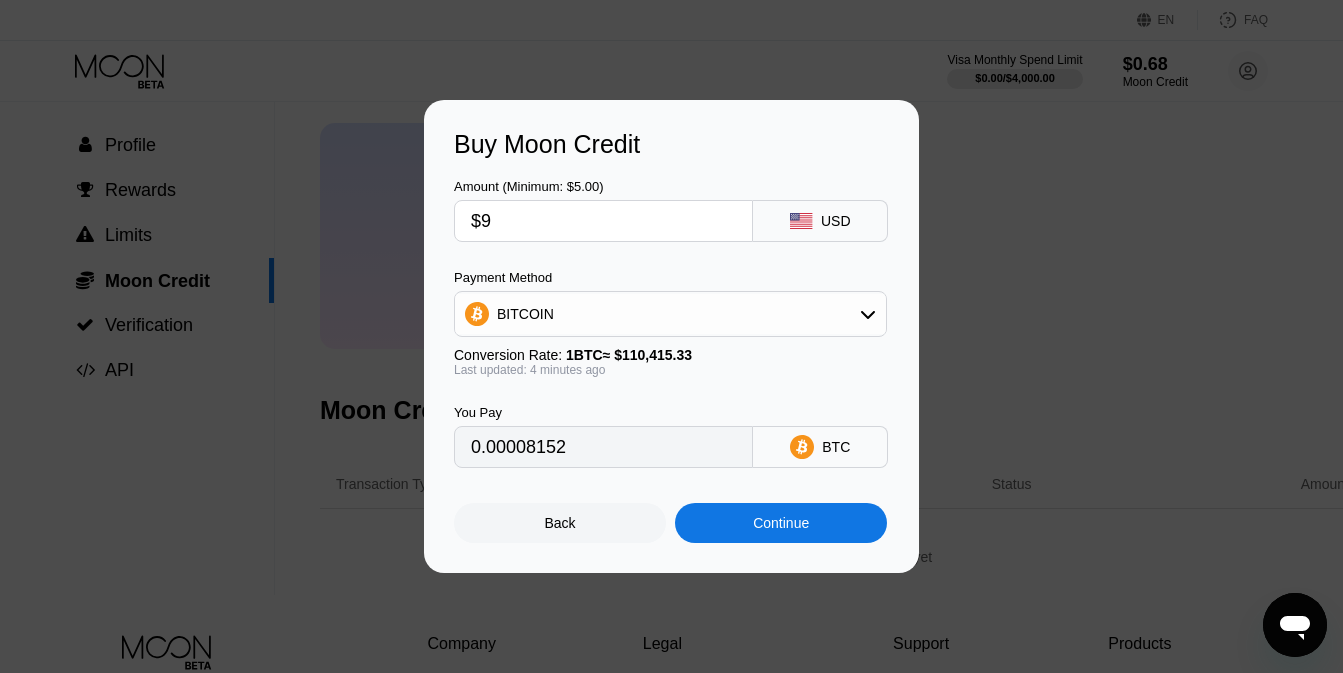 type on "0.00008154" 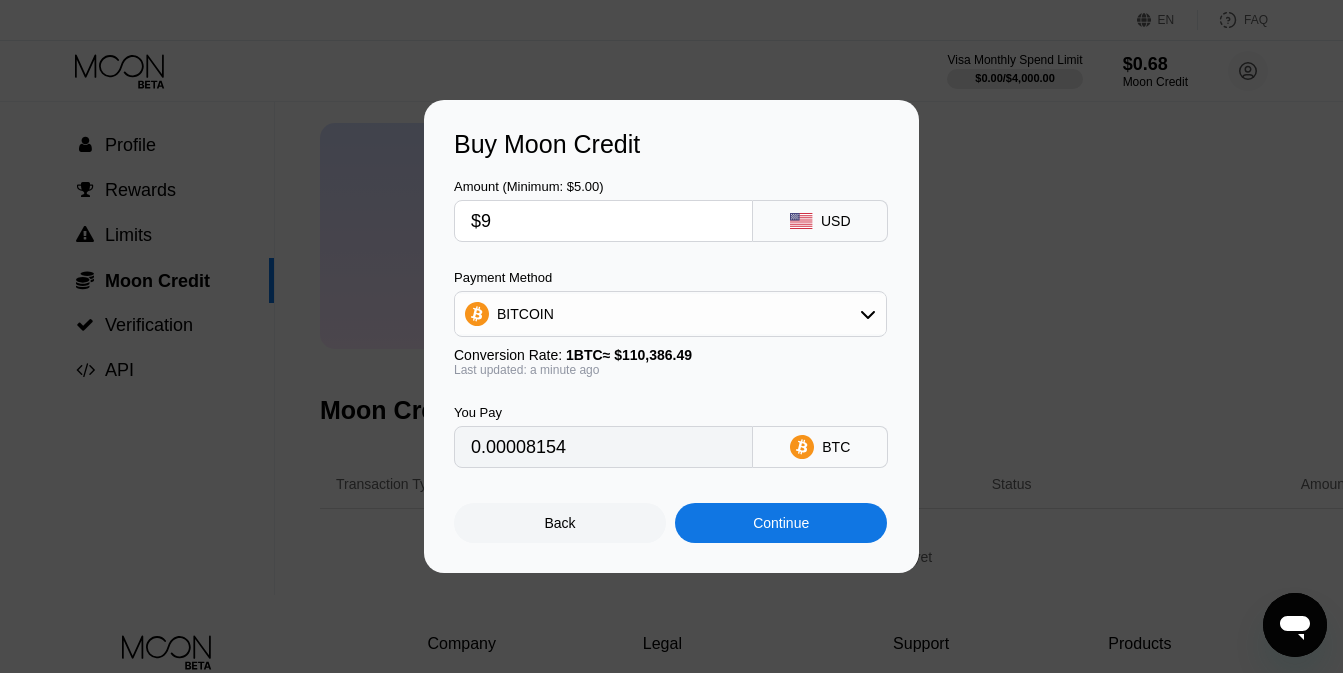 click on "Continue" at bounding box center [781, 523] 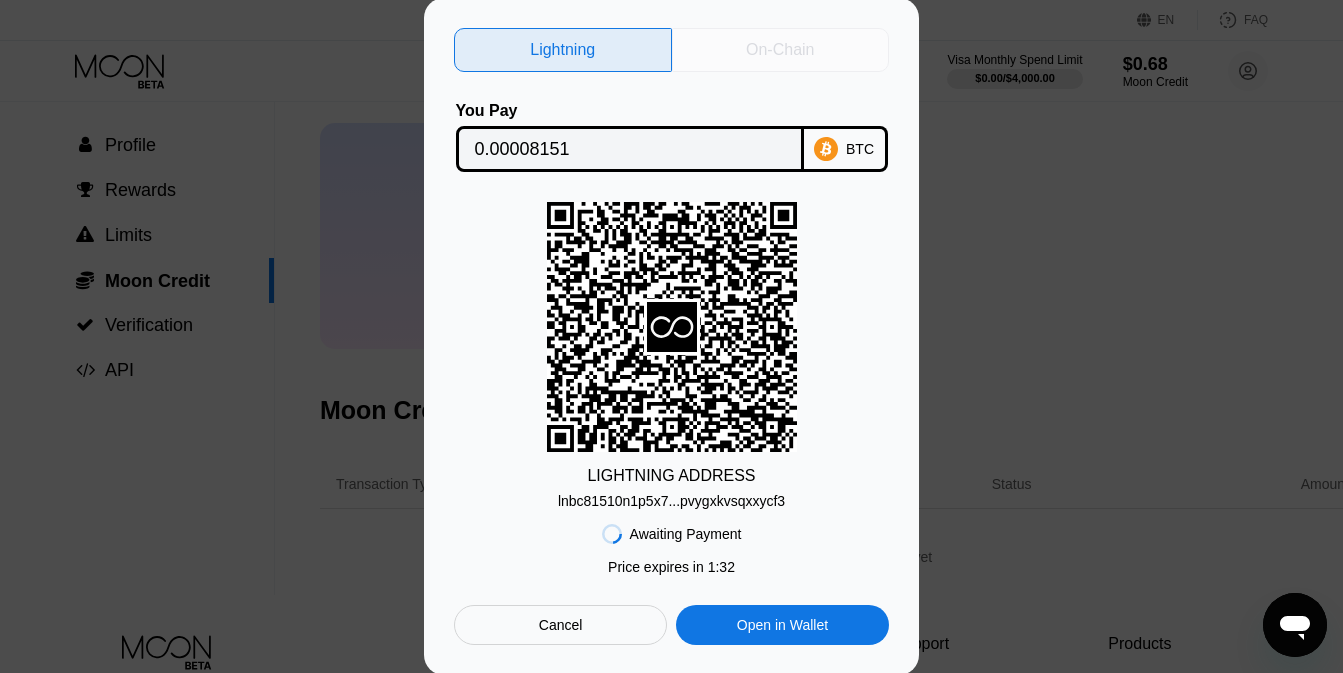 click on "On-Chain" at bounding box center [781, 50] 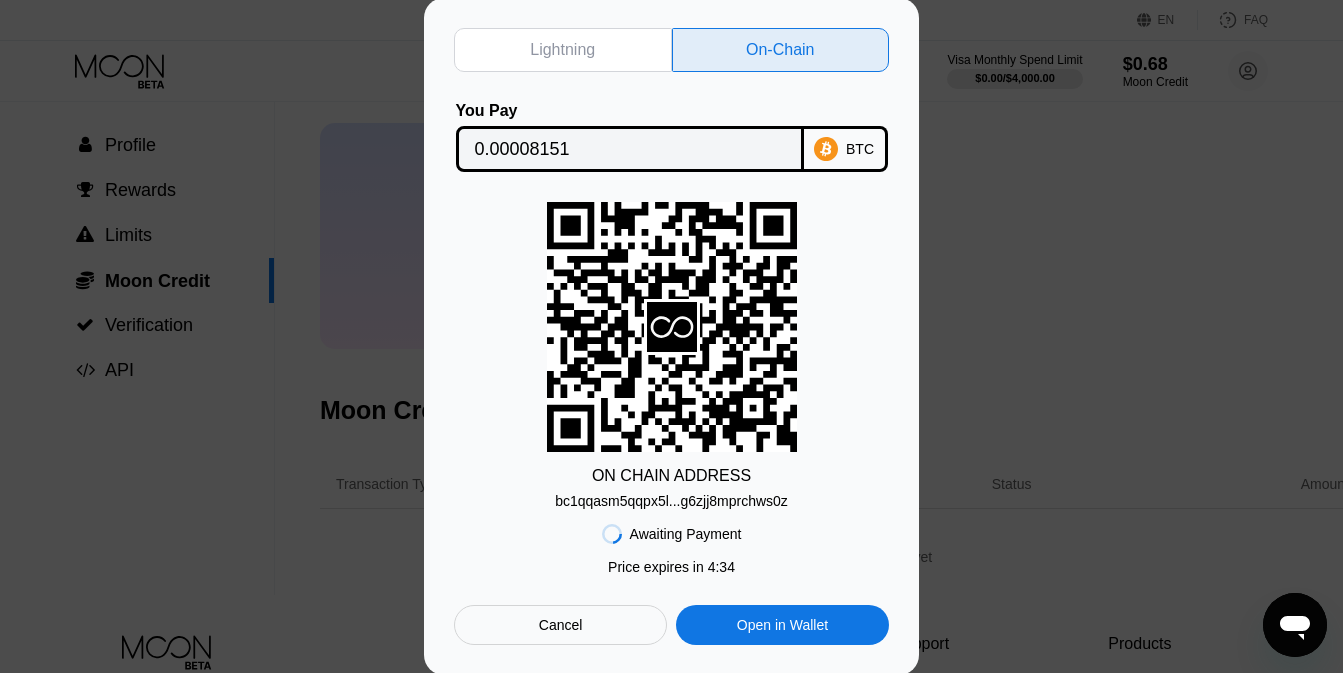 click on "ON CHAIN   ADDRESS" at bounding box center (671, 476) 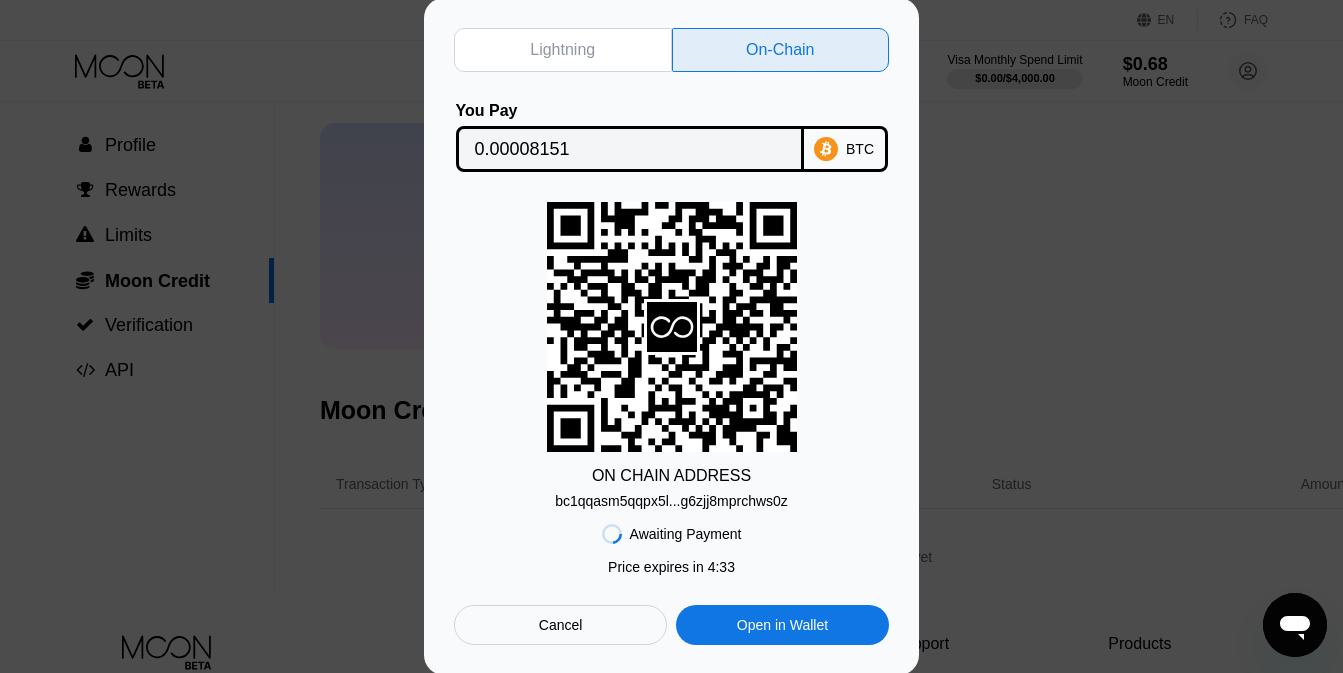 click on "bc1qqasm5qqpx5l...g6zjj8mprchws0z" at bounding box center (671, 501) 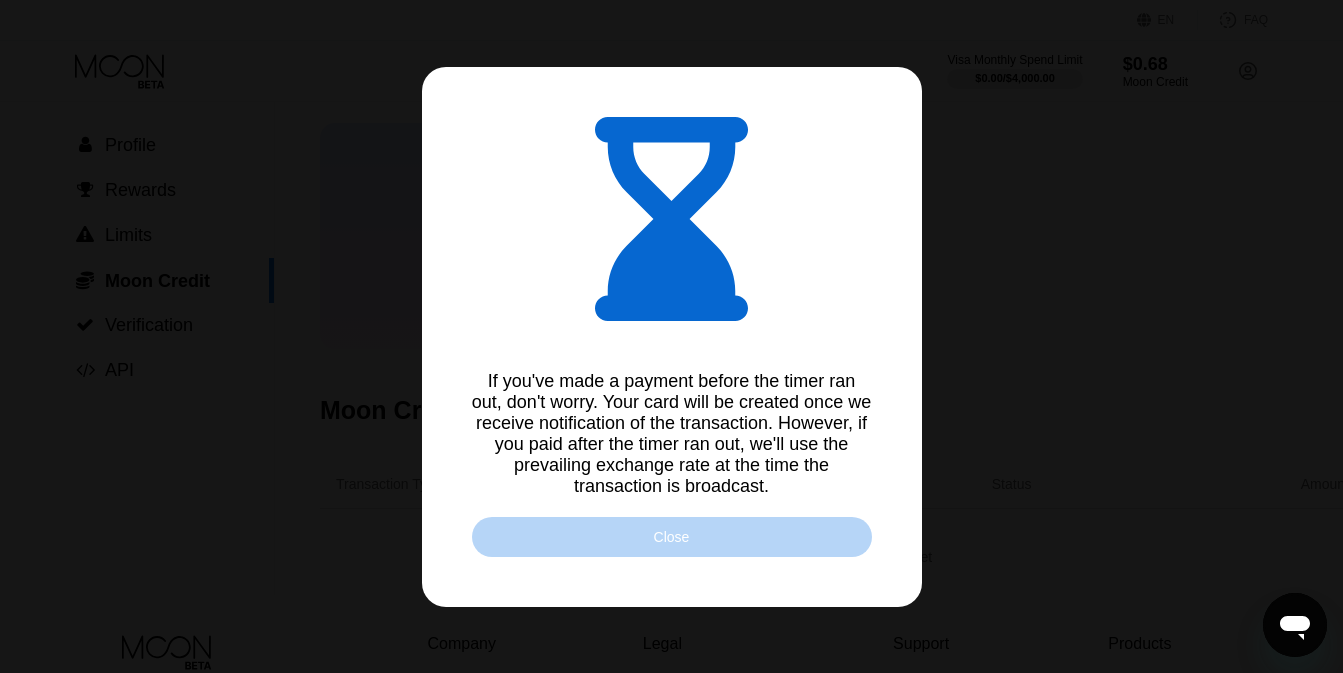click on "Close" at bounding box center [672, 537] 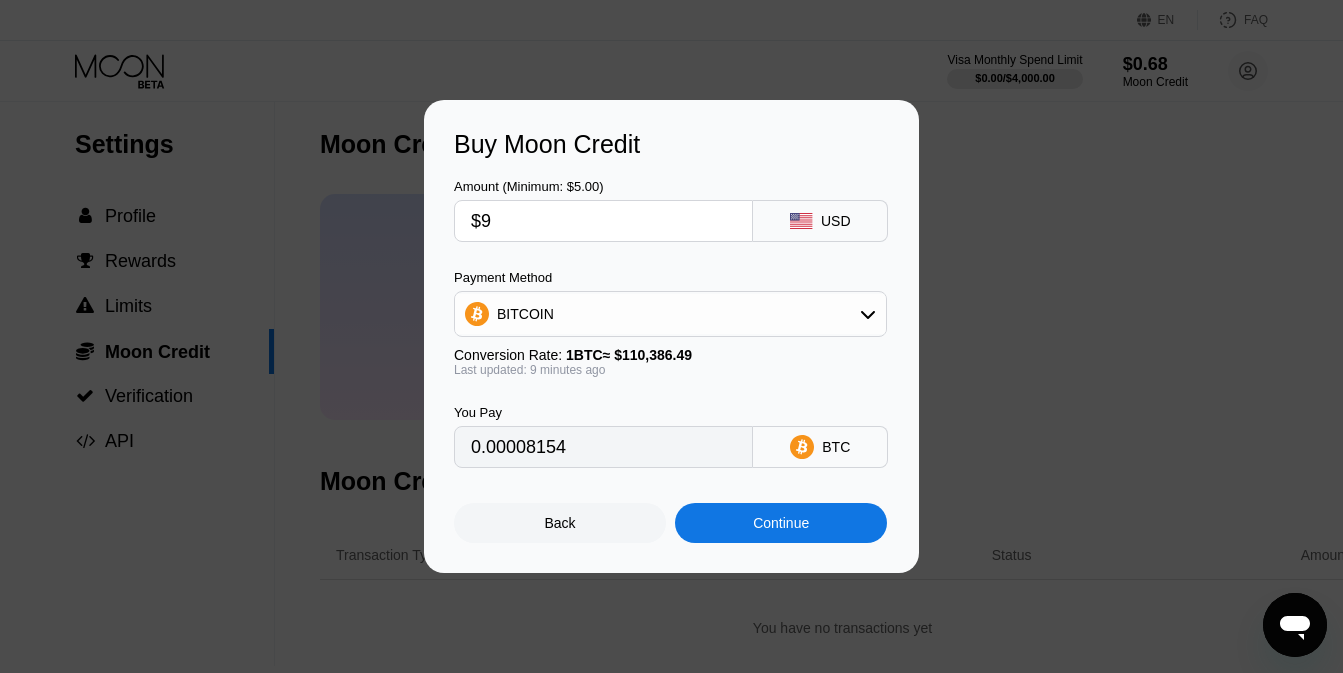 scroll, scrollTop: 0, scrollLeft: 0, axis: both 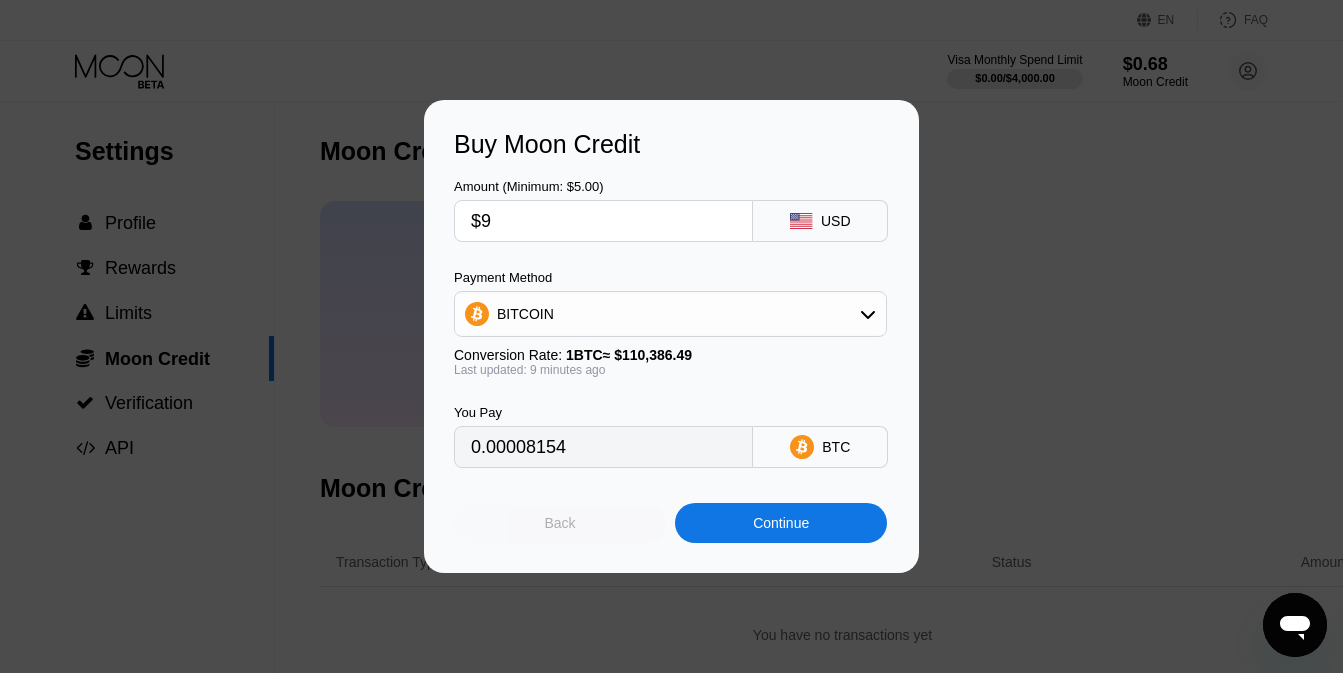 click on "Back" at bounding box center (560, 523) 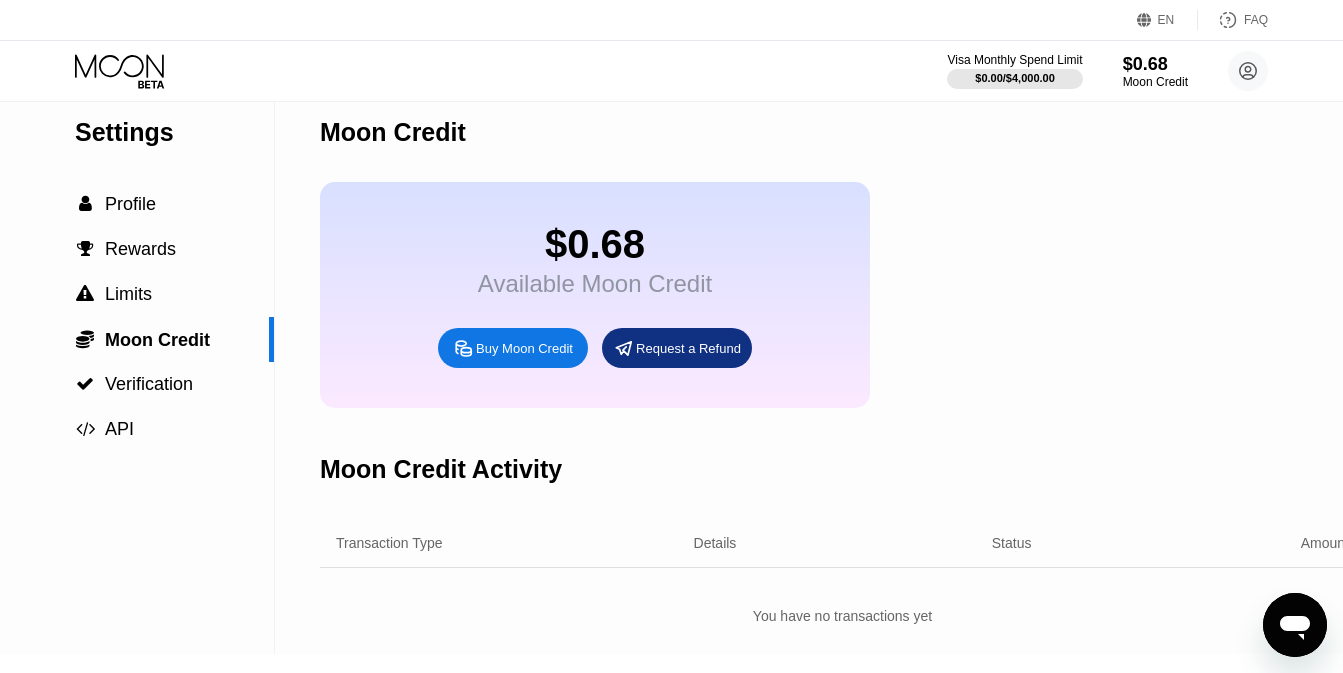 scroll, scrollTop: 8, scrollLeft: 0, axis: vertical 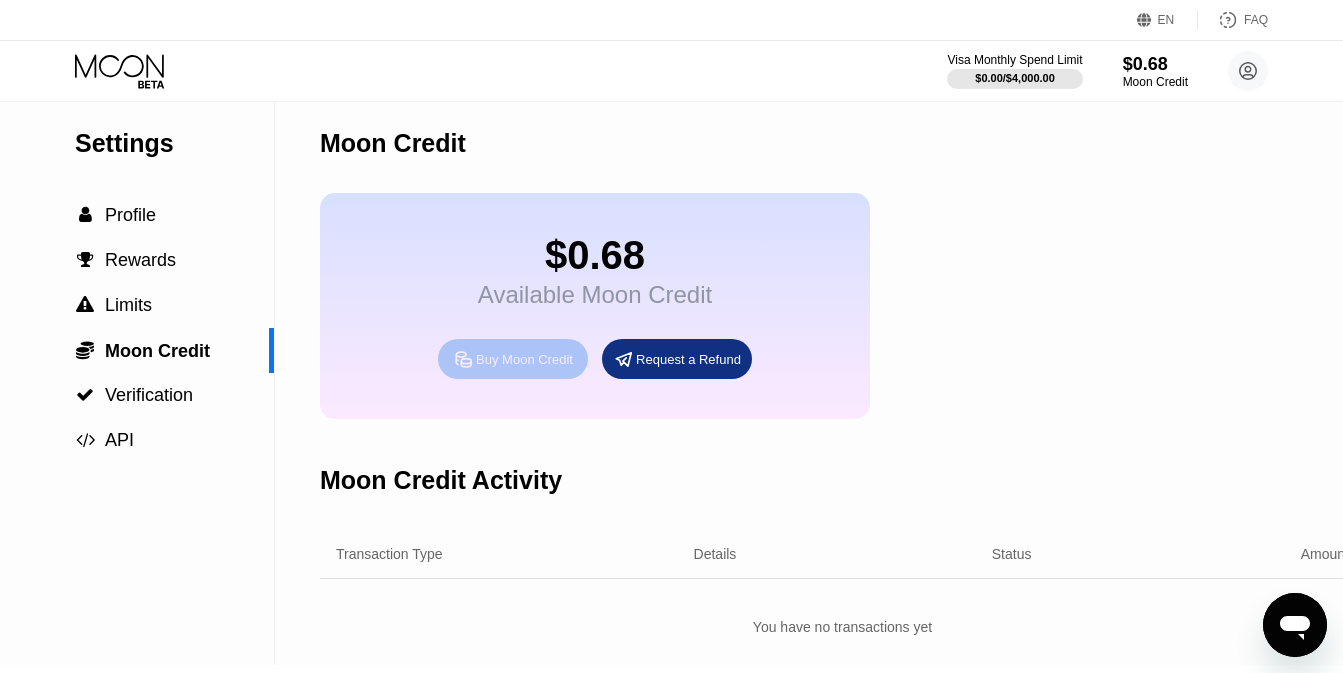 click on "Buy Moon Credit" at bounding box center (513, 359) 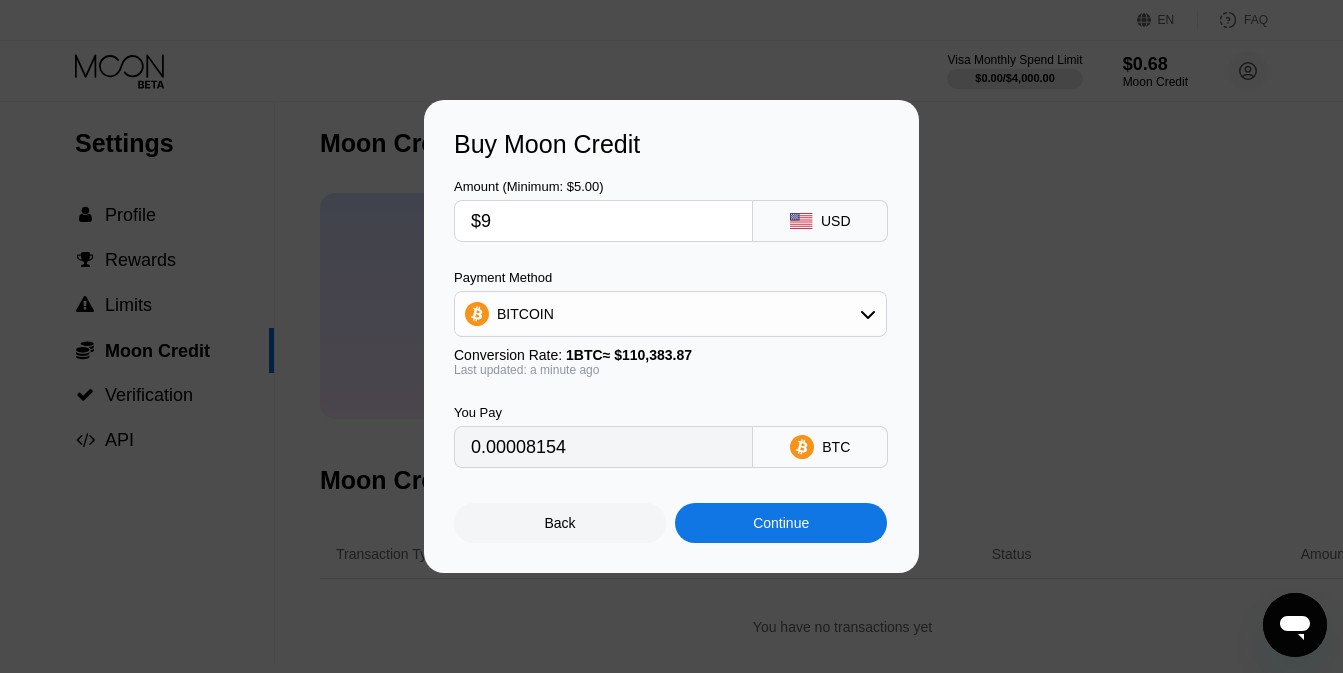 click on "Continue" at bounding box center [781, 523] 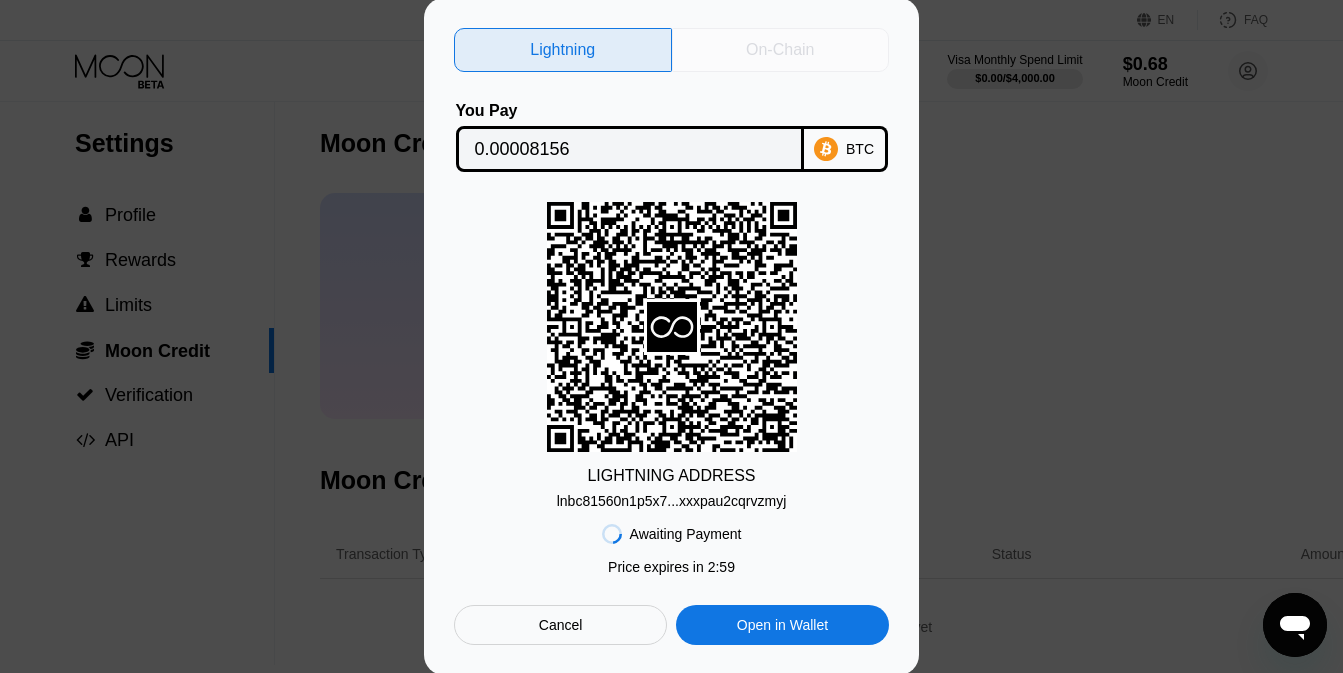 click on "On-Chain" at bounding box center [780, 50] 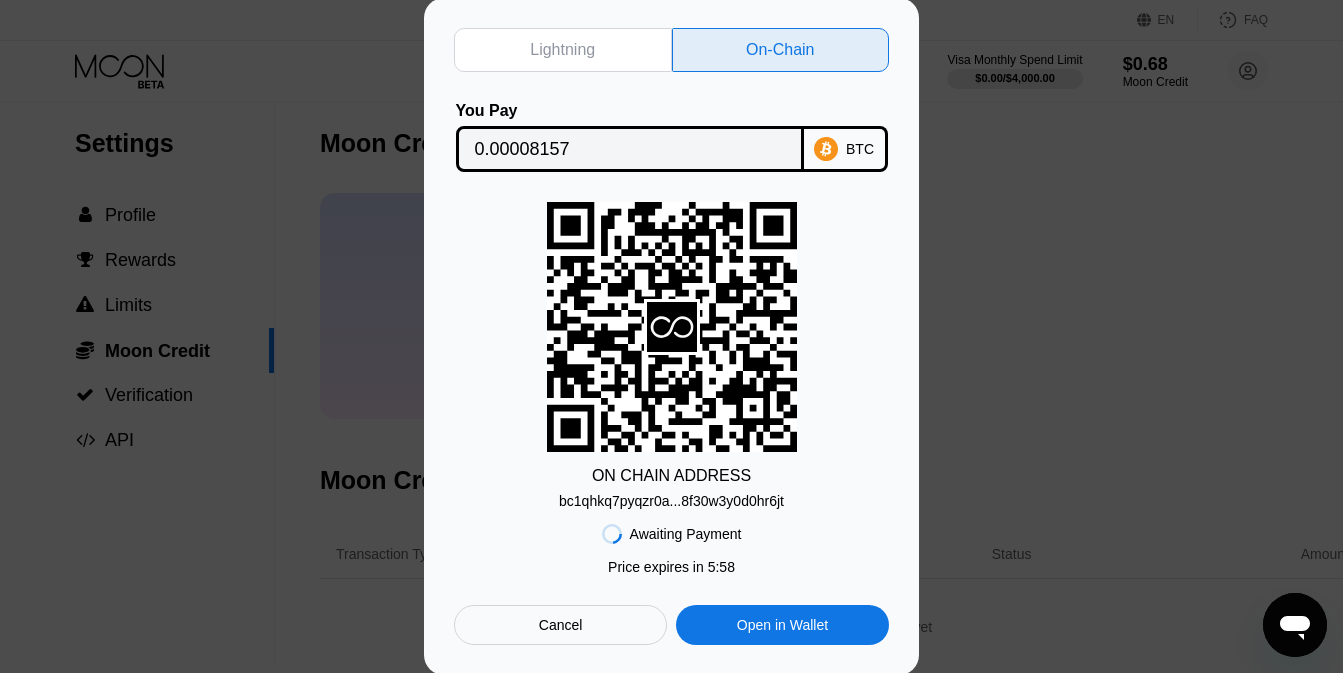 click on "bc1qhkq7pyqzr0a...8f30w3y0d0hr6jt" at bounding box center [671, 501] 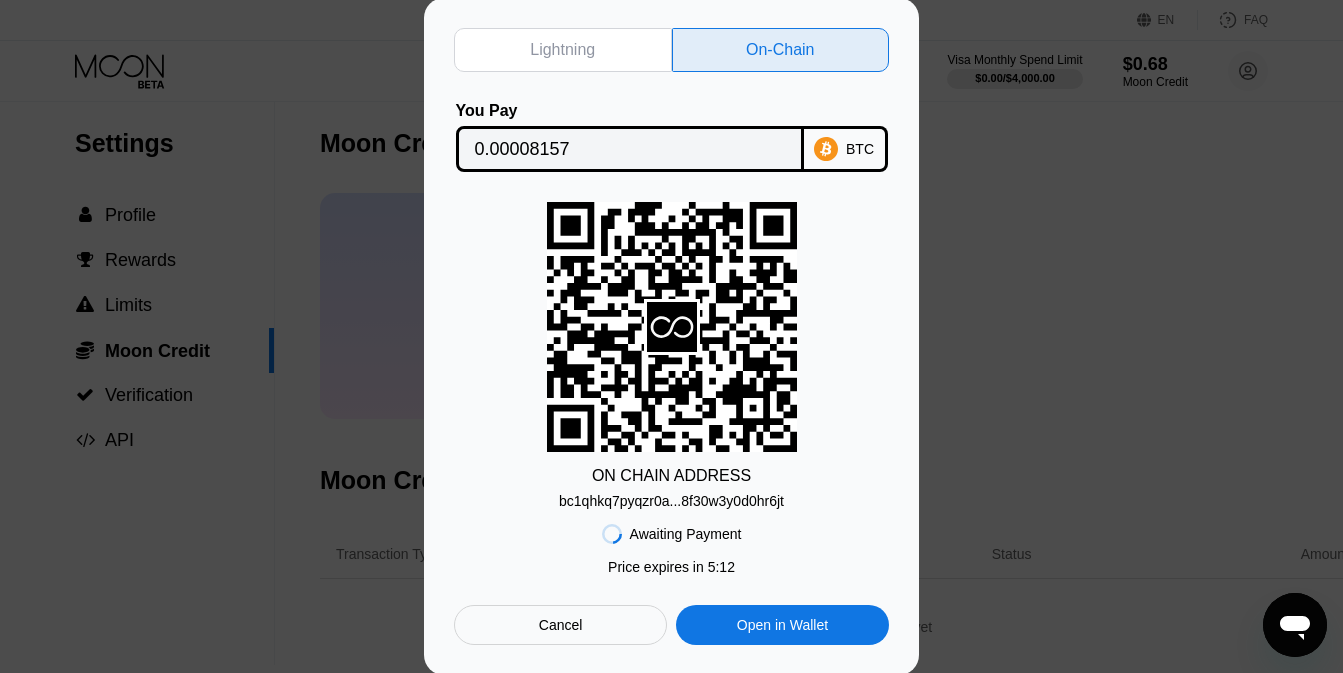 click on "Open in Wallet" at bounding box center [782, 625] 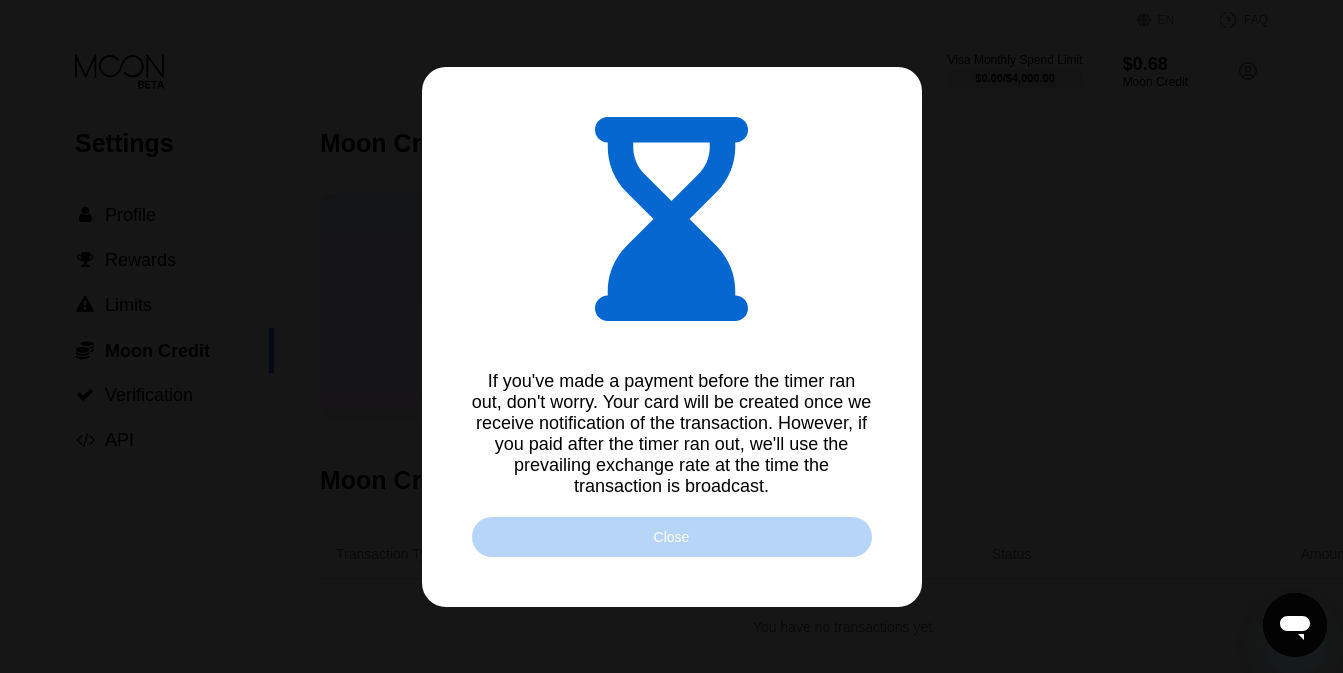 click on "Close" at bounding box center (672, 537) 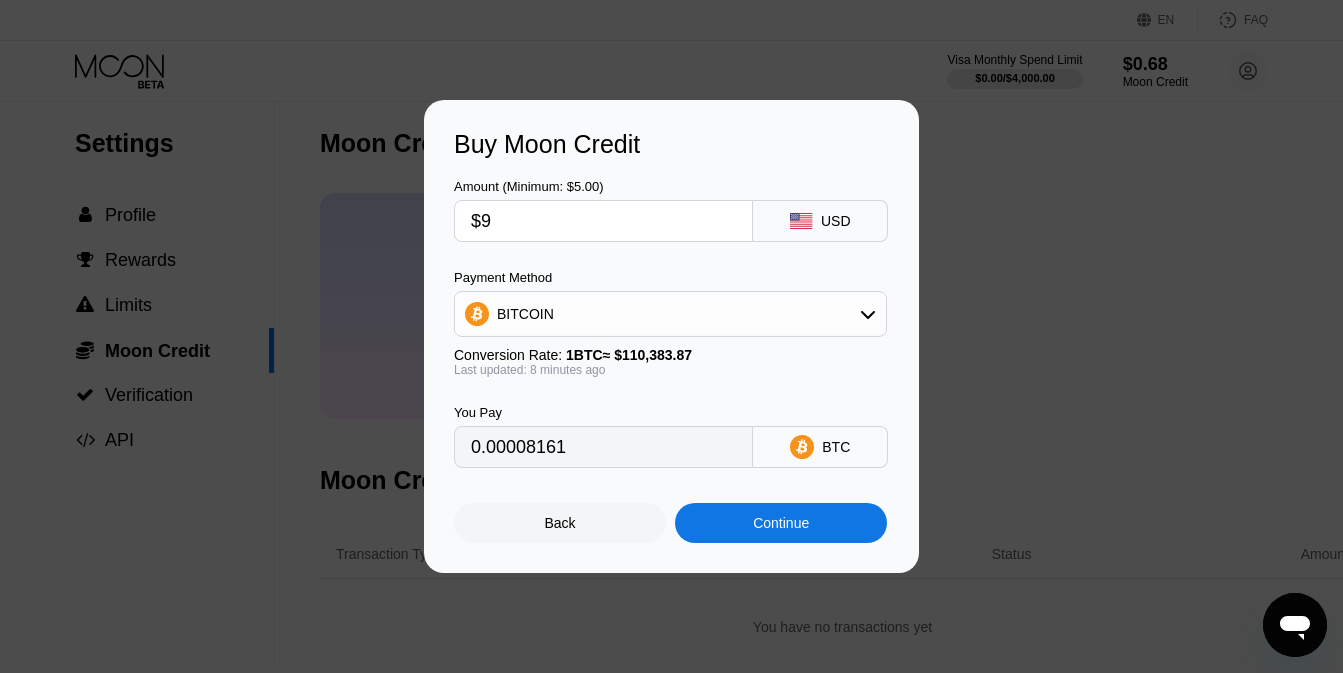 scroll, scrollTop: 0, scrollLeft: 0, axis: both 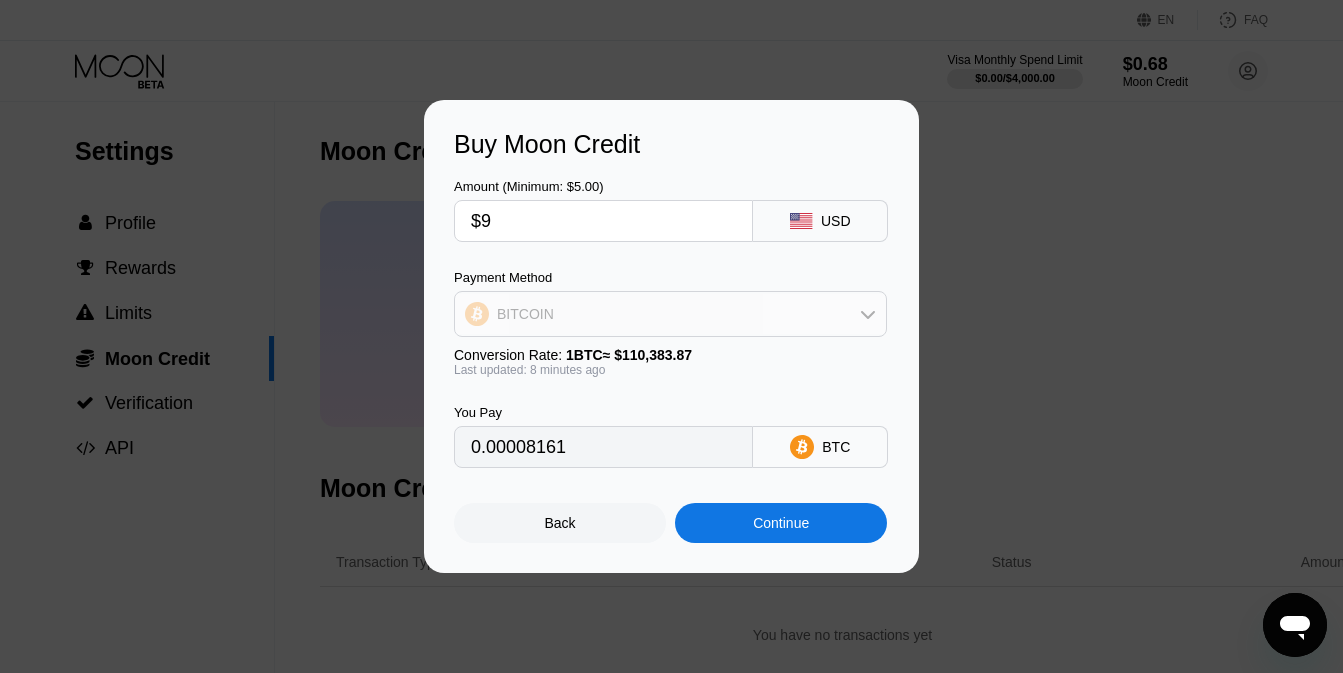 click on "BITCOIN" at bounding box center (670, 314) 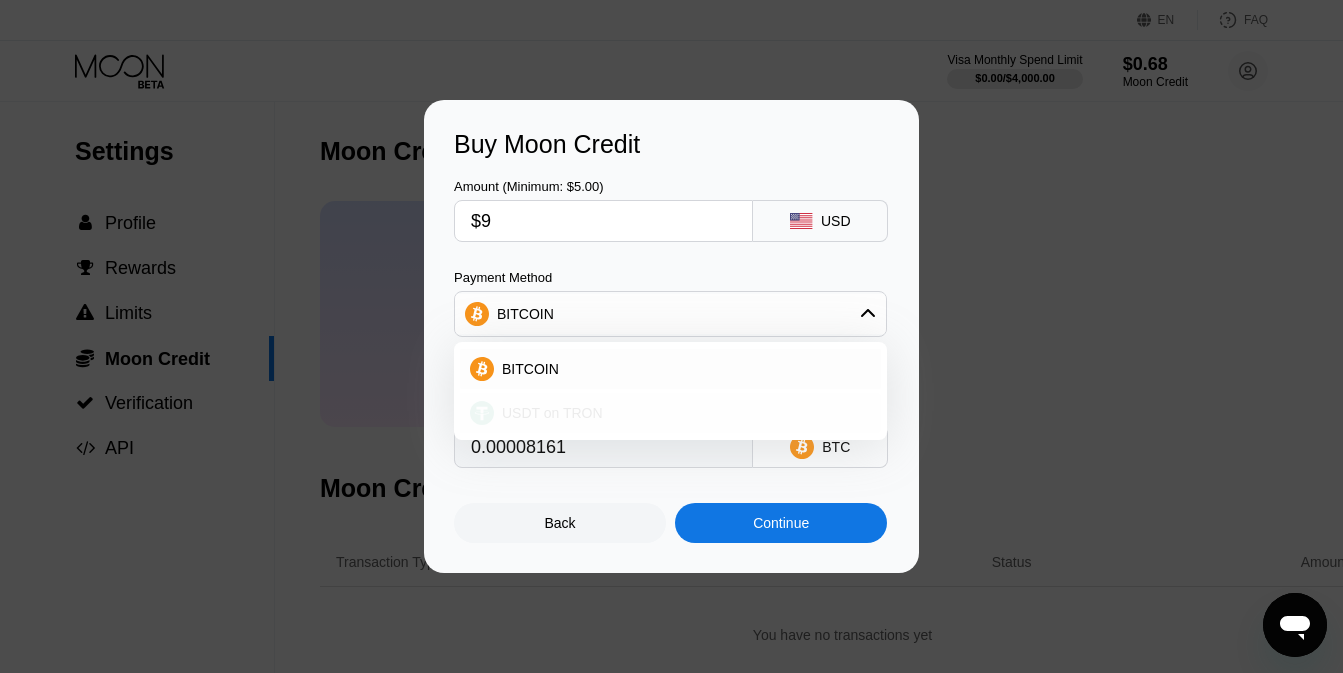 click on "USDT on TRON" at bounding box center (552, 413) 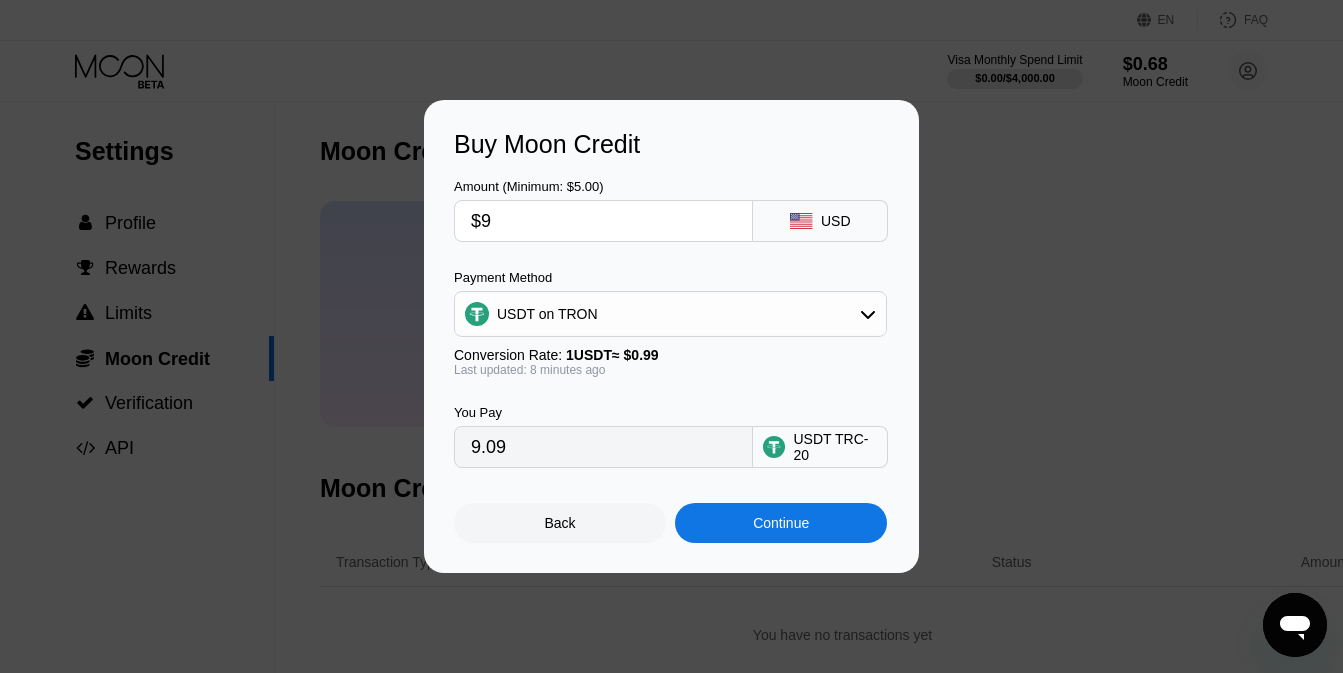 click on "You Pay 9.09 USDT TRC-20" at bounding box center [671, 422] 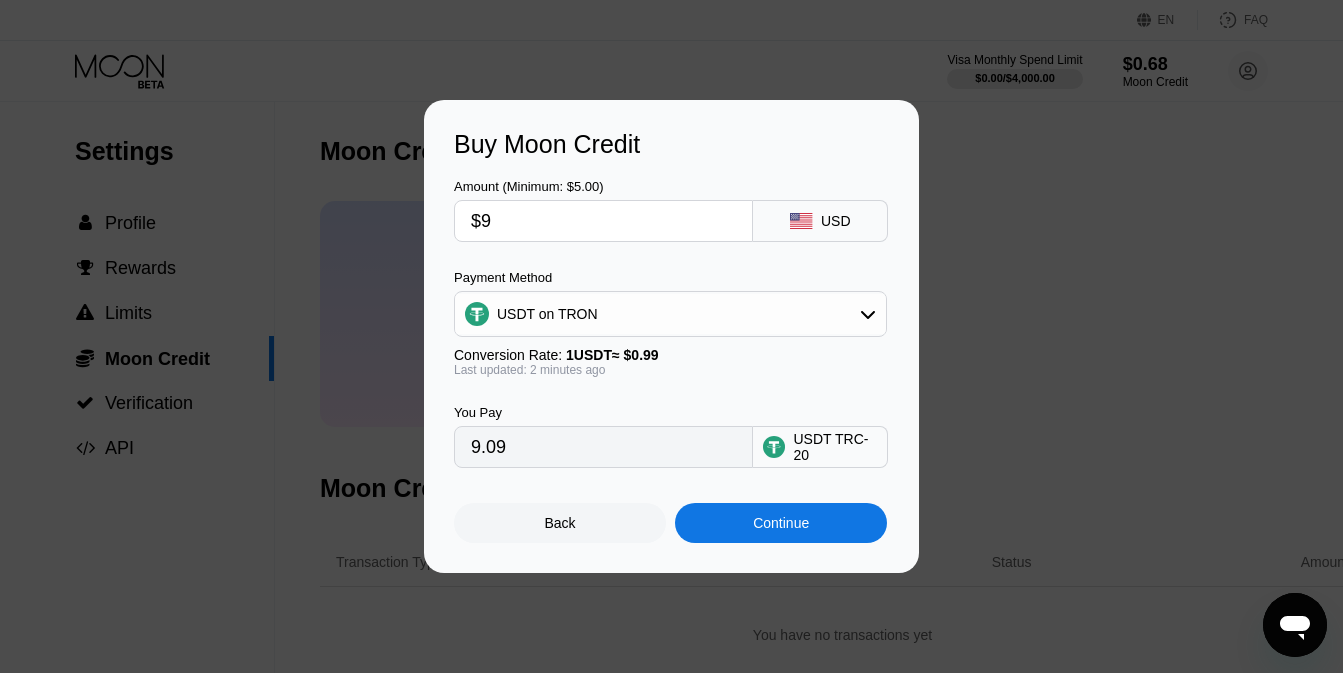 click on "Continue" at bounding box center [781, 523] 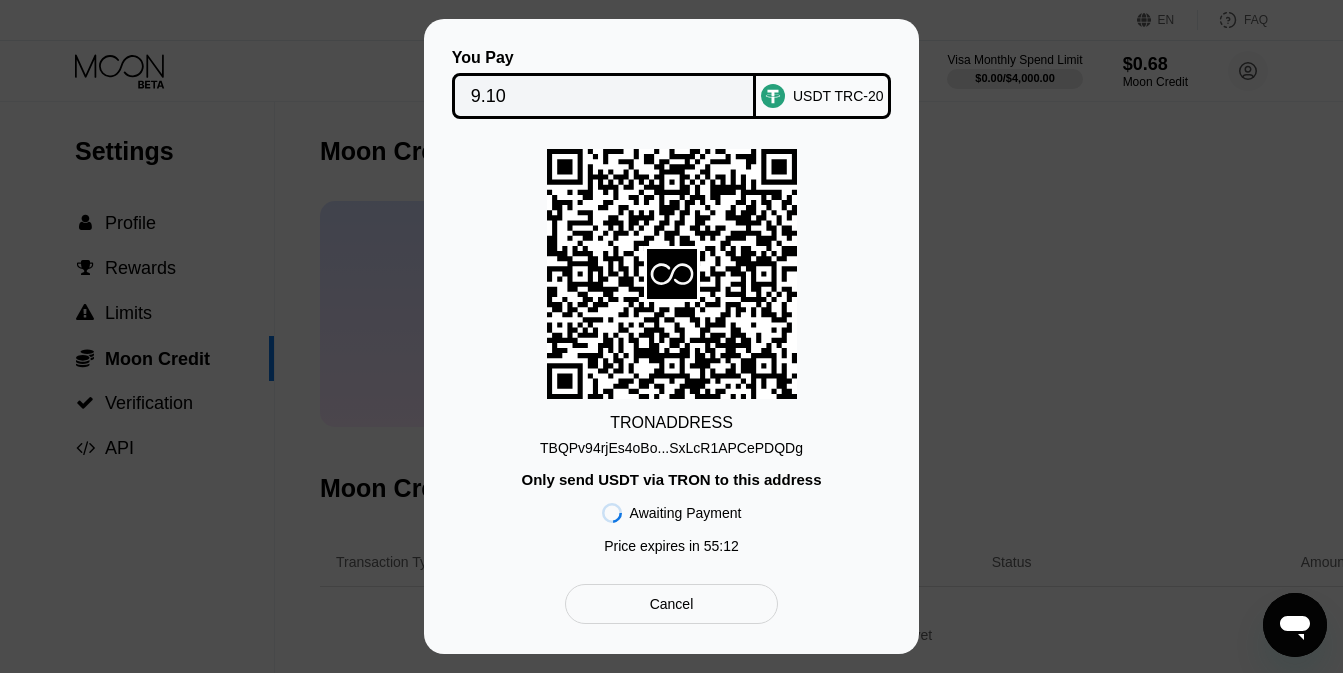 click on "Cancel" at bounding box center (671, 604) 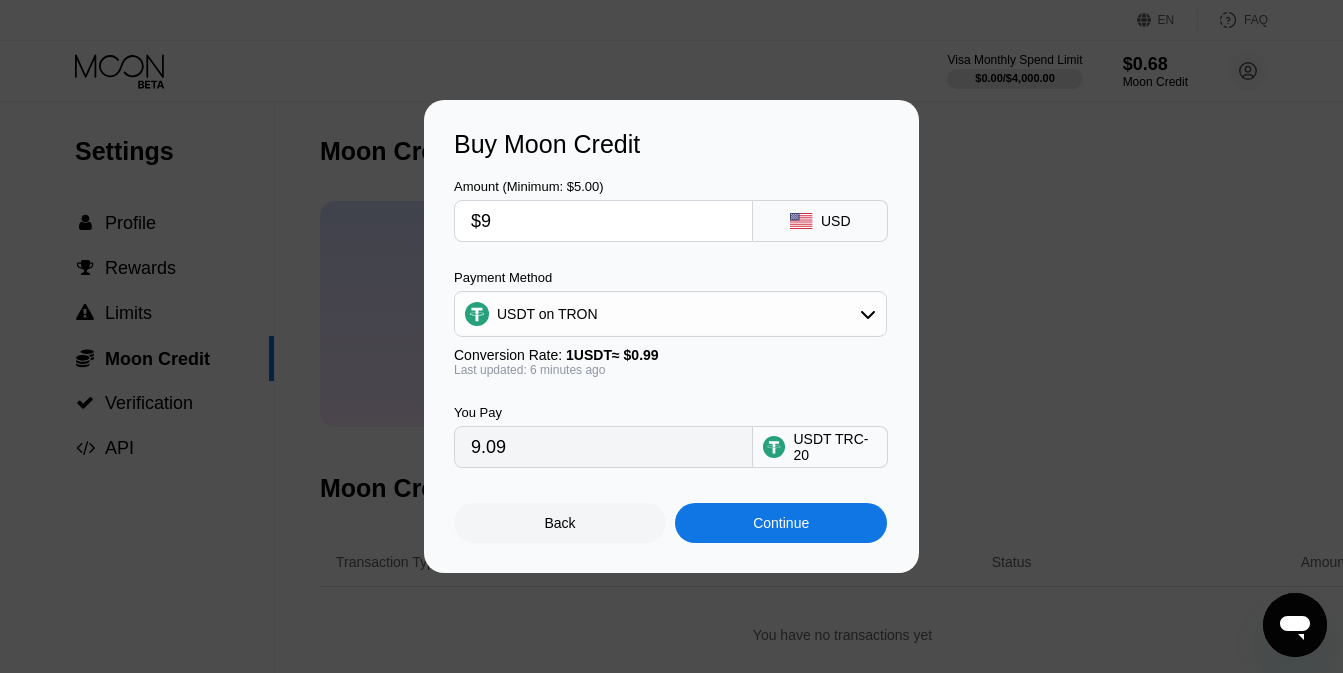 click on "$9" at bounding box center [603, 221] 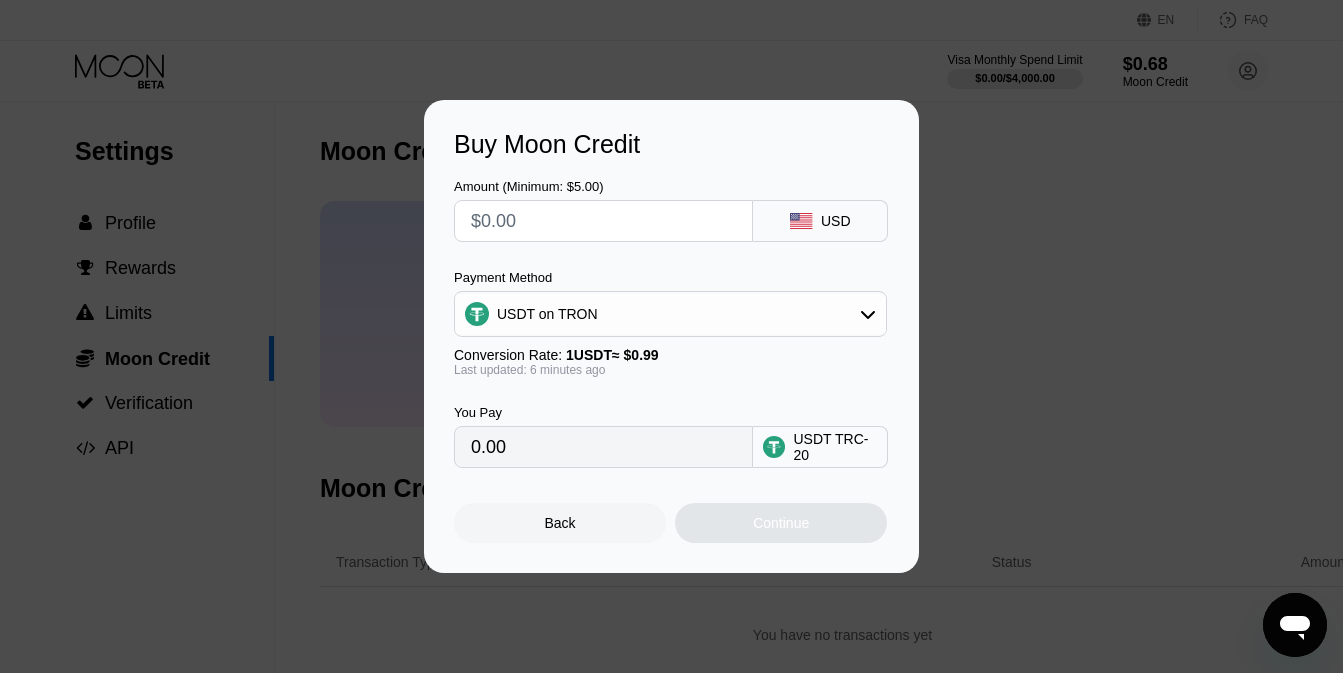 type on "0.00" 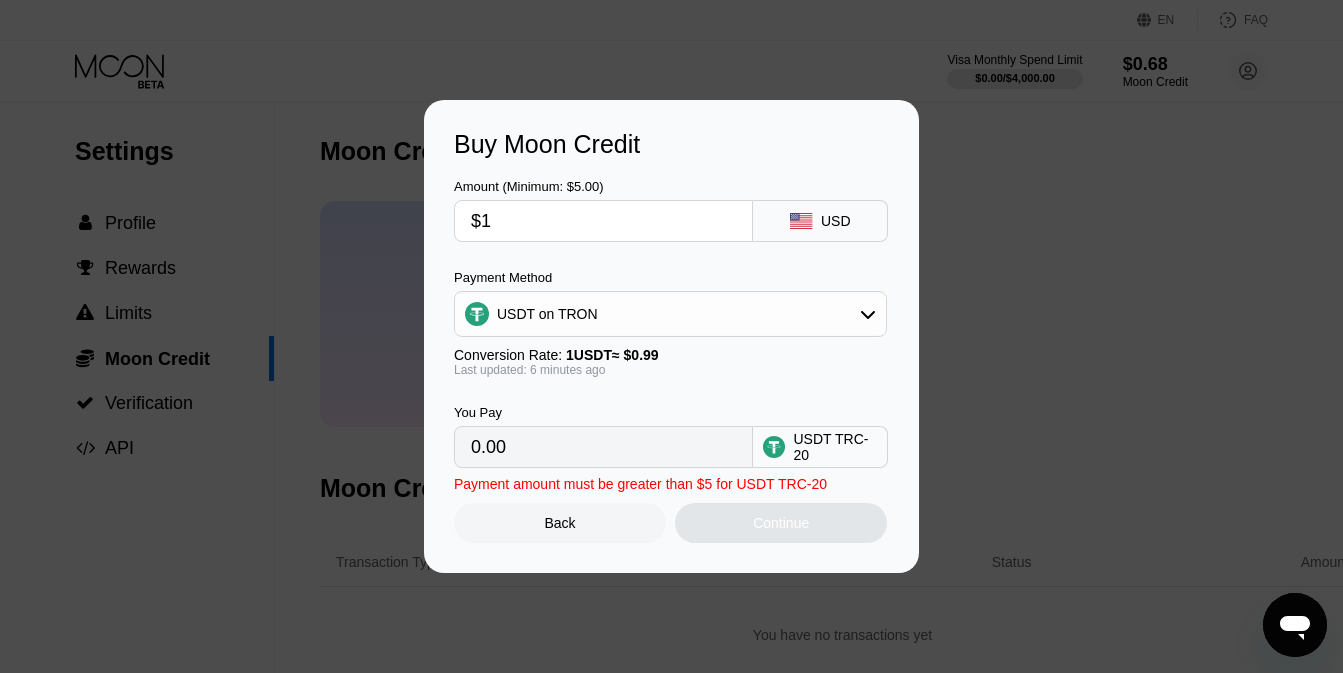 type on "1.01" 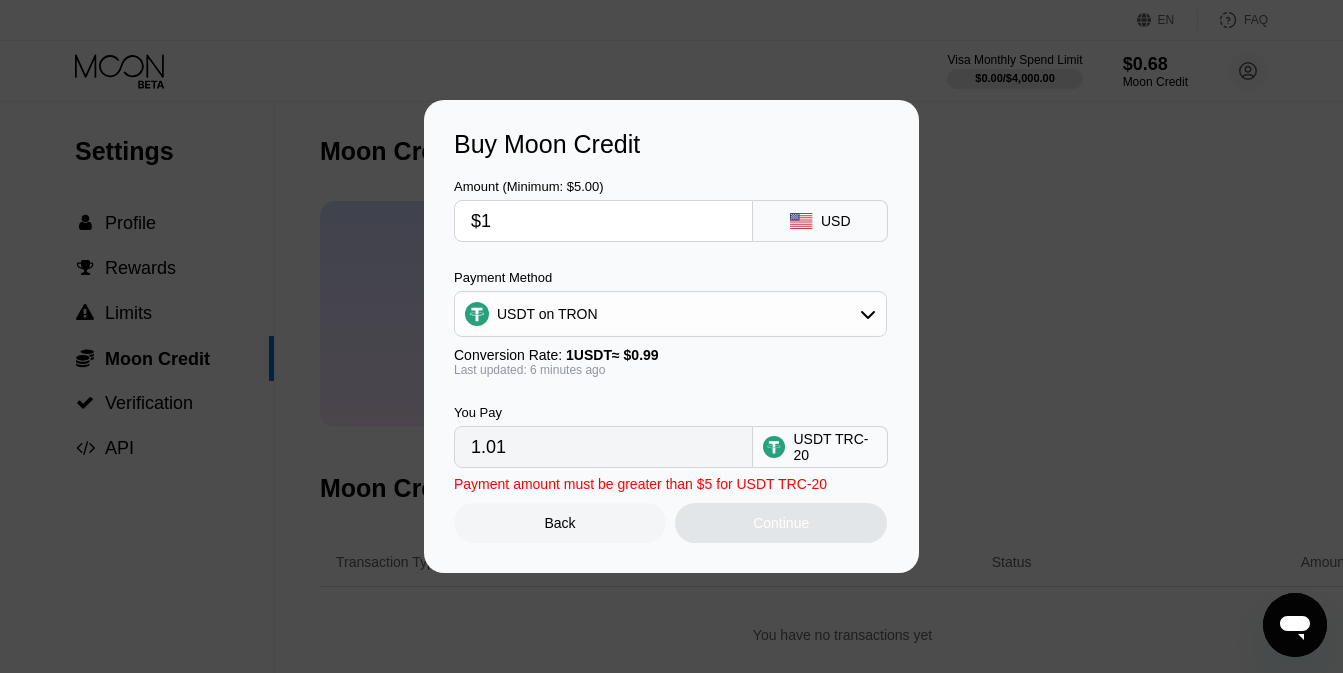 type on "$10" 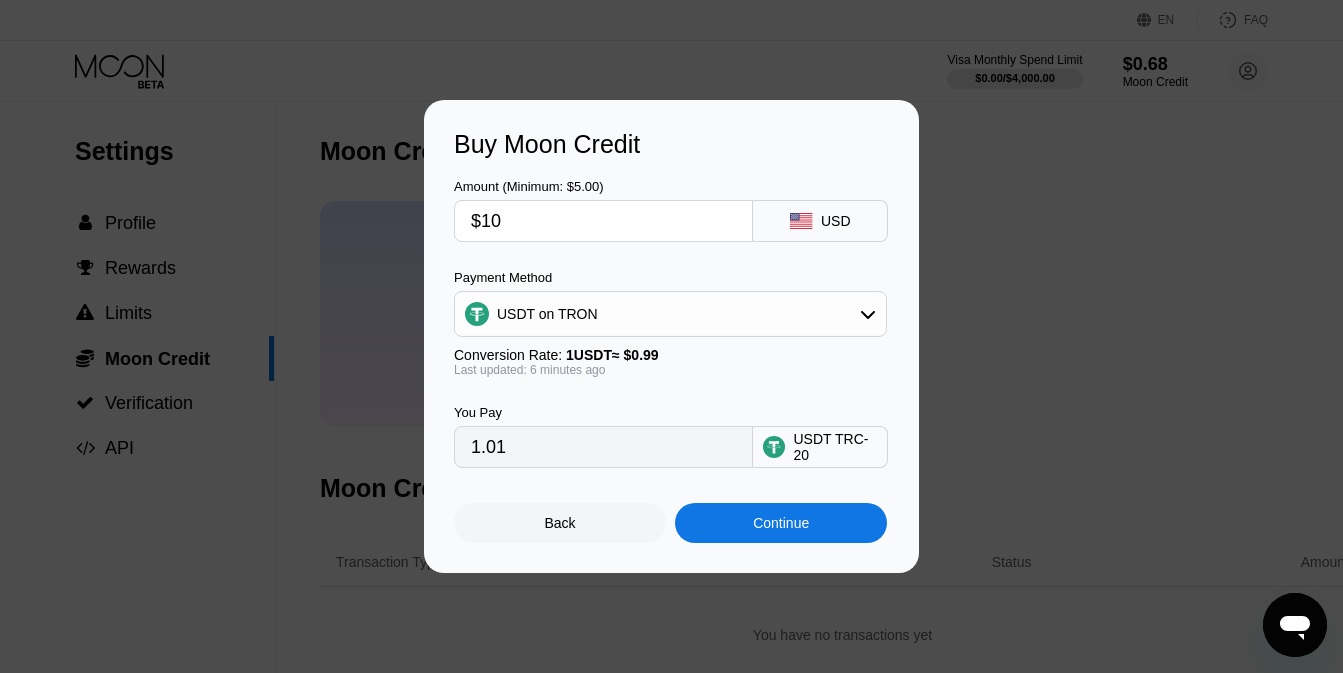 type on "10.10" 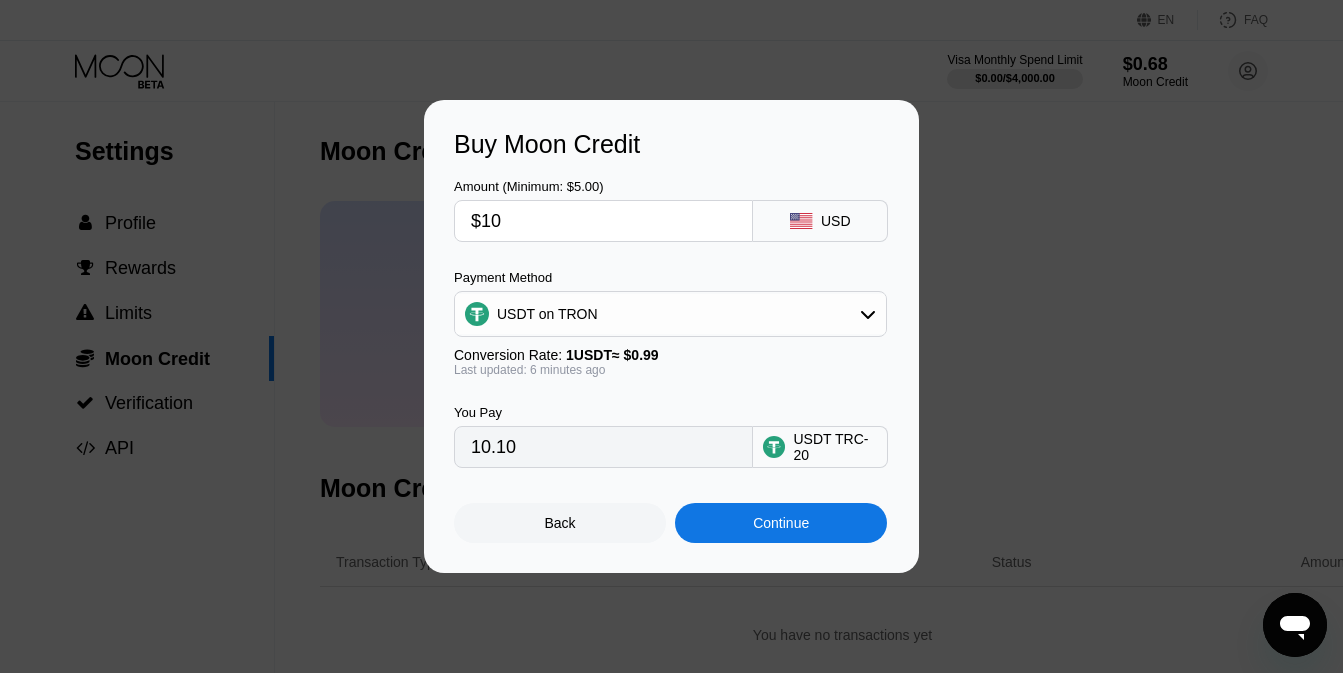 type on "$10" 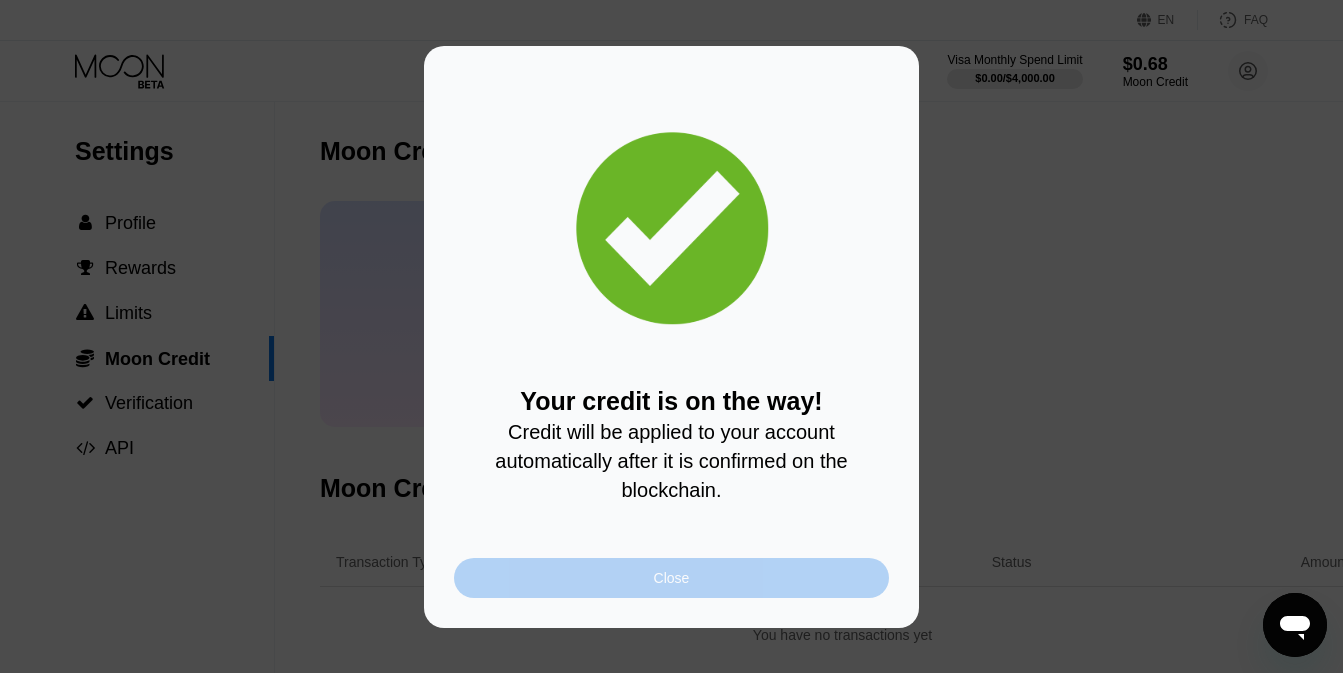 click on "Close" at bounding box center (672, 578) 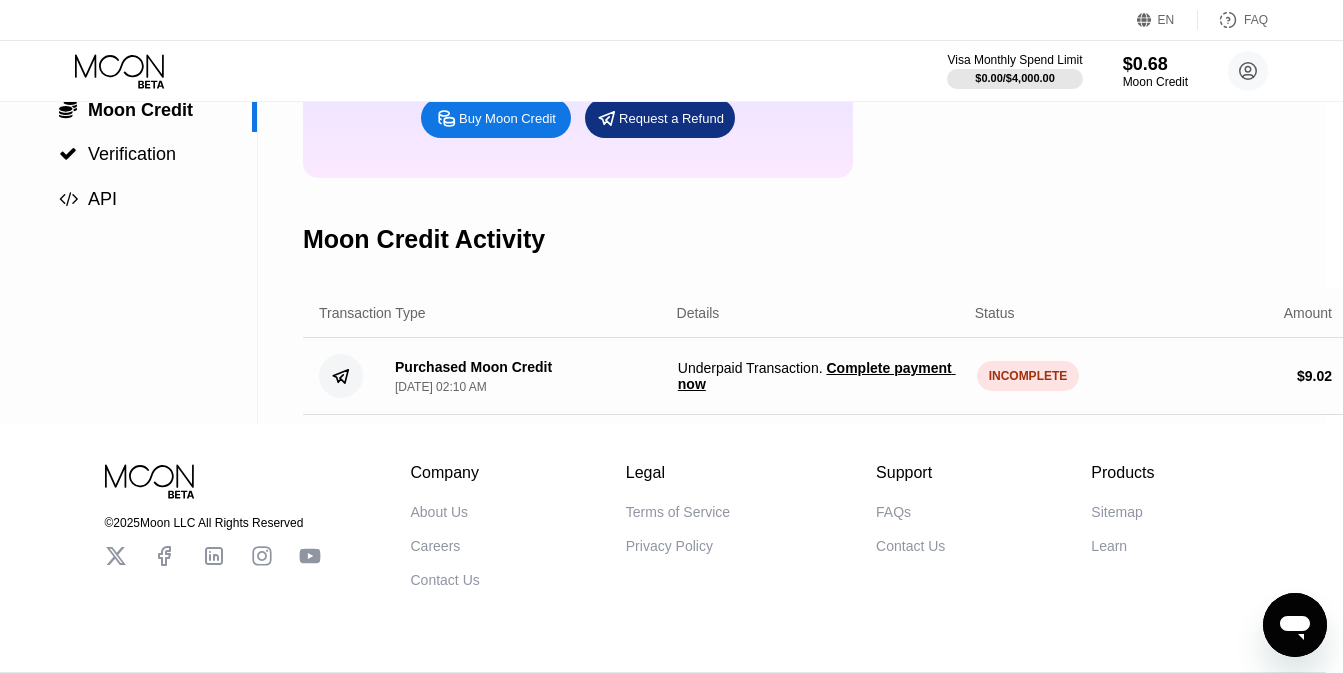 scroll, scrollTop: 249, scrollLeft: 22, axis: both 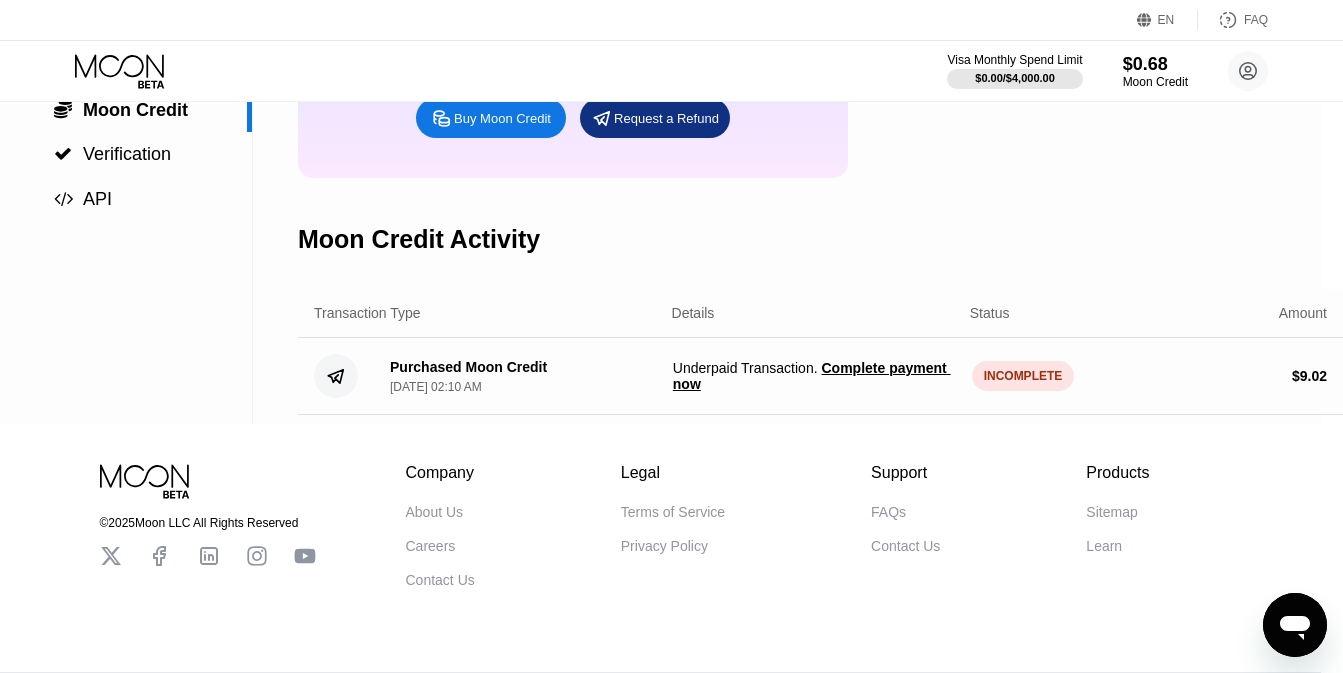 click on "Complete payment now" at bounding box center [812, 376] 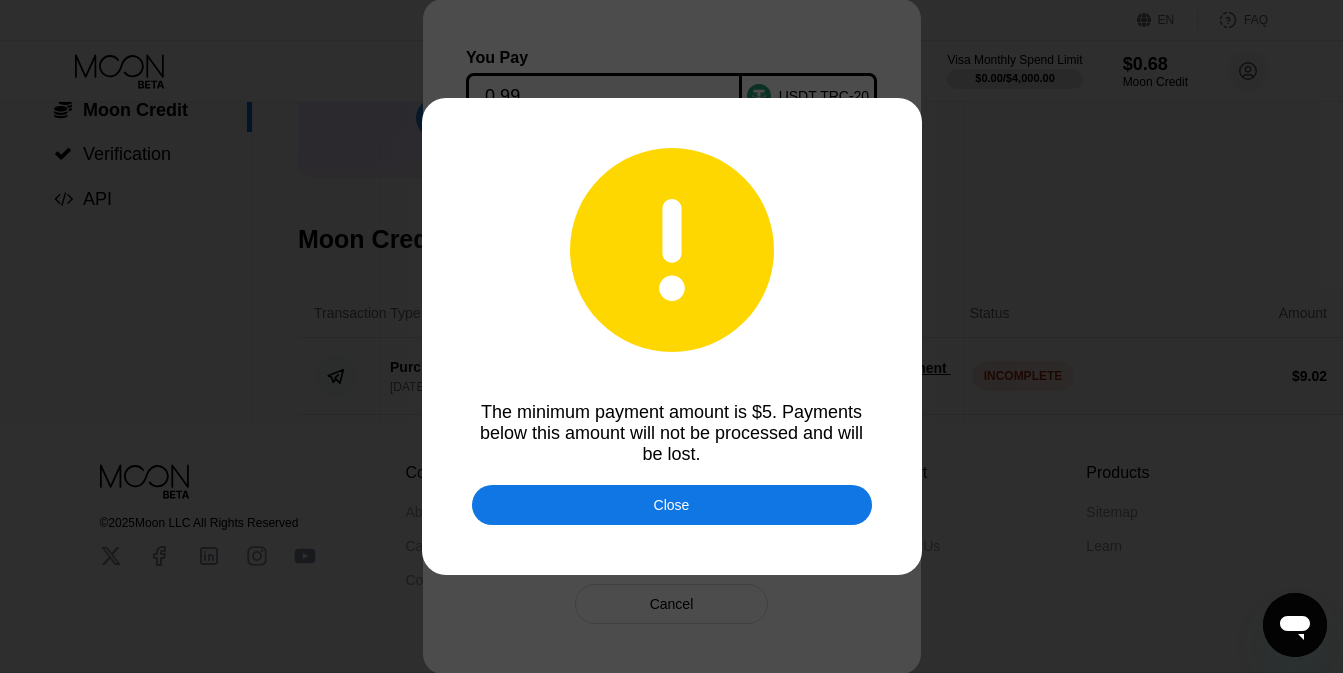 click on "Close" at bounding box center [672, 505] 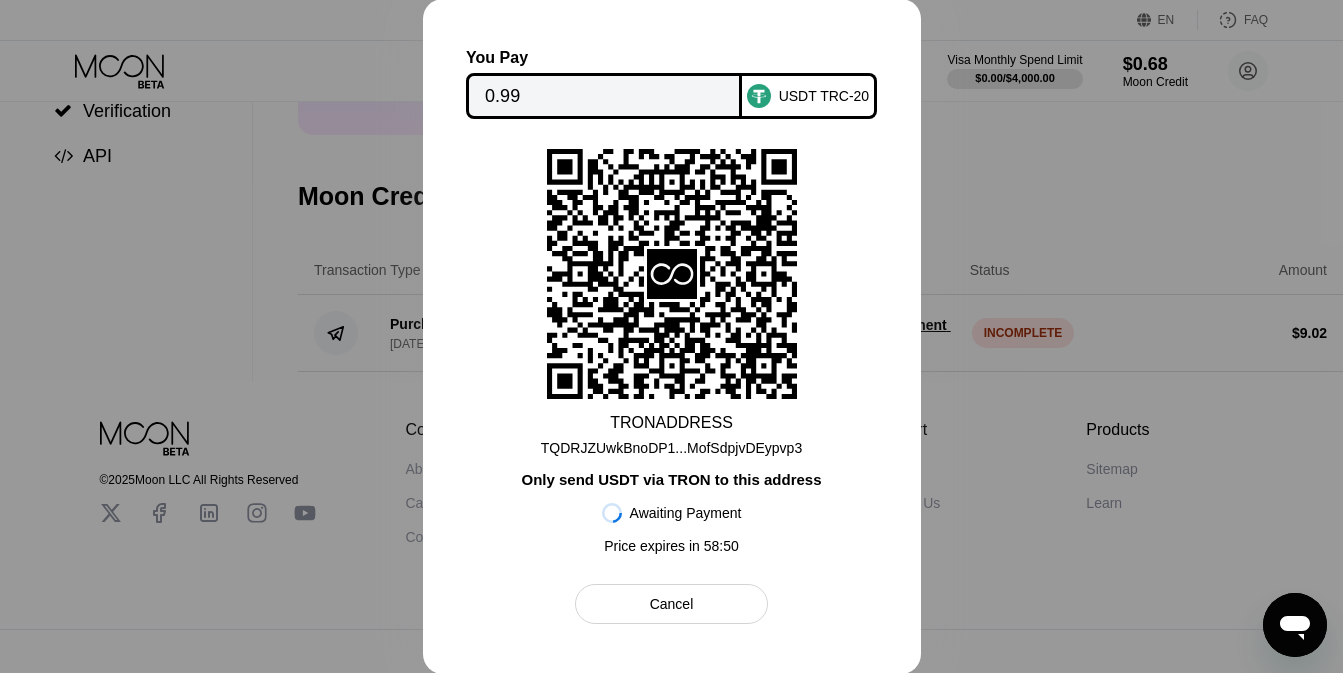 scroll, scrollTop: 321, scrollLeft: 22, axis: both 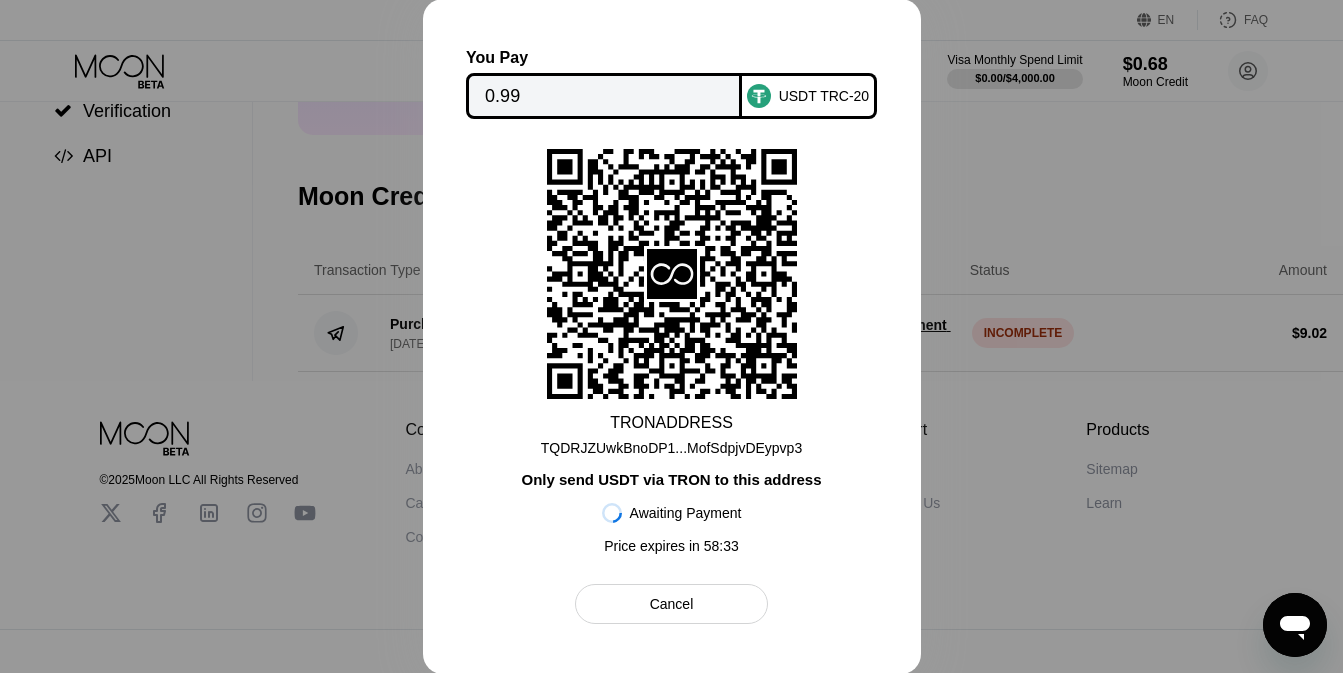 click at bounding box center [671, 336] 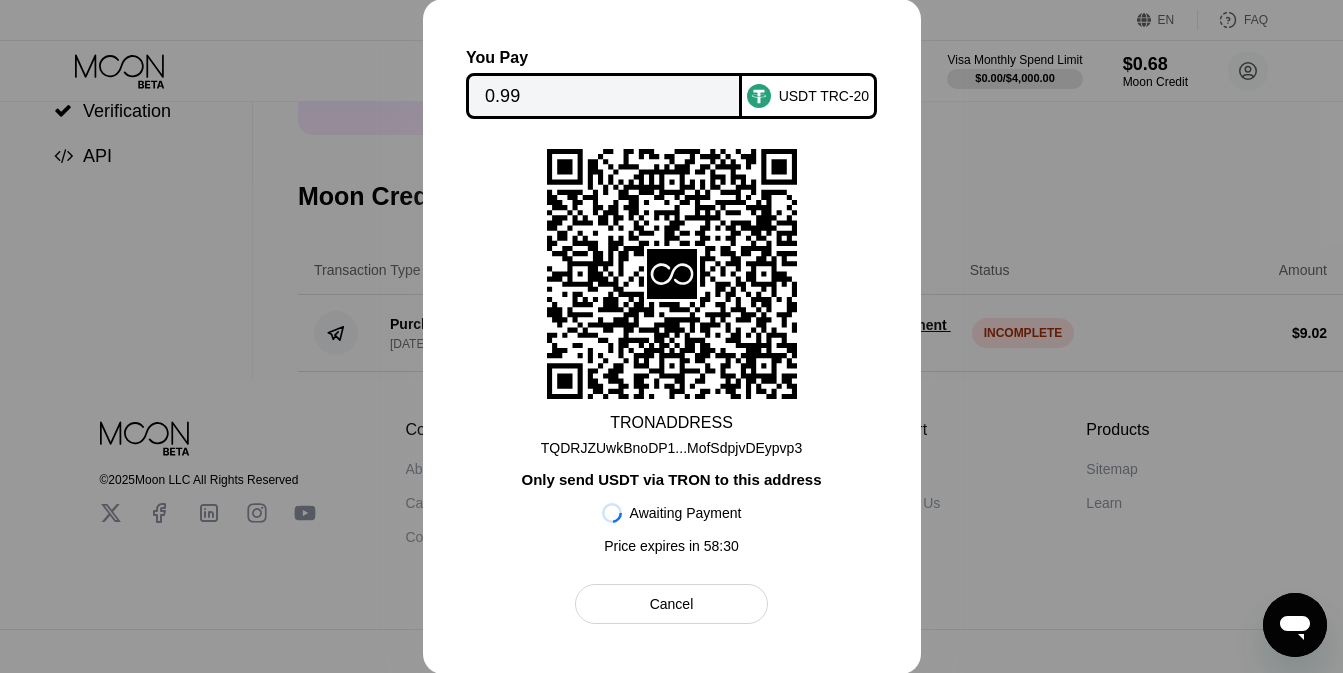 click on "Cancel" at bounding box center (671, 604) 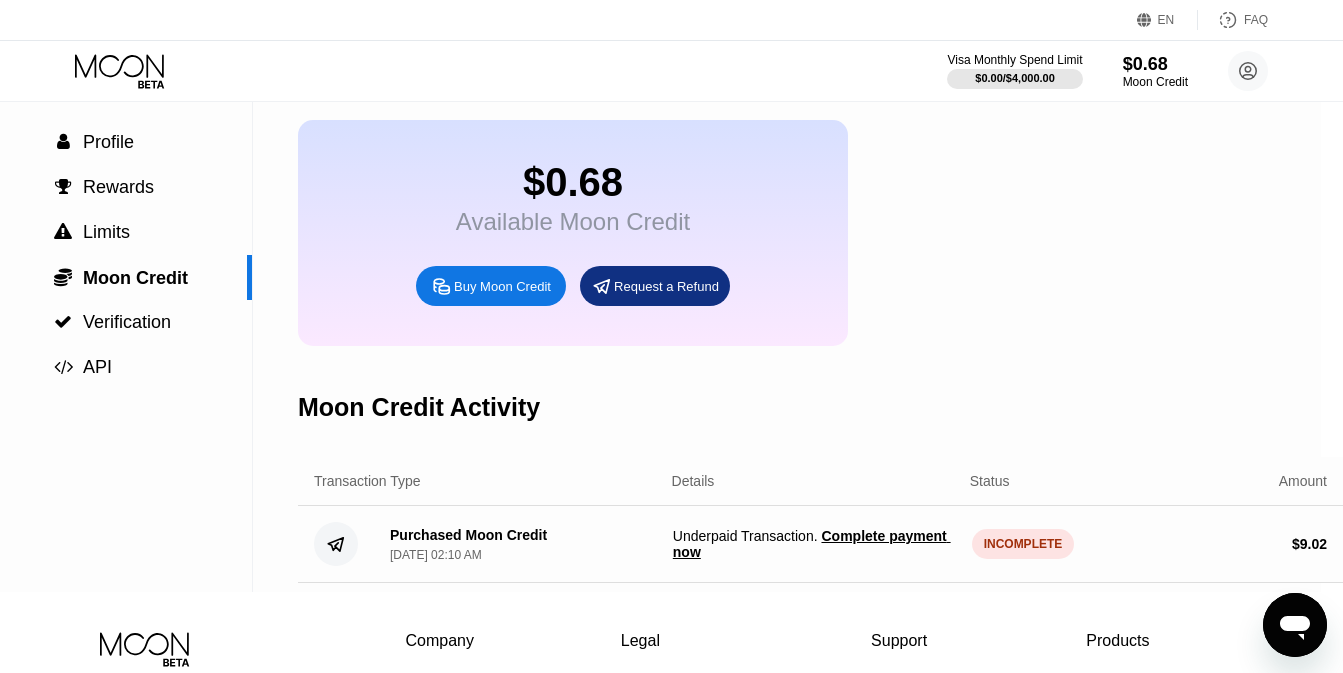 scroll, scrollTop: 0, scrollLeft: 22, axis: horizontal 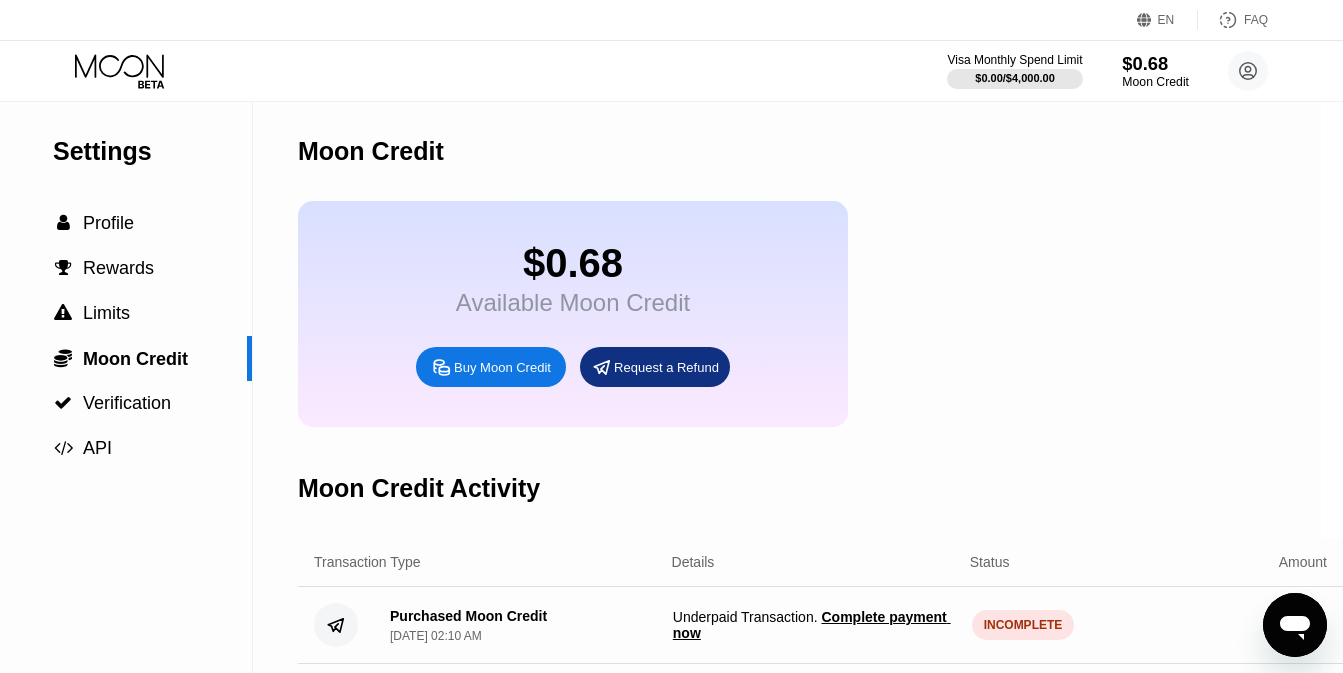 click on "$0.68" at bounding box center (1155, 63) 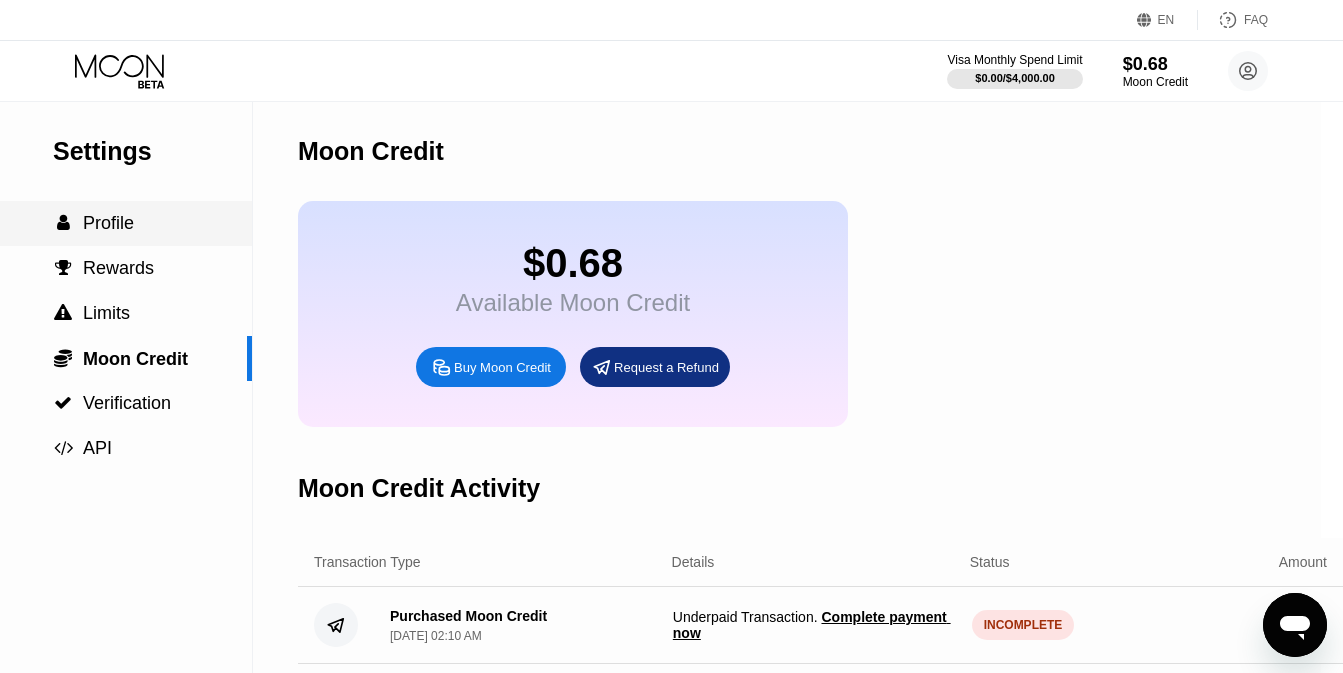 click on "Profile" at bounding box center (108, 223) 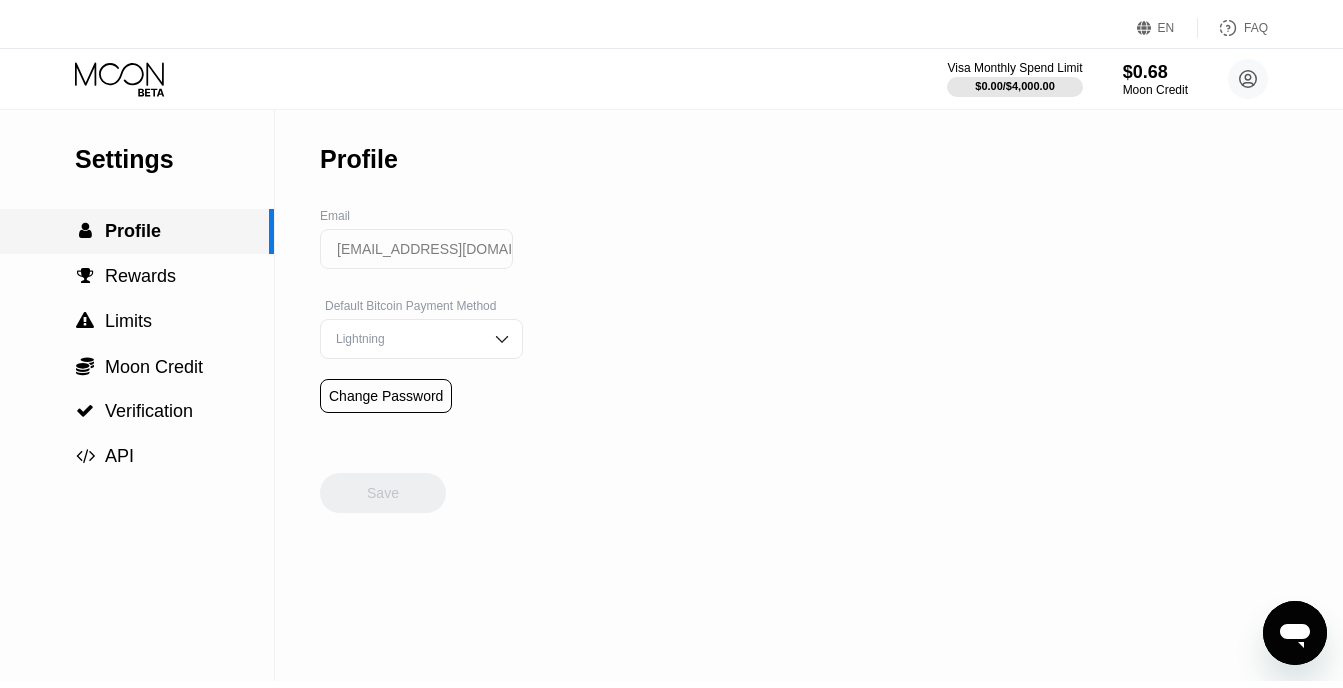 scroll, scrollTop: 0, scrollLeft: 0, axis: both 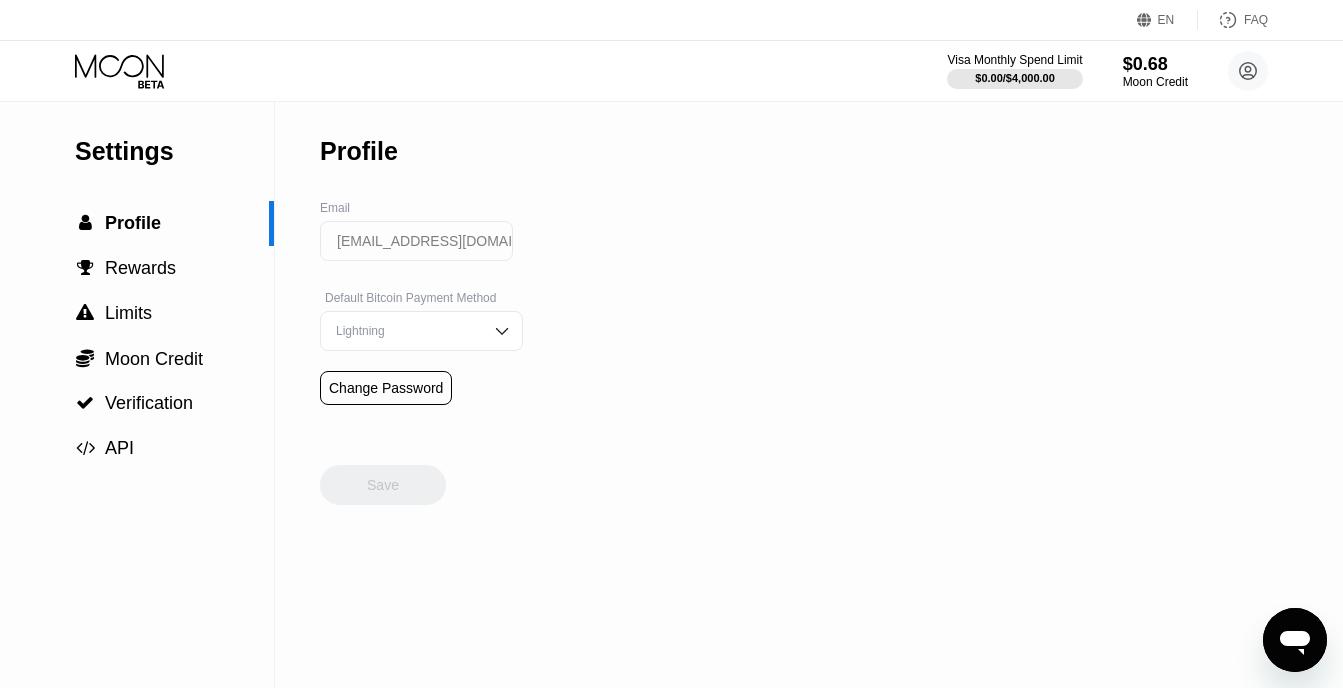 click on "Lightning" at bounding box center (421, 331) 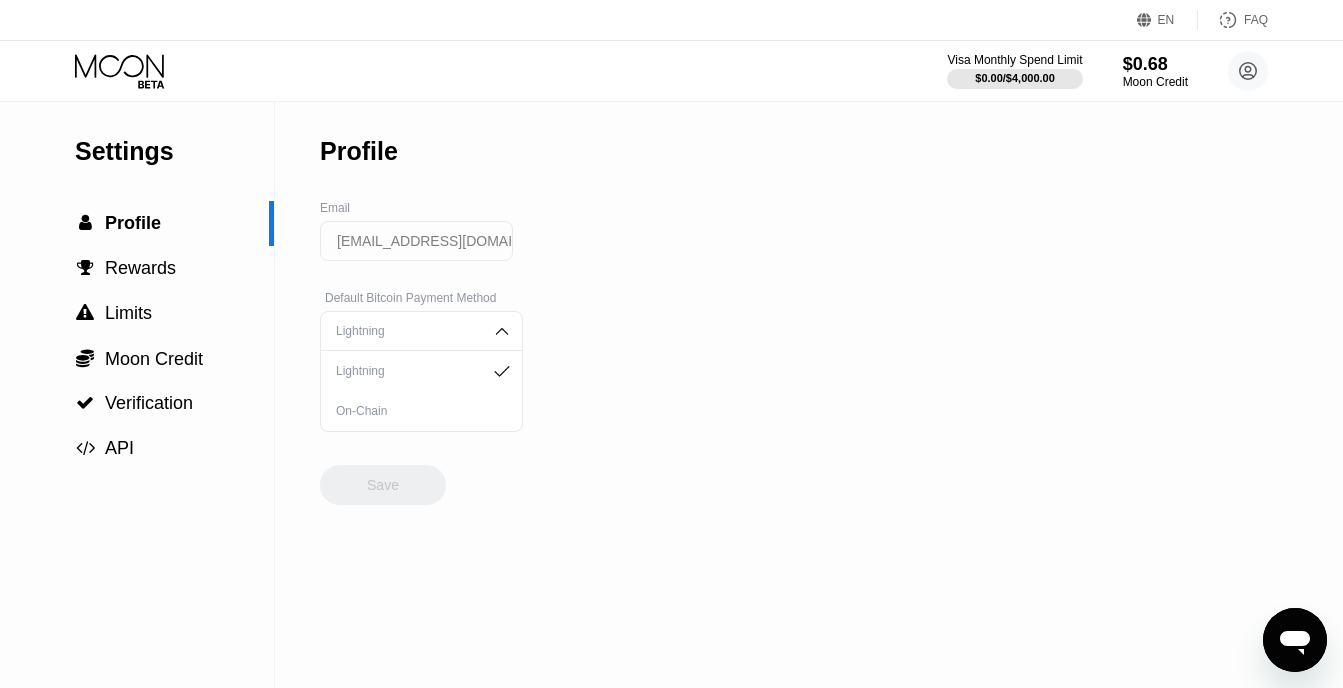 click on "Settings  Profile  Rewards  Limits  Moon Credit  Verification  API Profile Email daniloujones@outlook.com Default Bitcoin Payment Method Lightning Lightning On-Chain Change Password Save" at bounding box center (671, 395) 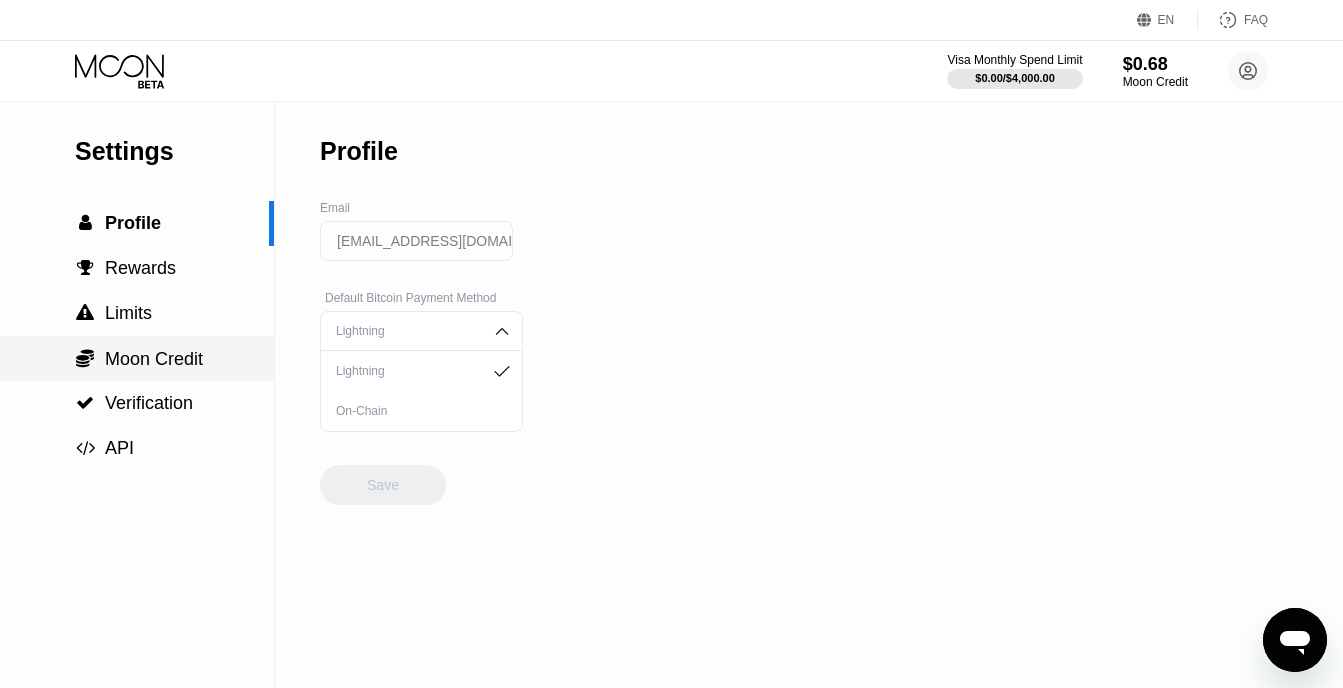 click on "Moon Credit" at bounding box center (154, 359) 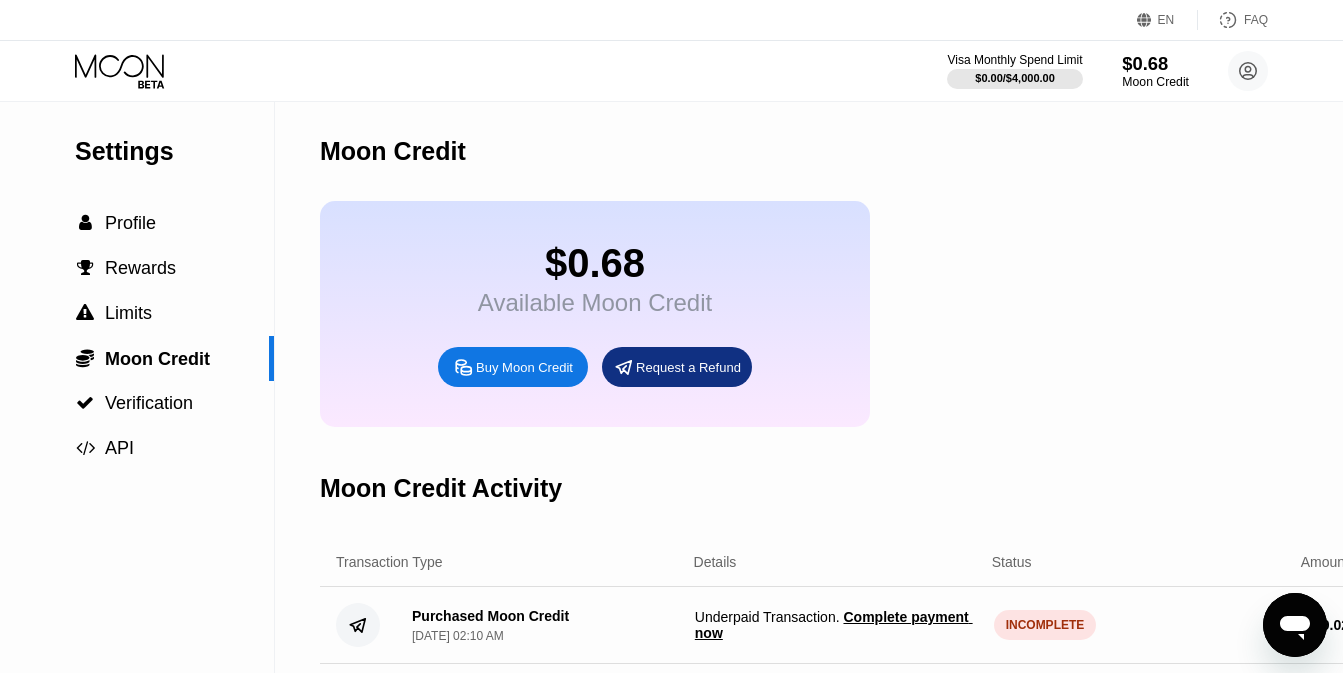click on "Moon Credit" at bounding box center (1155, 82) 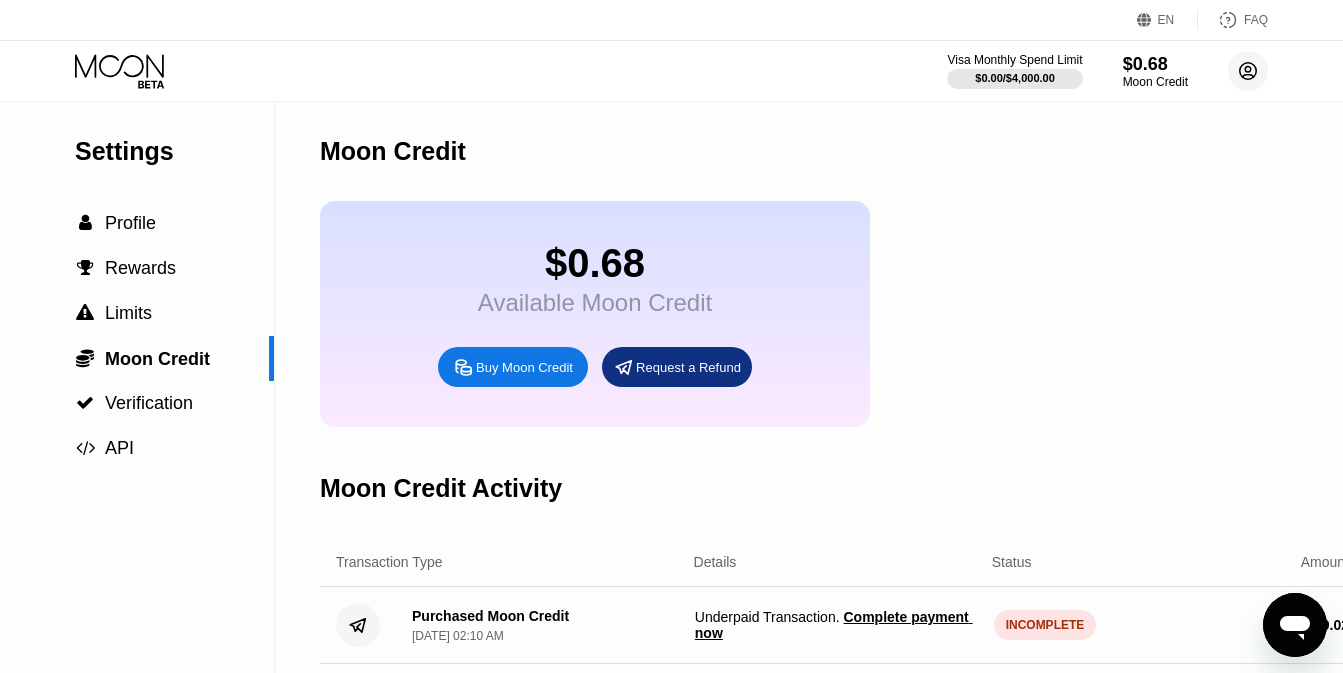click 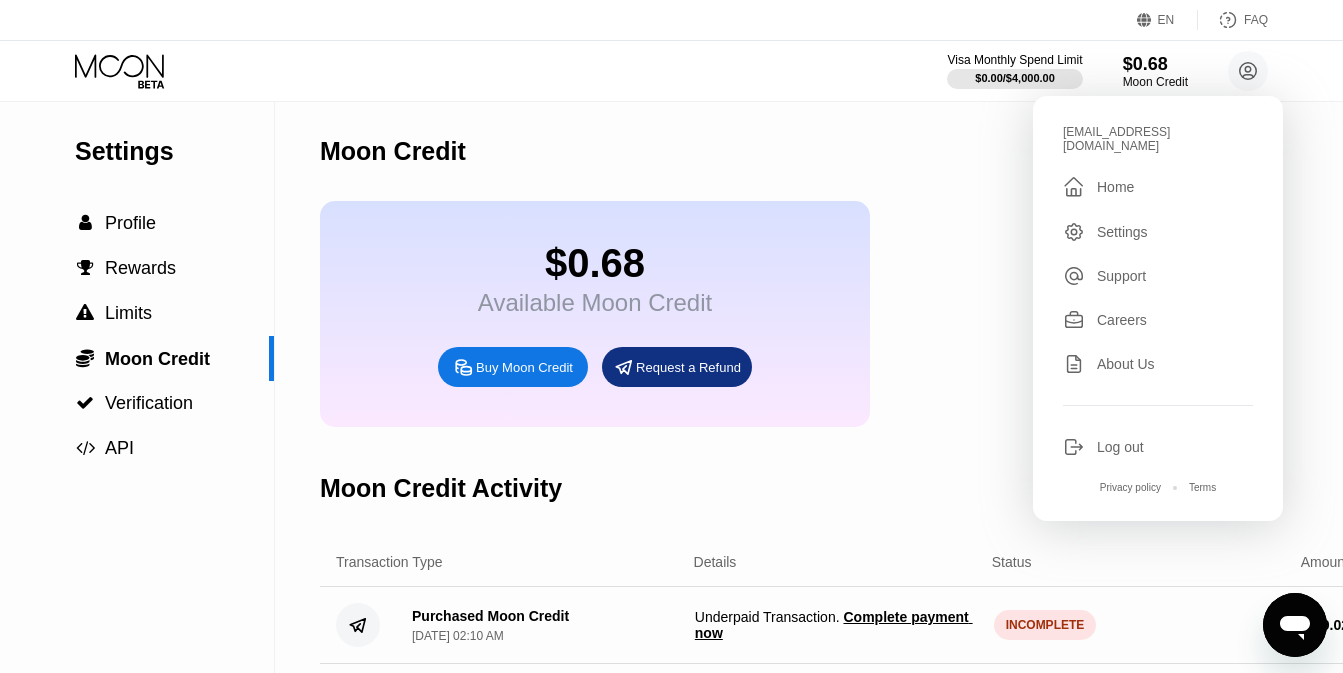 click on "Home" at bounding box center (1115, 187) 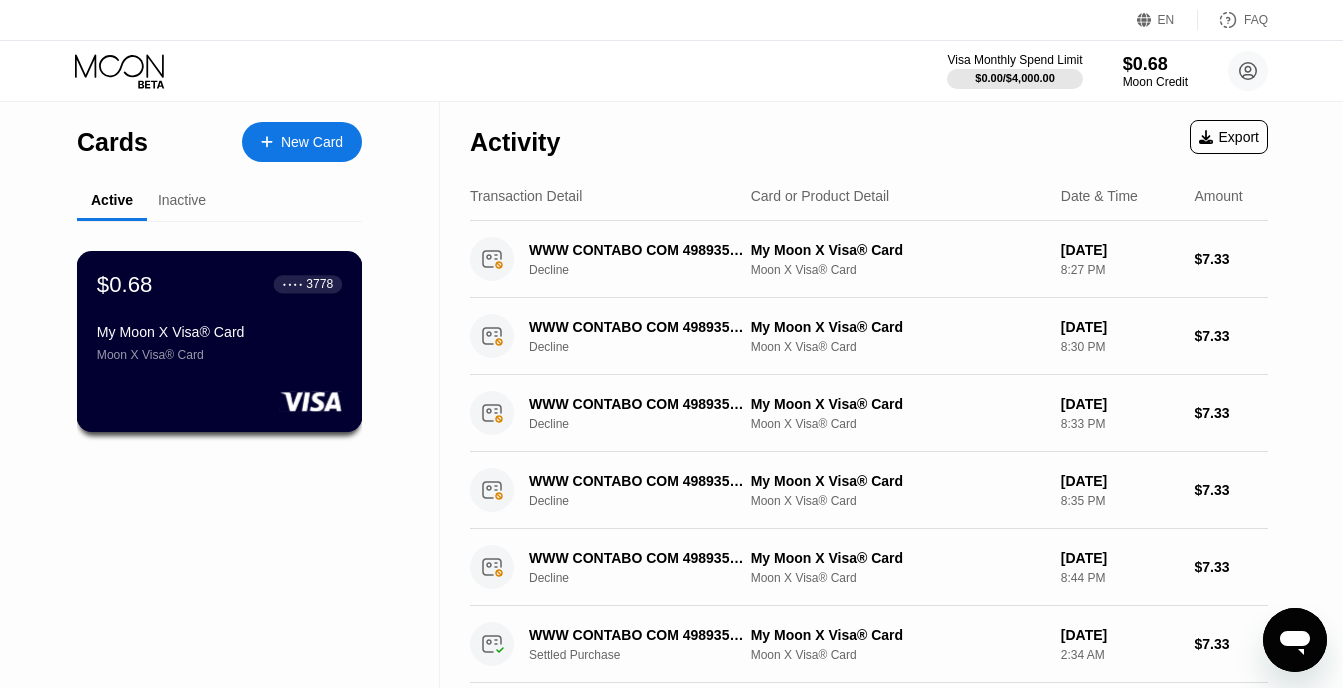 click on "$0.68 ● ● ● ● 3778 My Moon X Visa® Card Moon X Visa® Card" at bounding box center [220, 341] 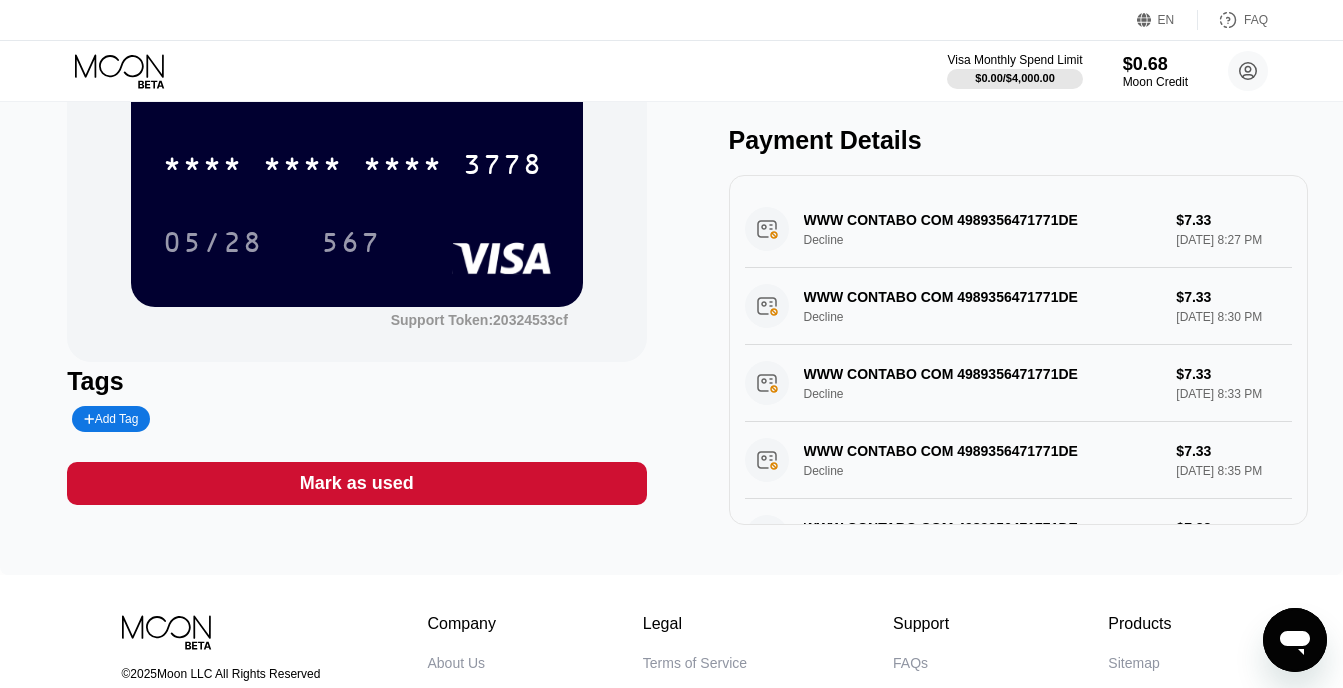 scroll, scrollTop: 171, scrollLeft: 0, axis: vertical 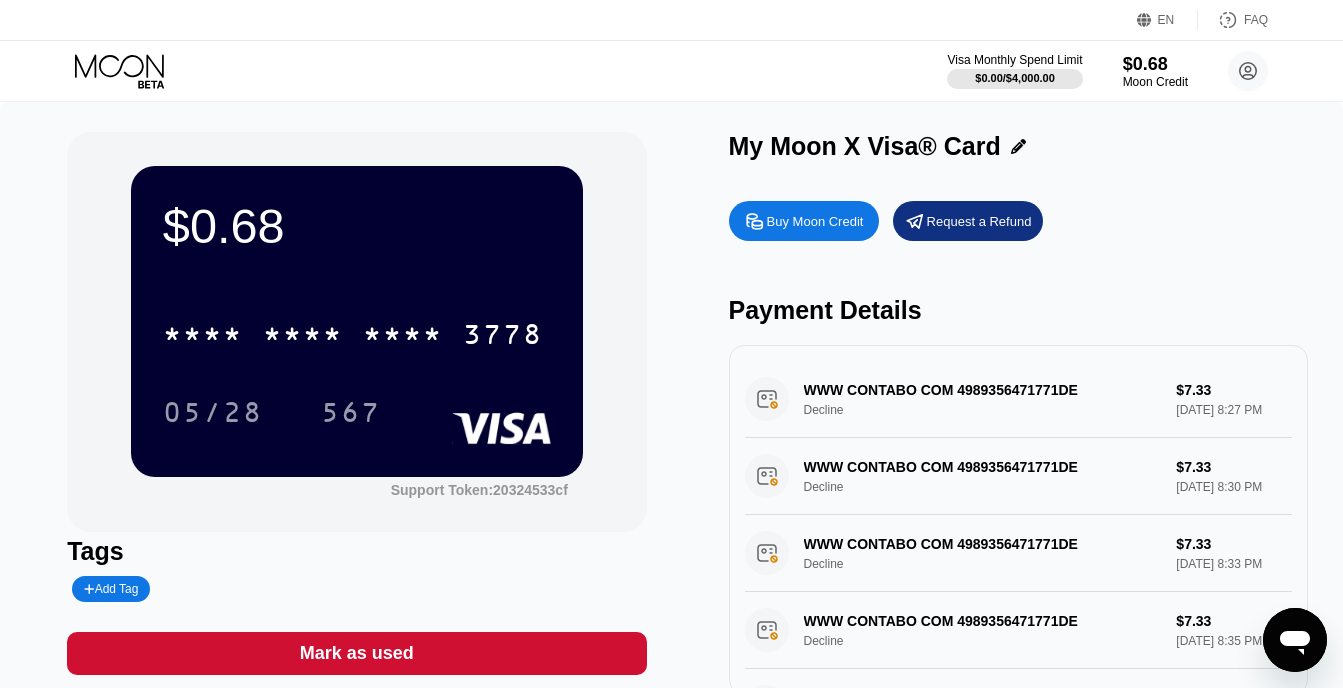 click on "Buy Moon Credit" at bounding box center [815, 221] 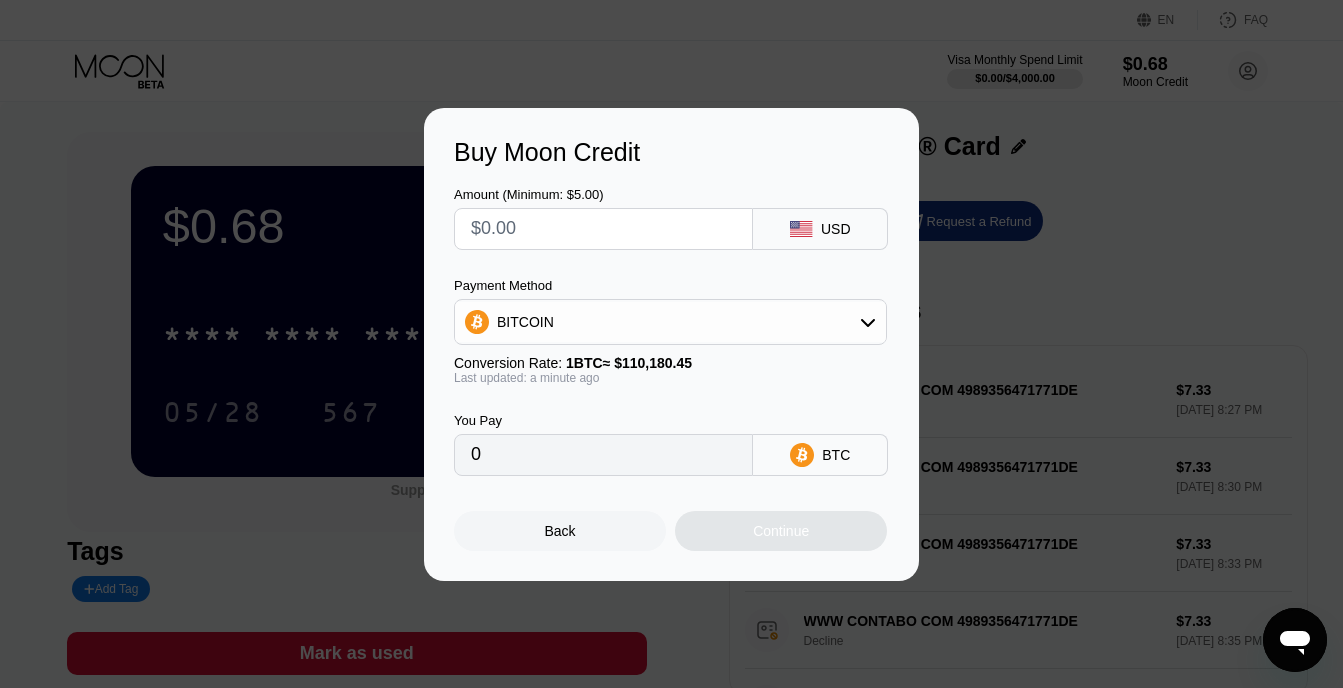 click on "Back" at bounding box center (560, 531) 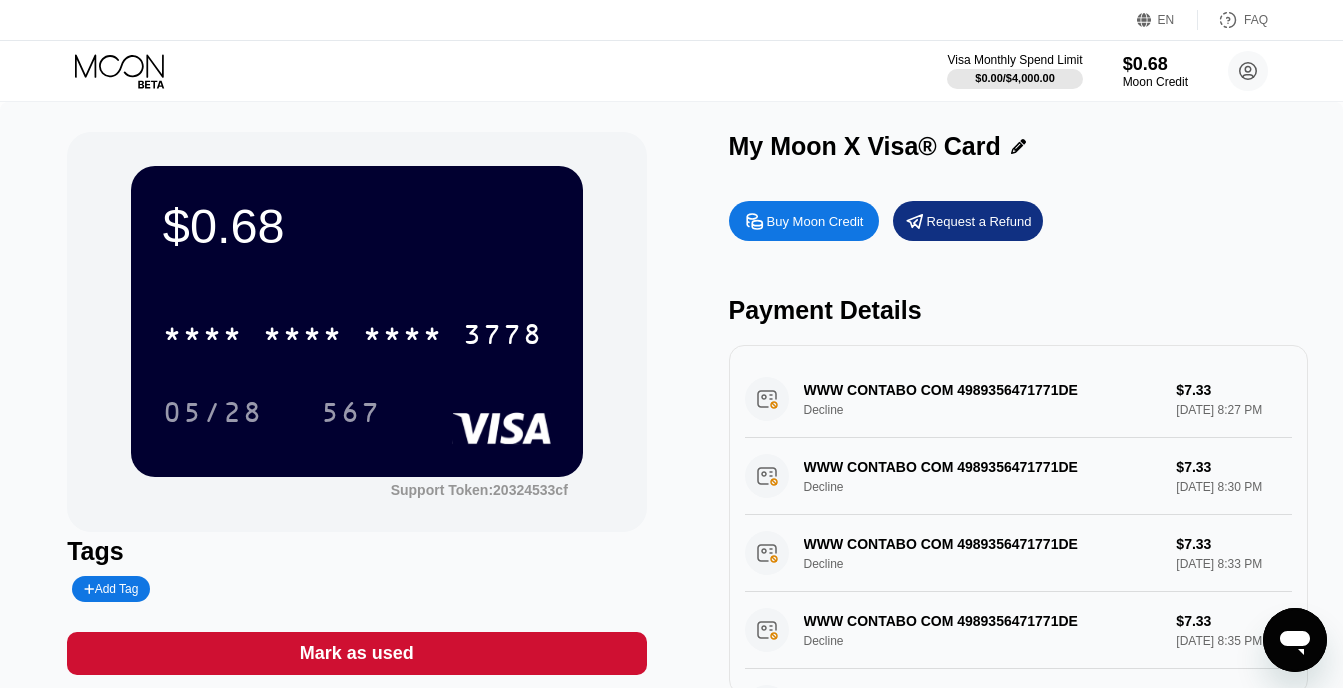 click on "Visa Monthly Spend Limit $0.00 / $4,000.00 $0.68 Moon Credit daniloujones@outlook.com  Home Settings Support Careers About Us Log out Privacy policy Terms" at bounding box center [1107, 71] 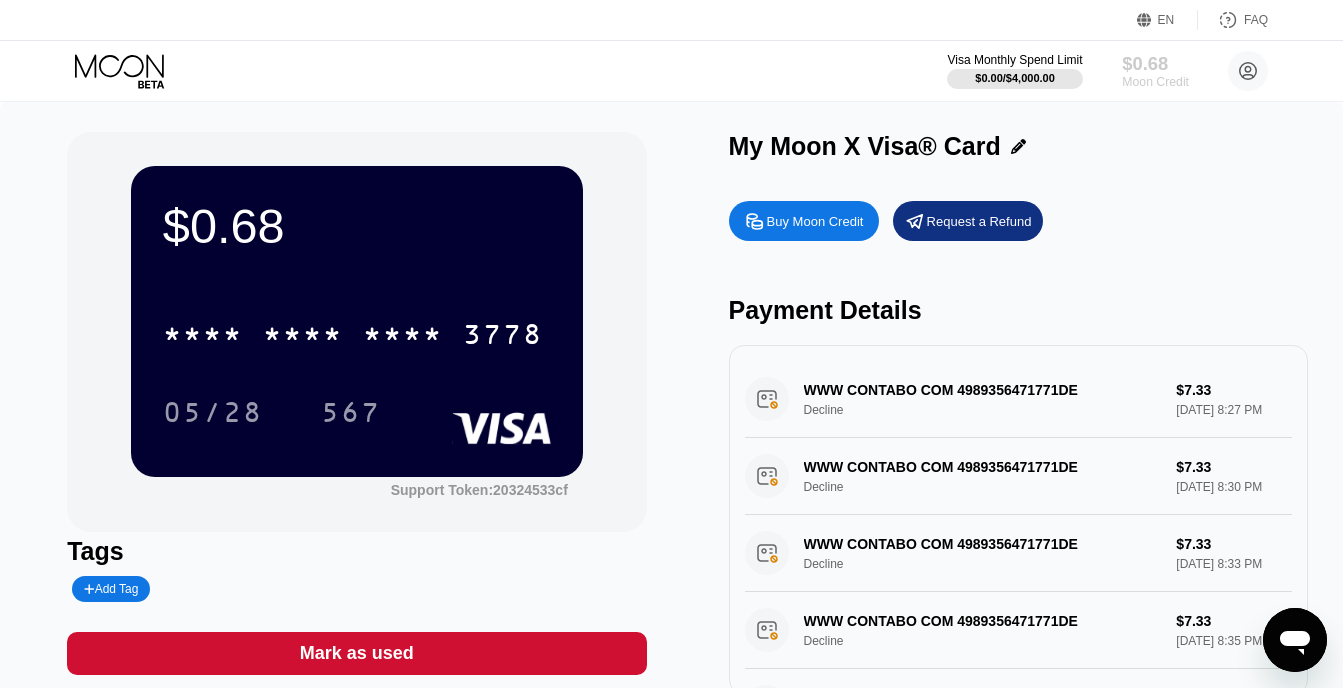 click on "$0.68" at bounding box center (1155, 63) 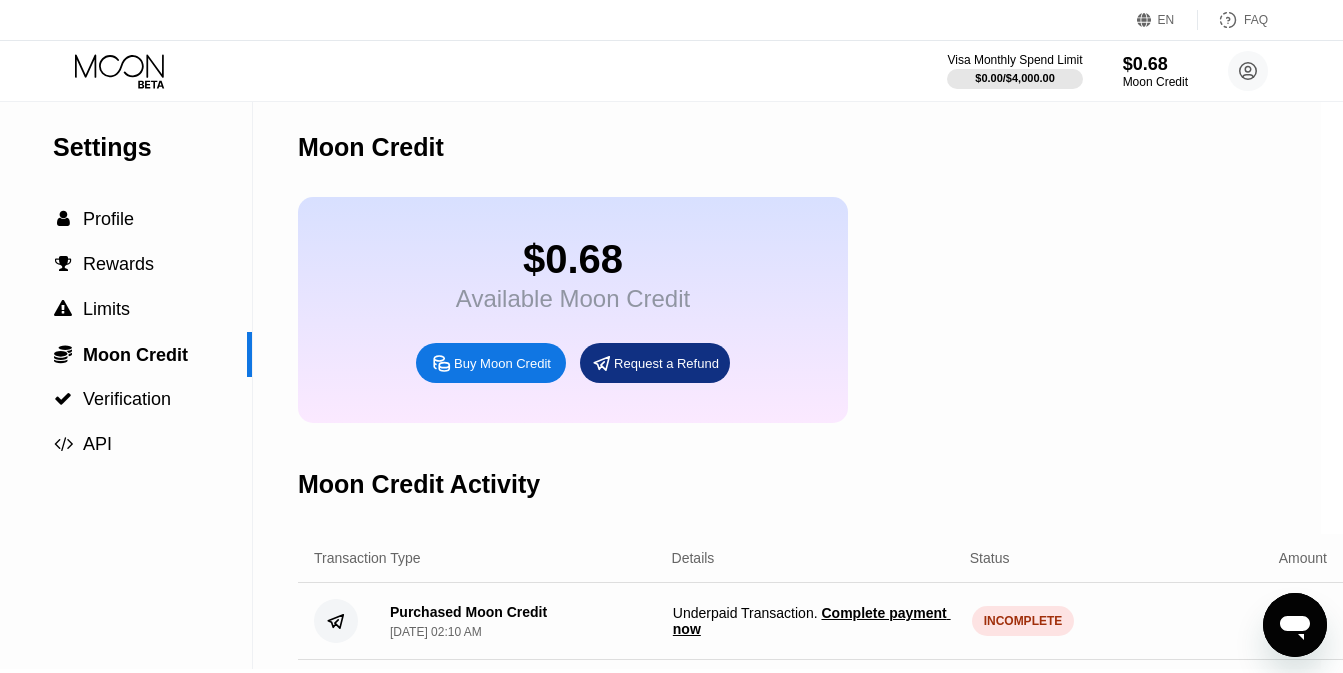 scroll, scrollTop: 0, scrollLeft: 22, axis: horizontal 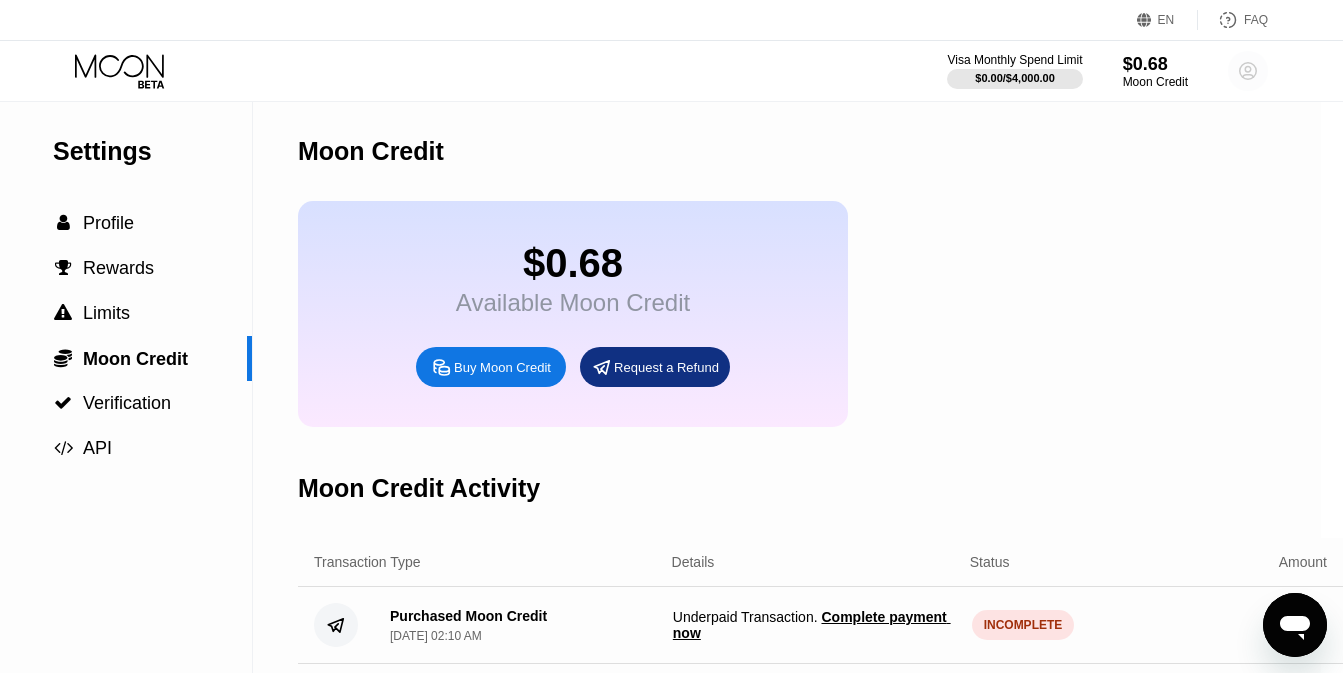 click 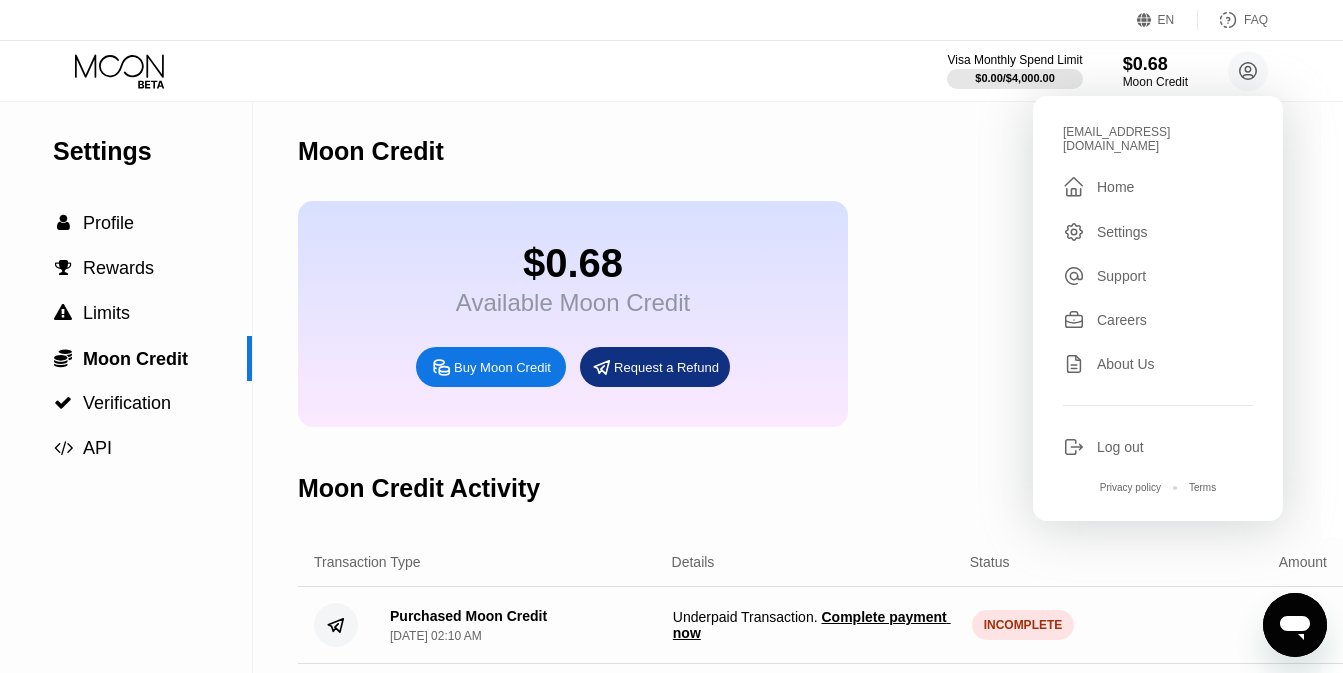 click on "Support" at bounding box center (1121, 276) 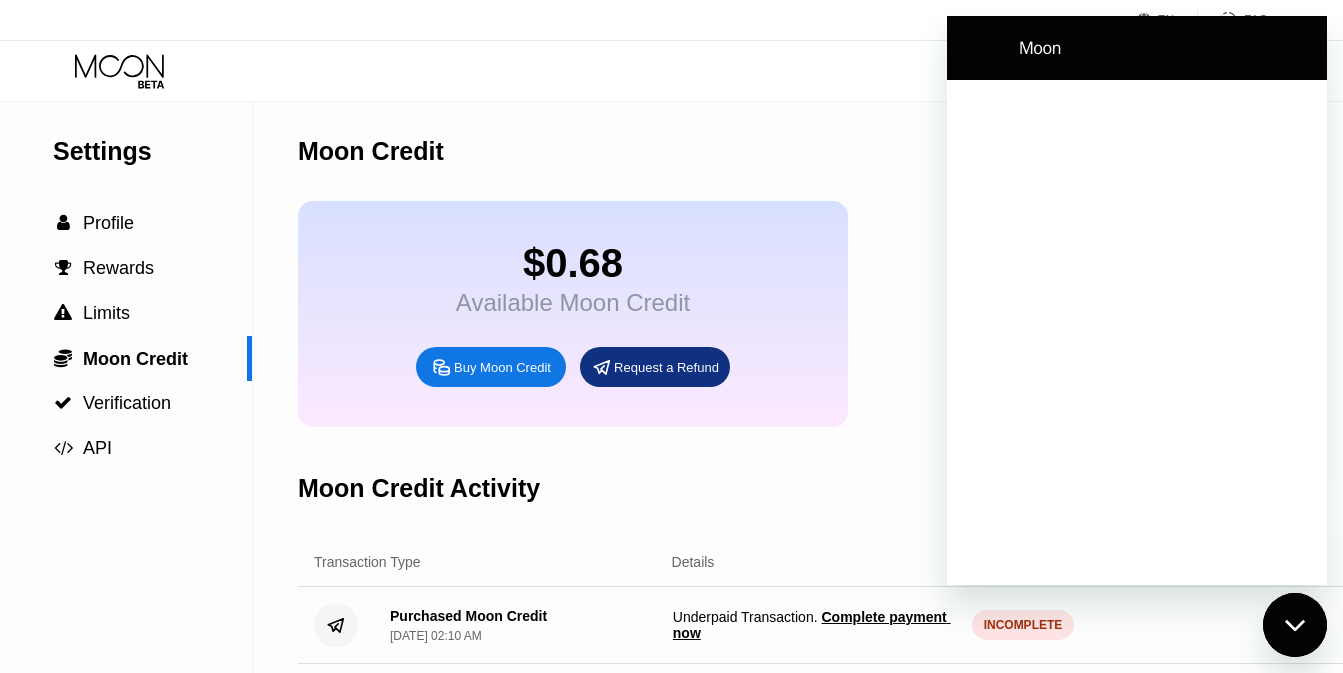 scroll, scrollTop: 0, scrollLeft: 0, axis: both 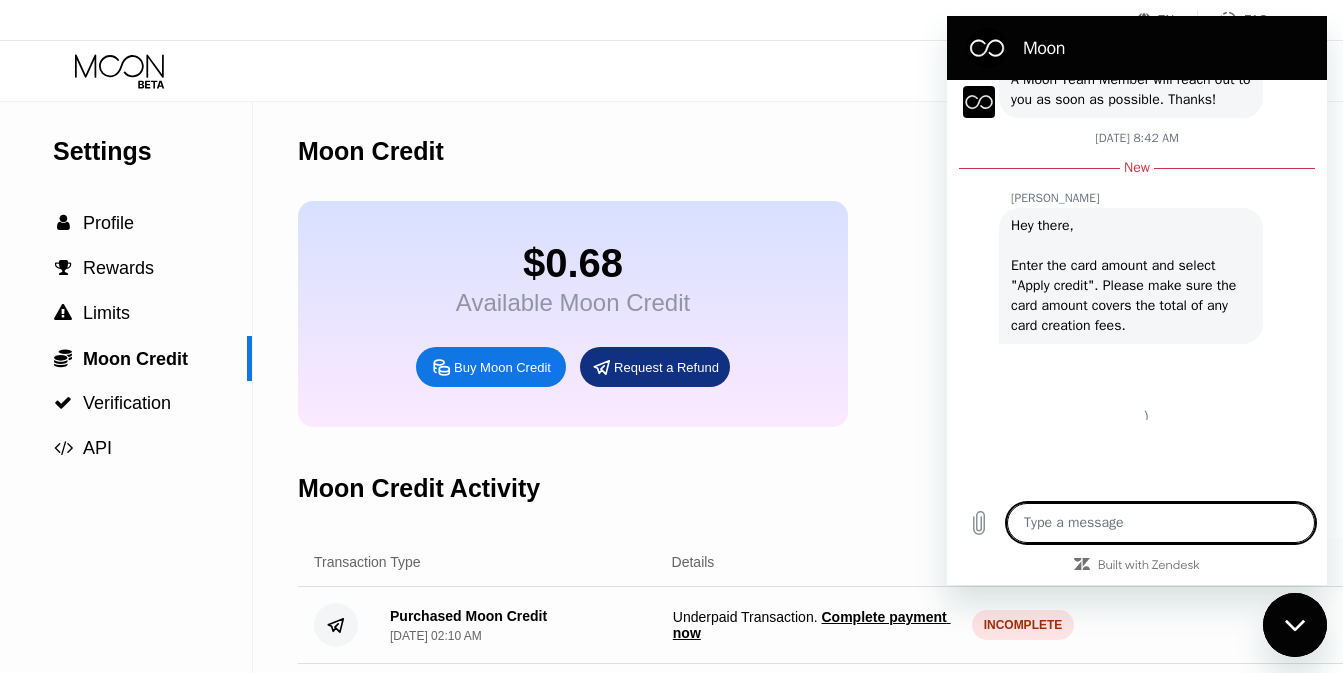type on "x" 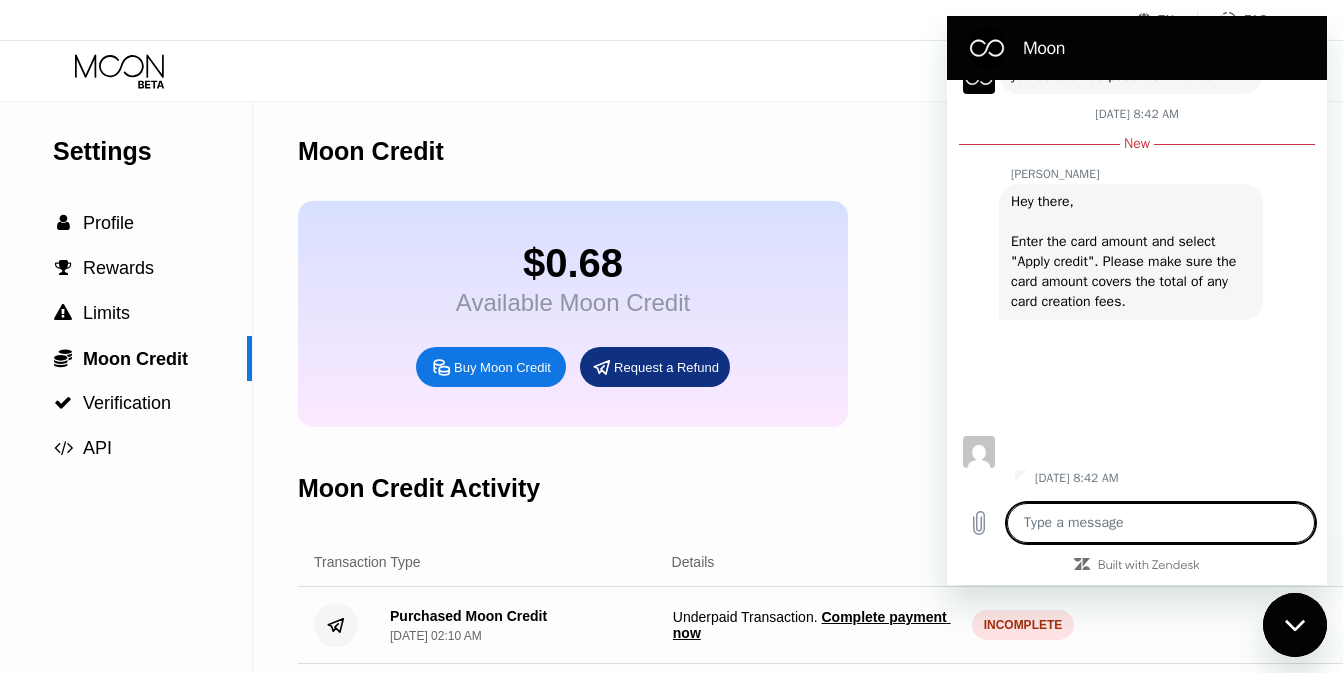 scroll, scrollTop: 485, scrollLeft: 0, axis: vertical 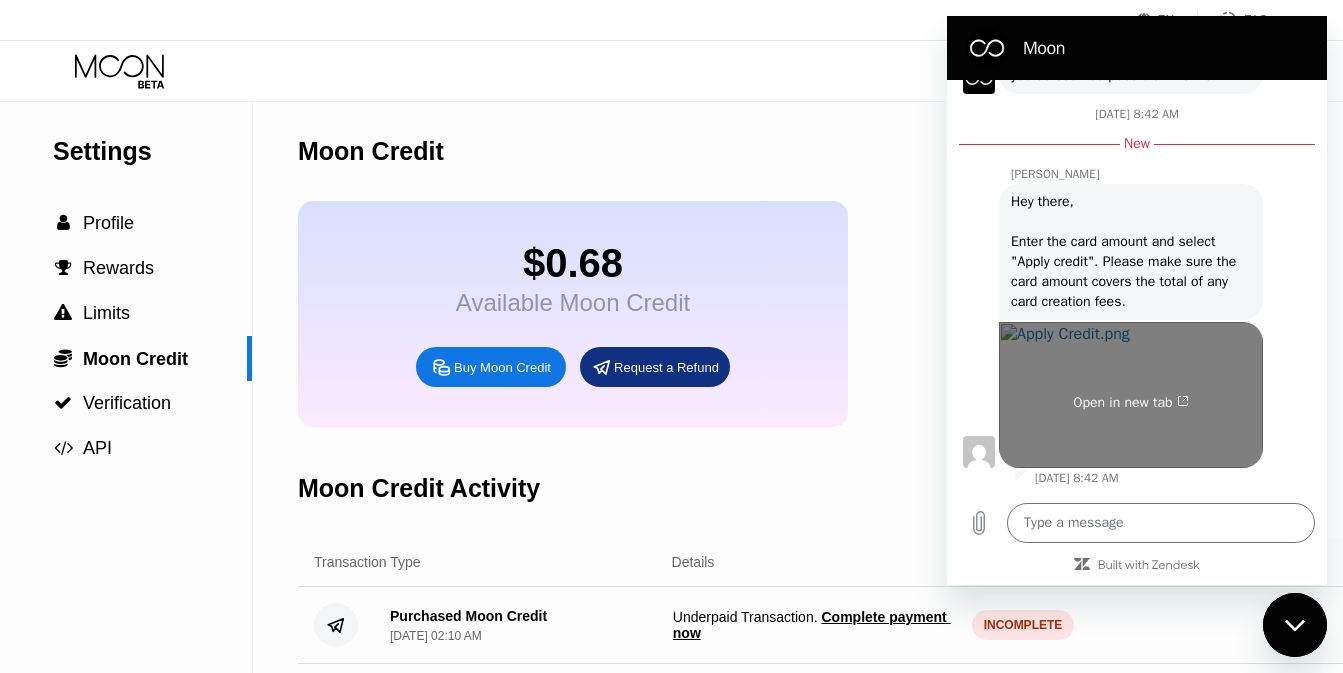 click on "Open in new tab" at bounding box center [1130, 403] 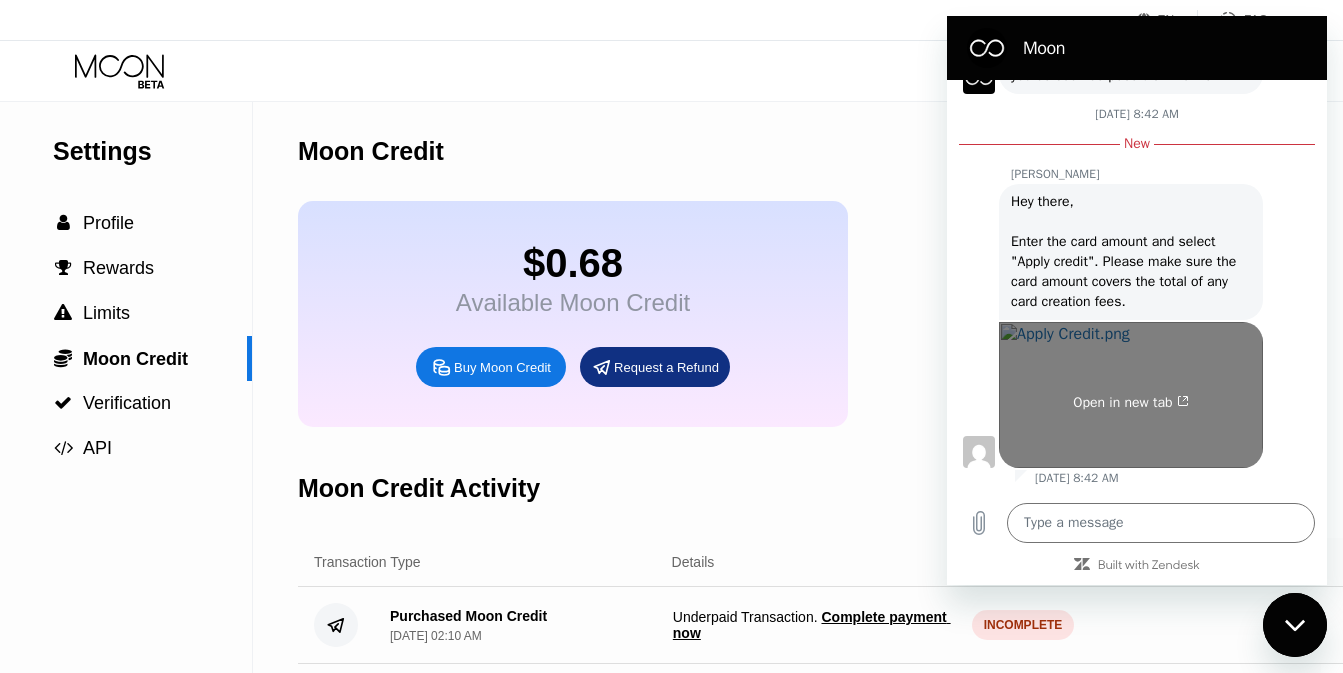 scroll, scrollTop: 485, scrollLeft: 0, axis: vertical 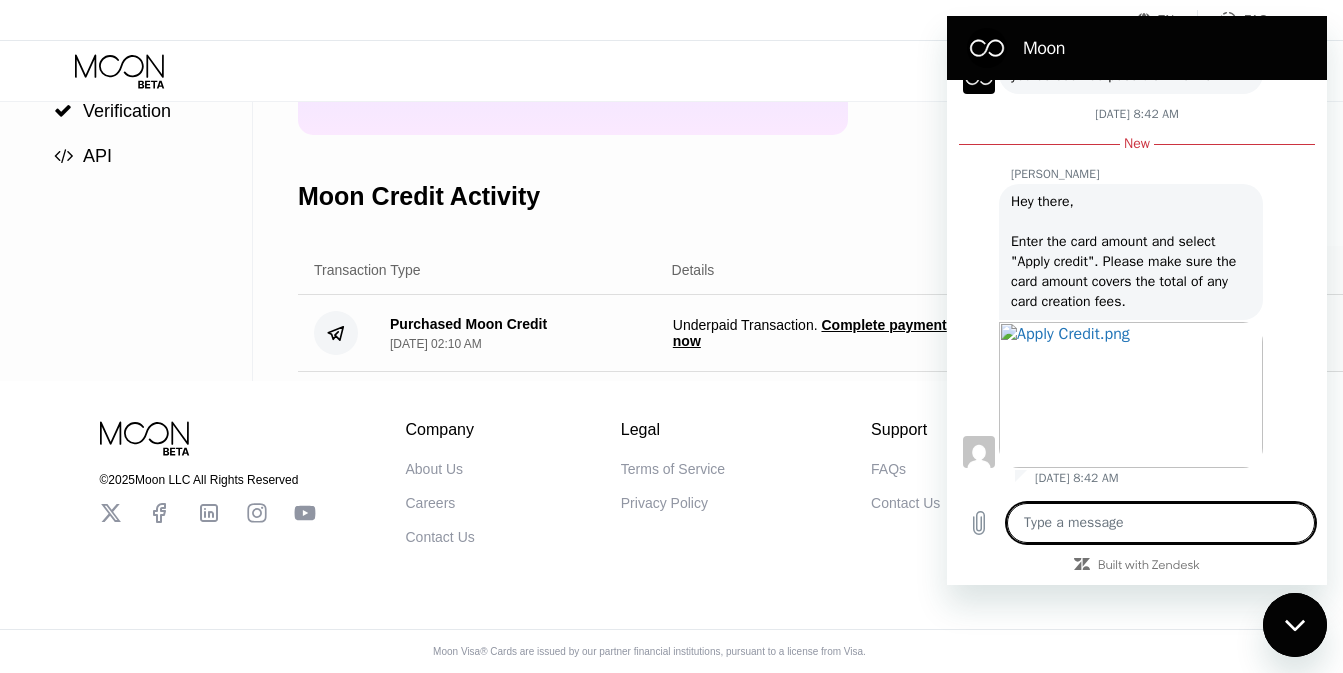 click at bounding box center [1161, 523] 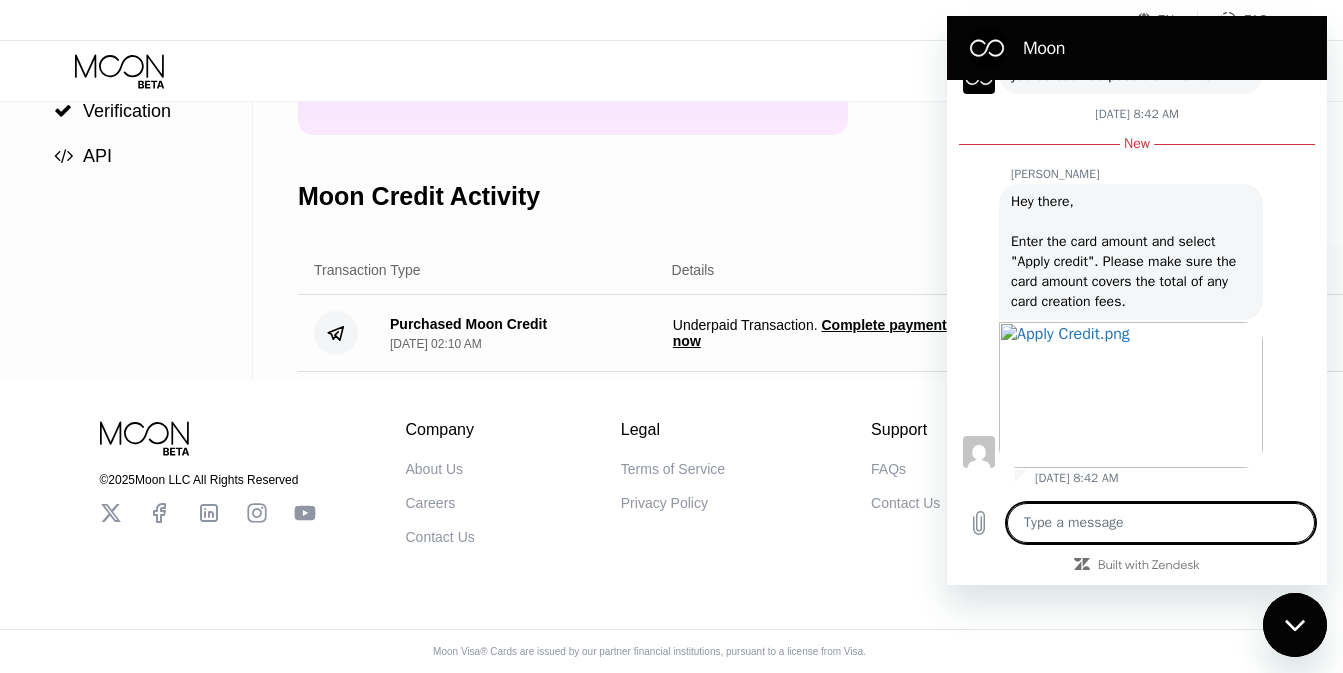 type on "h" 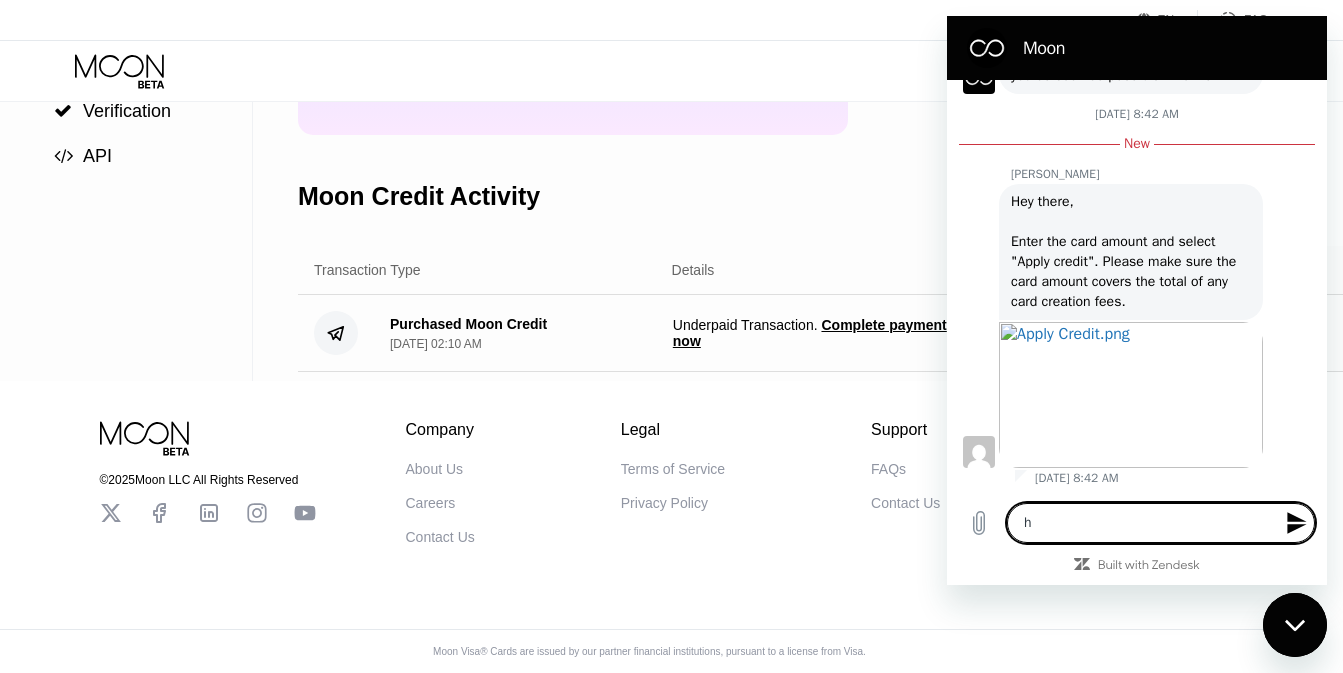 type on "he" 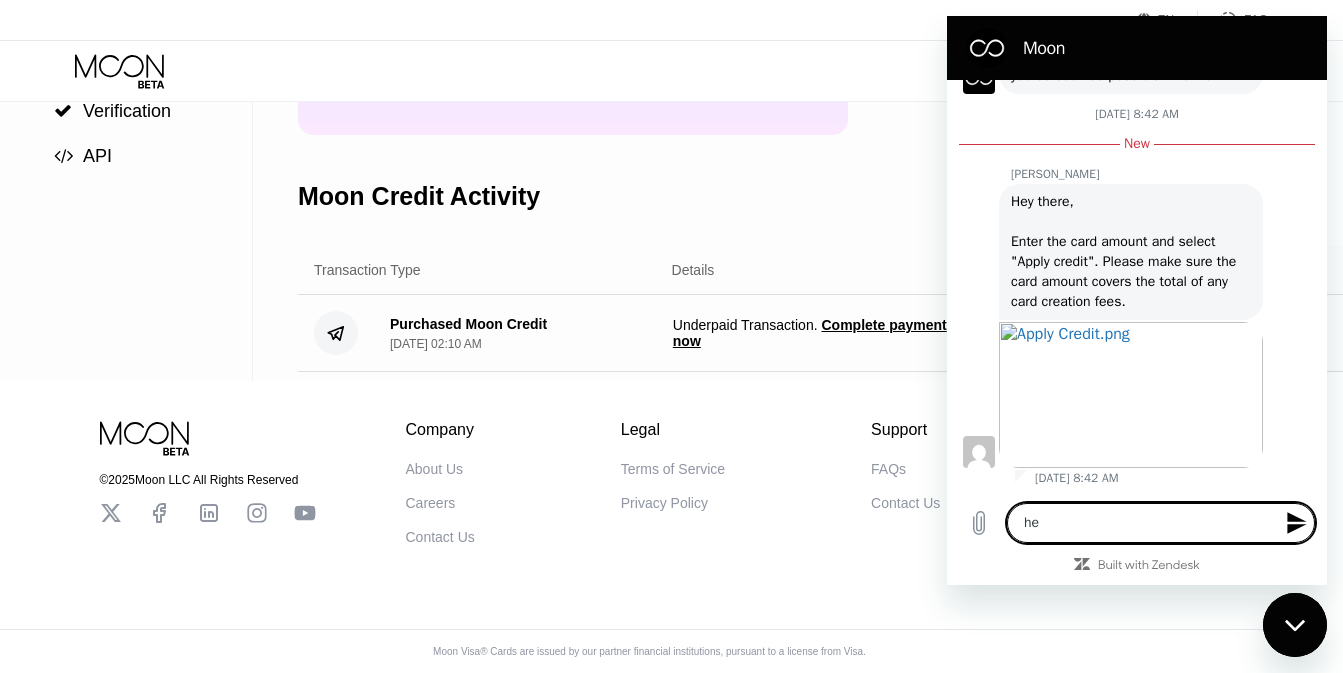 type on "hel" 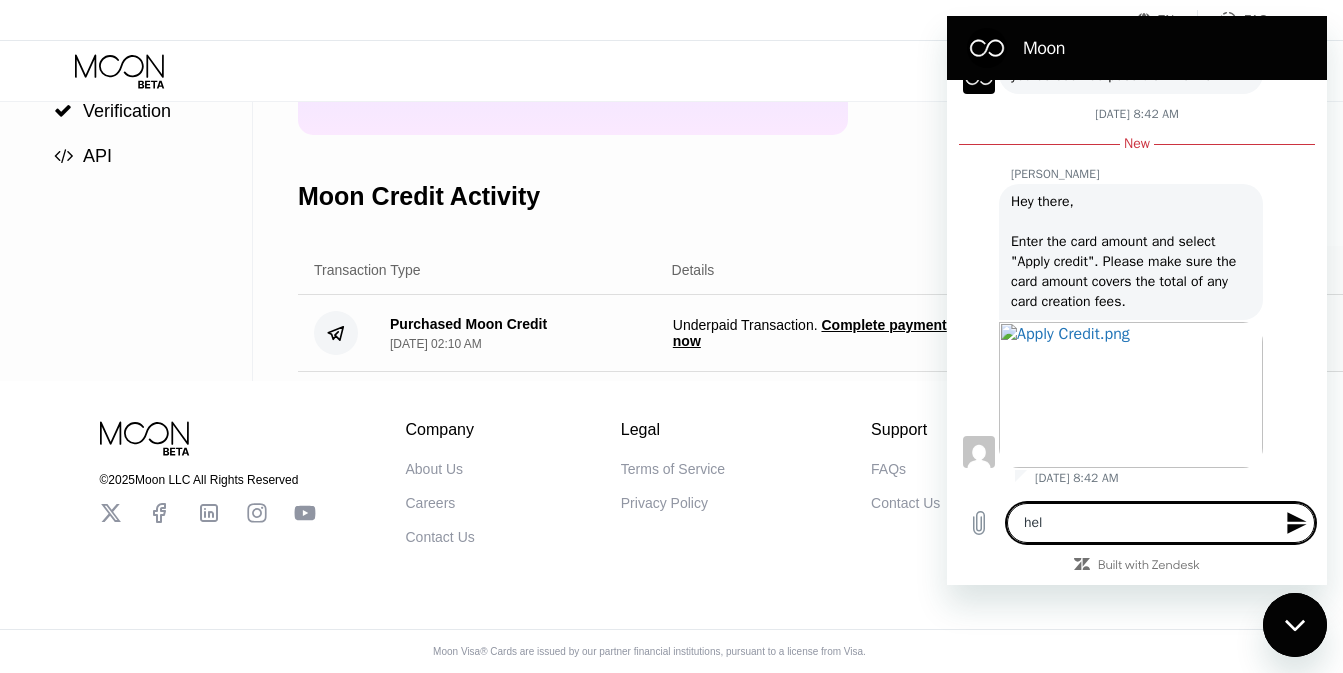 type on "x" 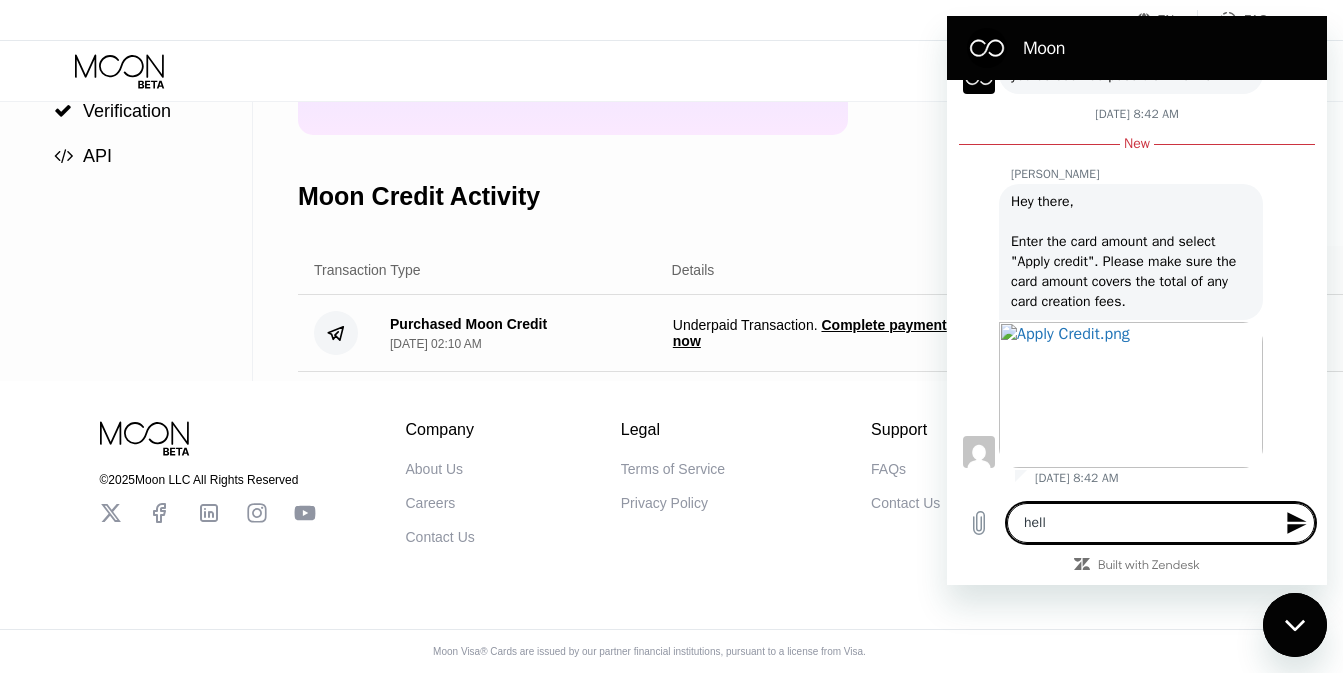 type on "hello" 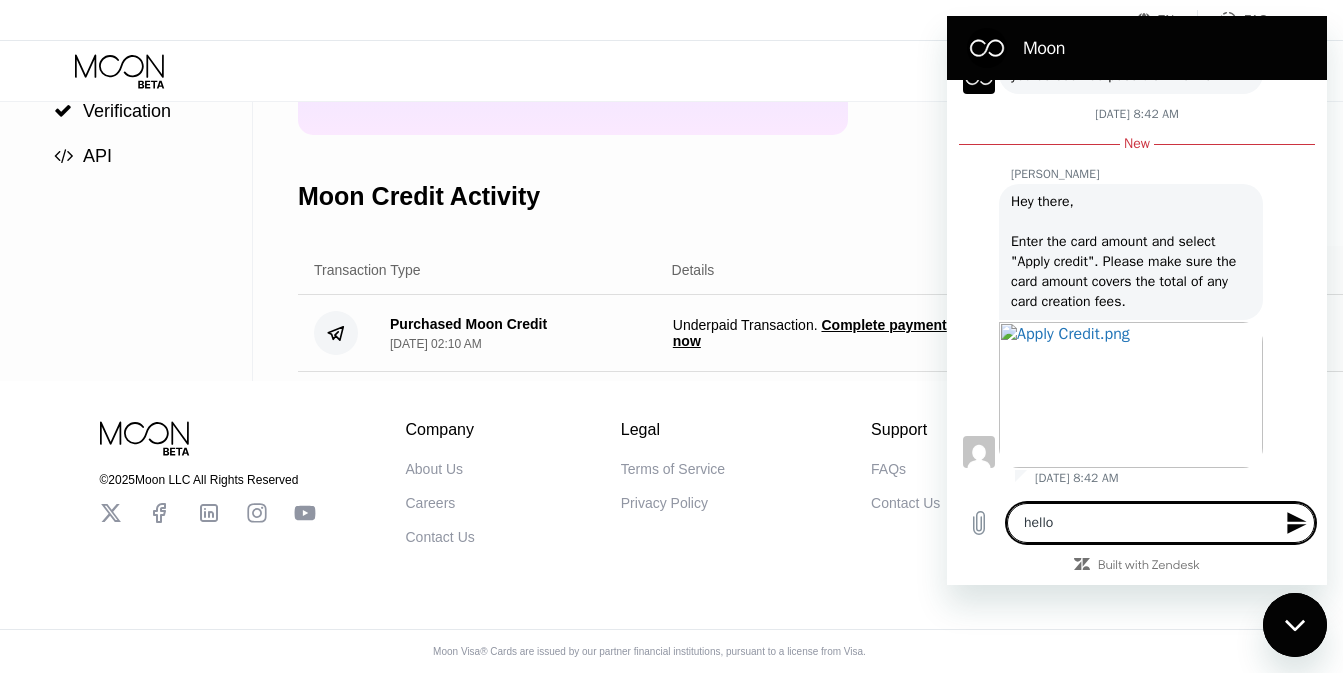 type on "hello" 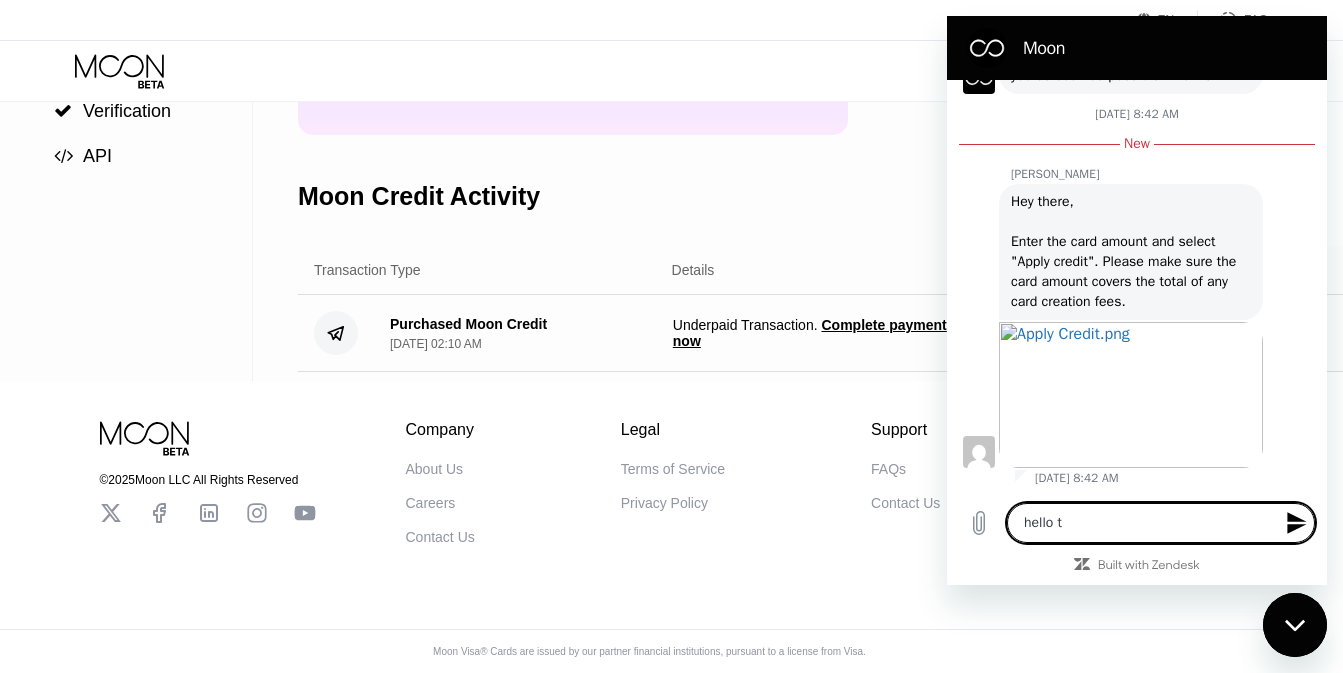 type on "hello th" 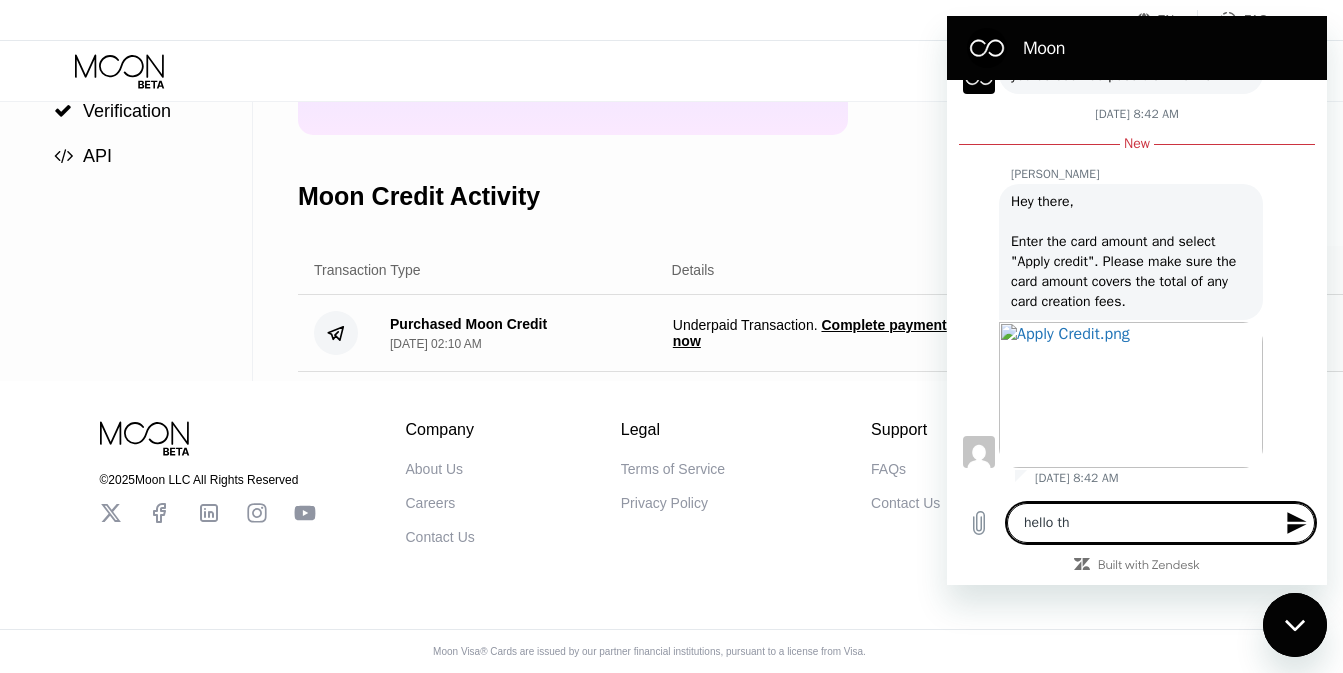 type on "hello the" 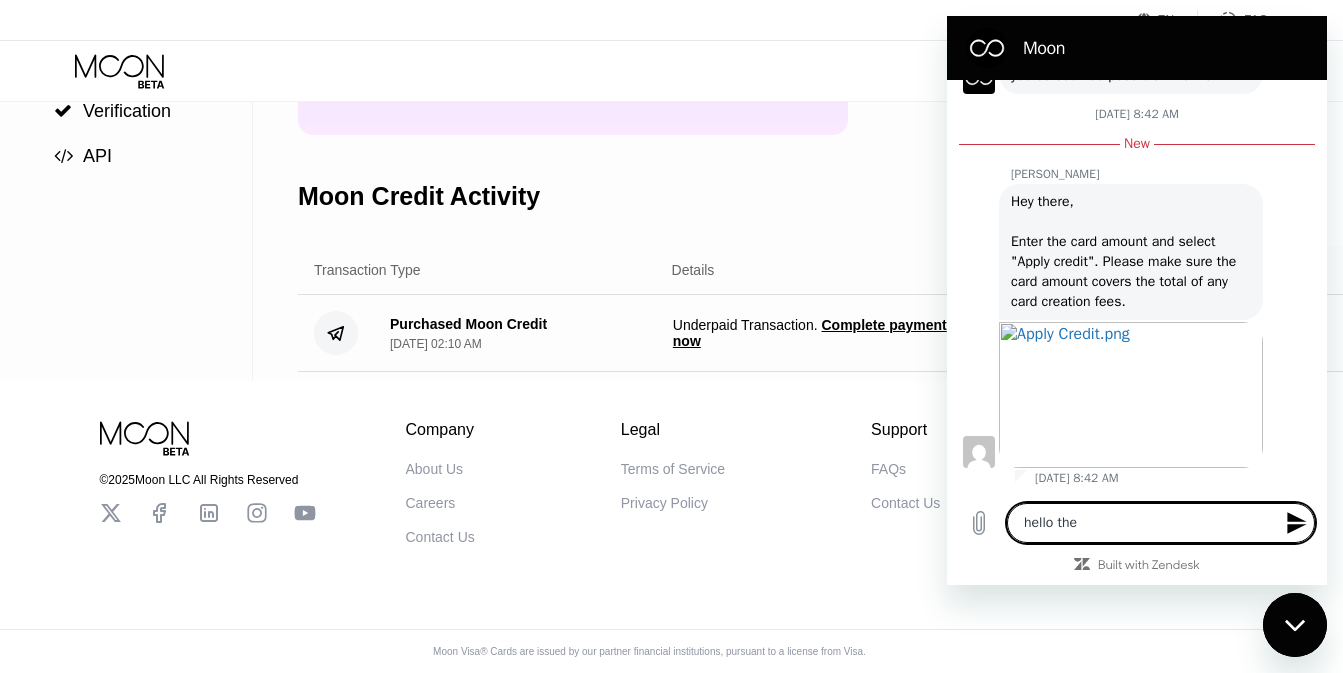 type on "hello ther" 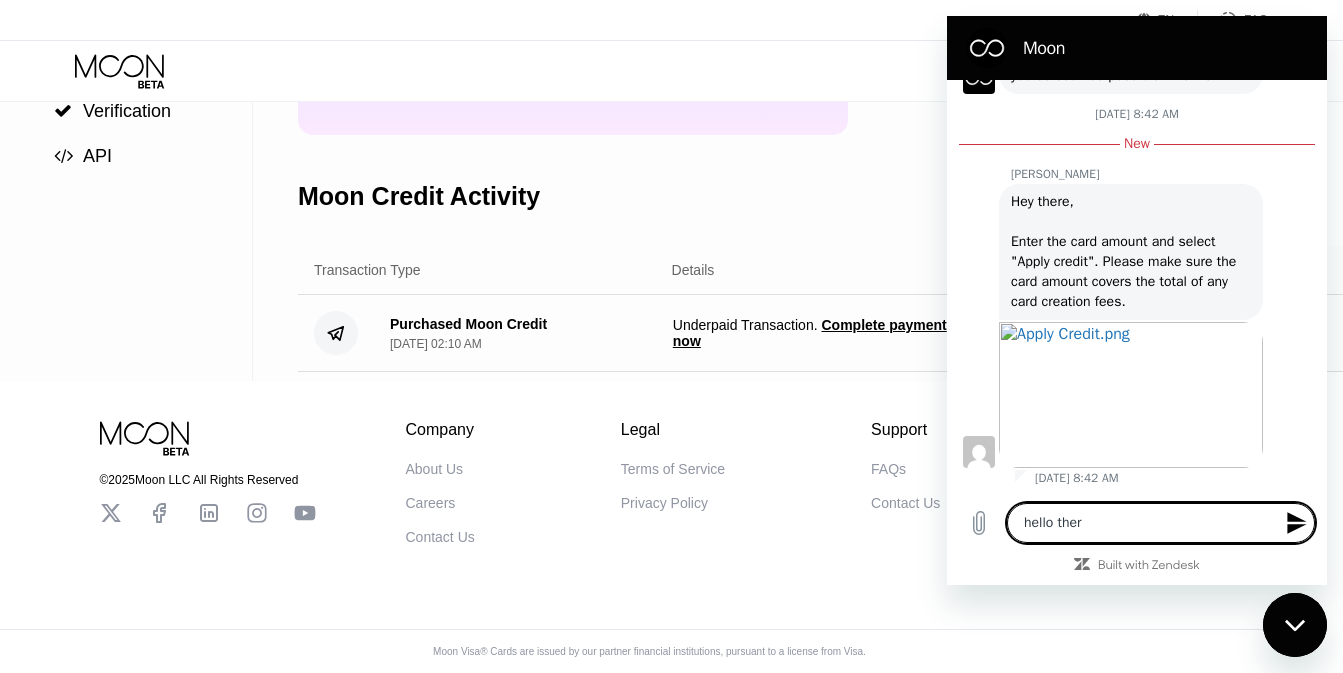 type on "hello there" 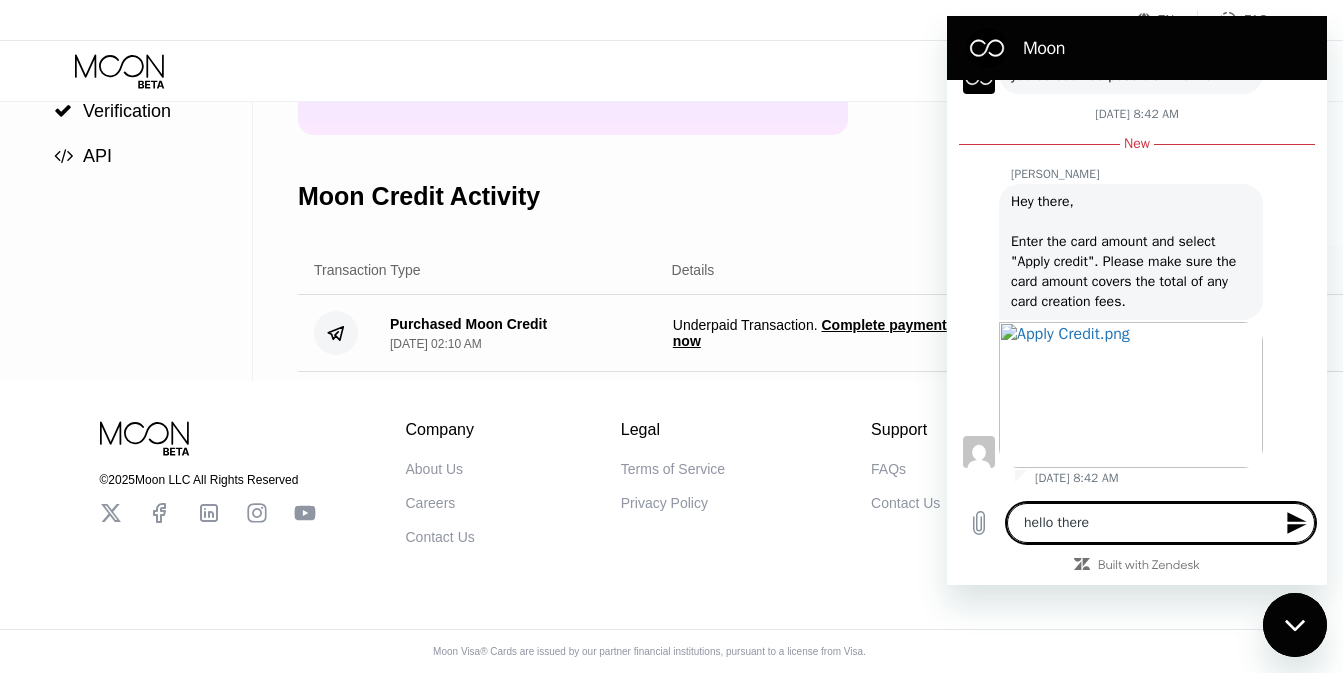 type 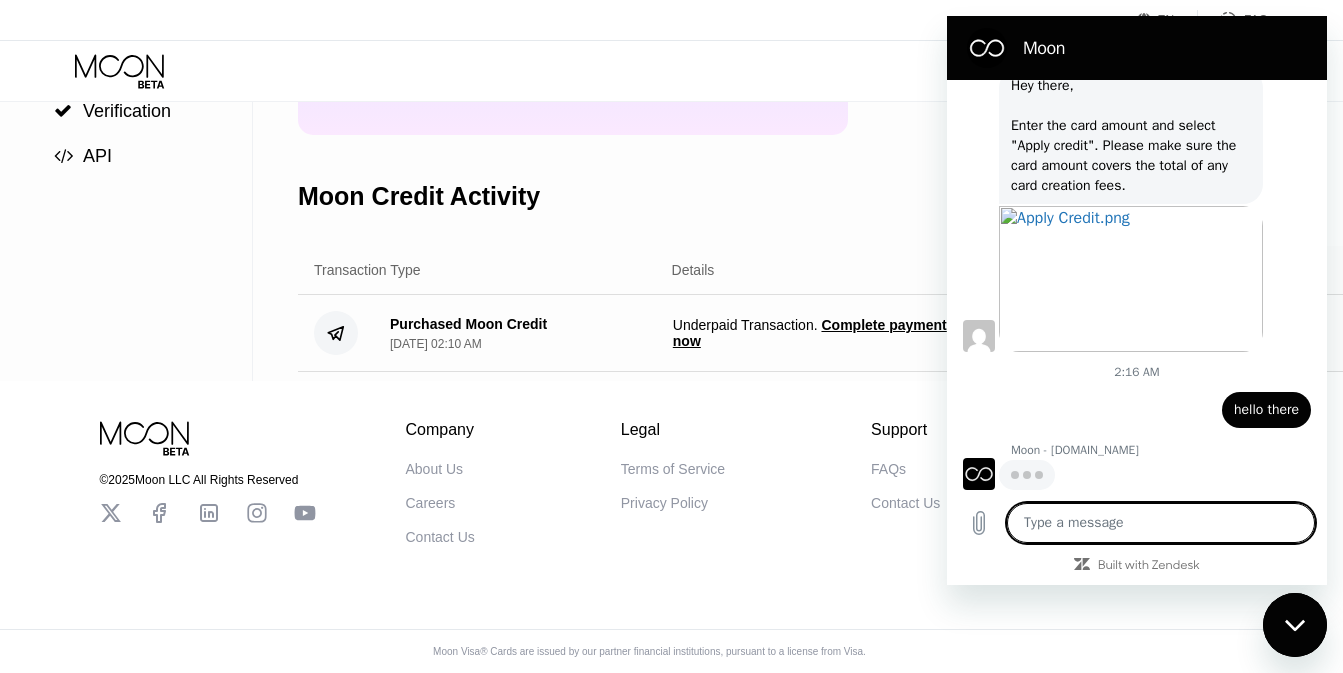 scroll, scrollTop: 599, scrollLeft: 0, axis: vertical 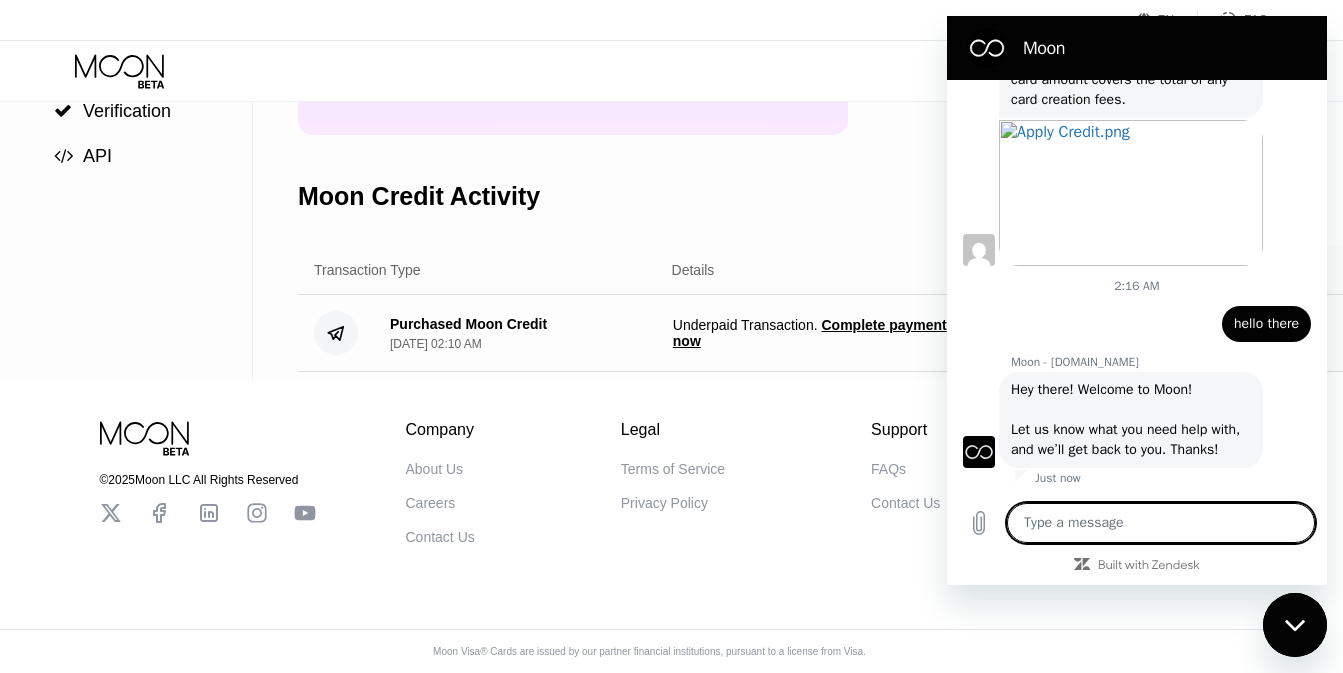 type on "x" 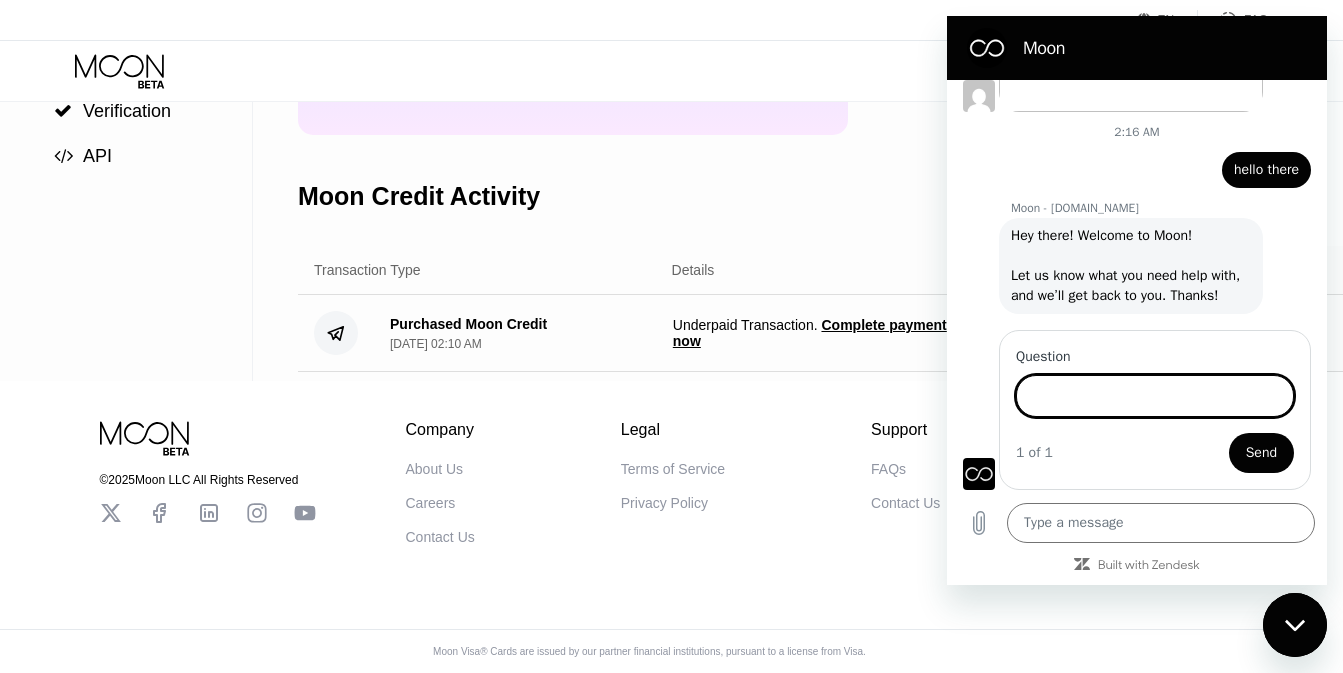 scroll, scrollTop: 861, scrollLeft: 0, axis: vertical 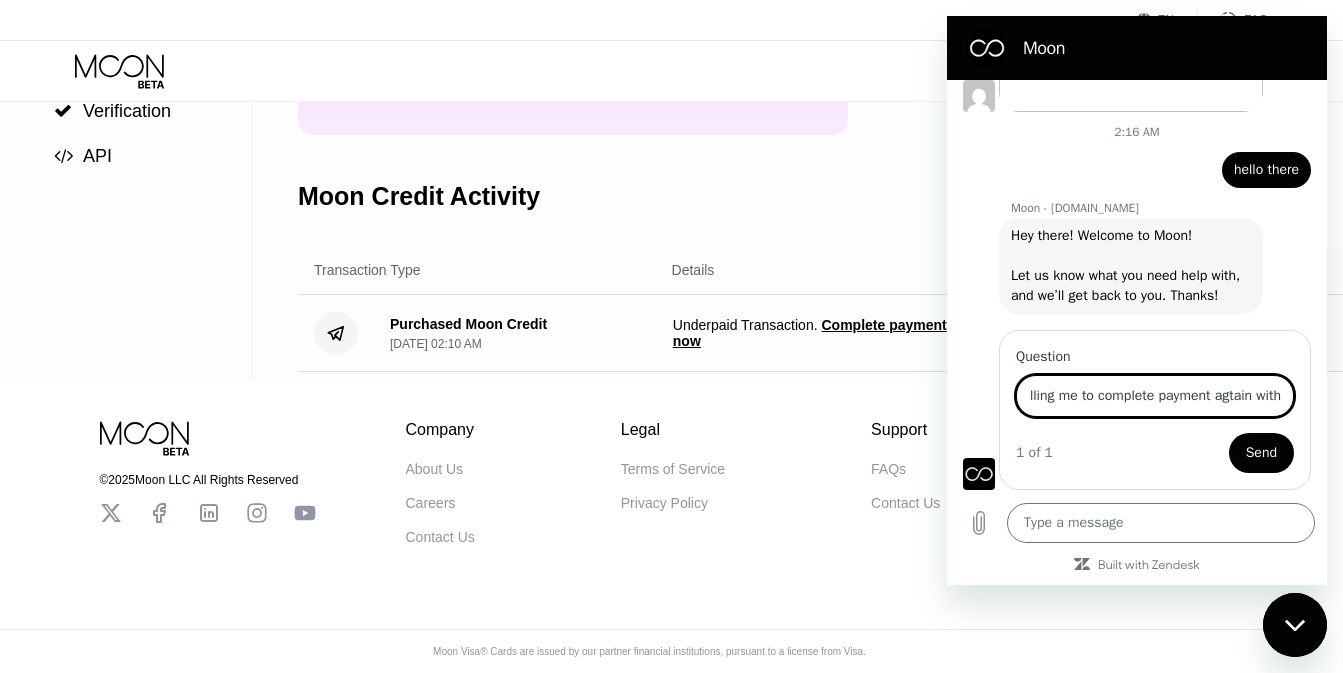 drag, startPoint x: 1146, startPoint y: 409, endPoint x: 1213, endPoint y: 411, distance: 67.02985 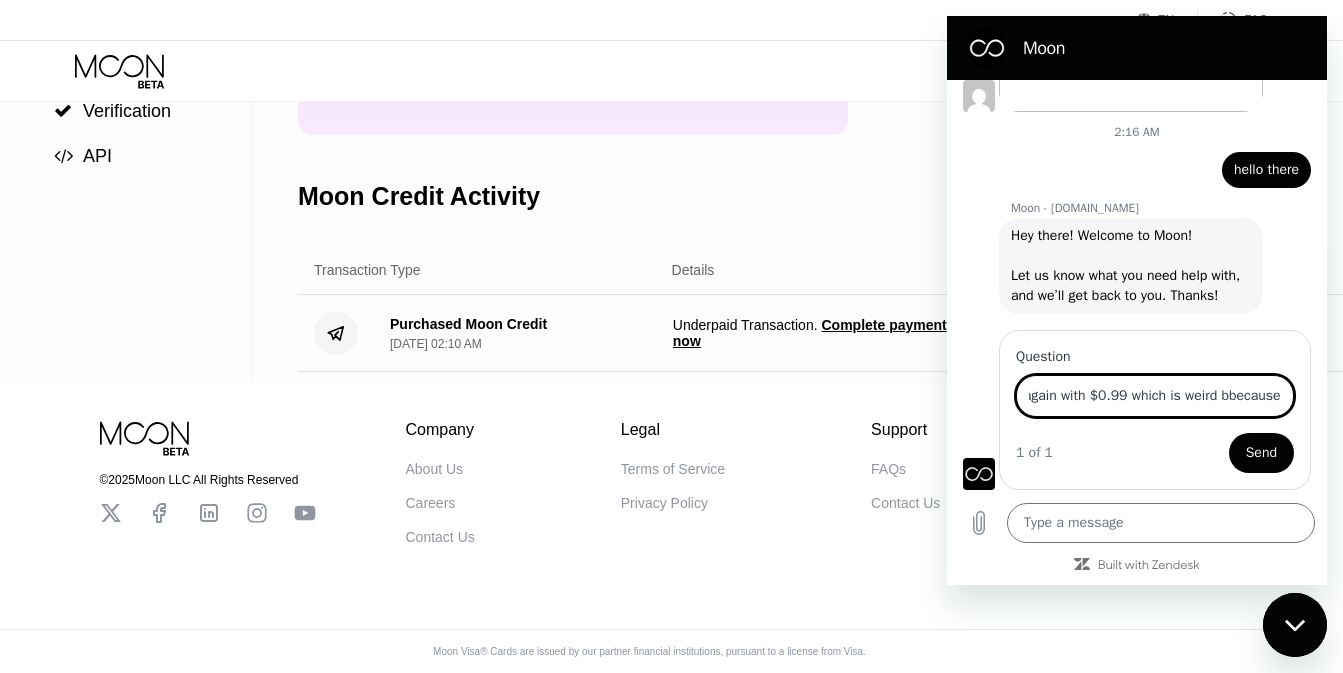 scroll, scrollTop: 0, scrollLeft: 1289, axis: horizontal 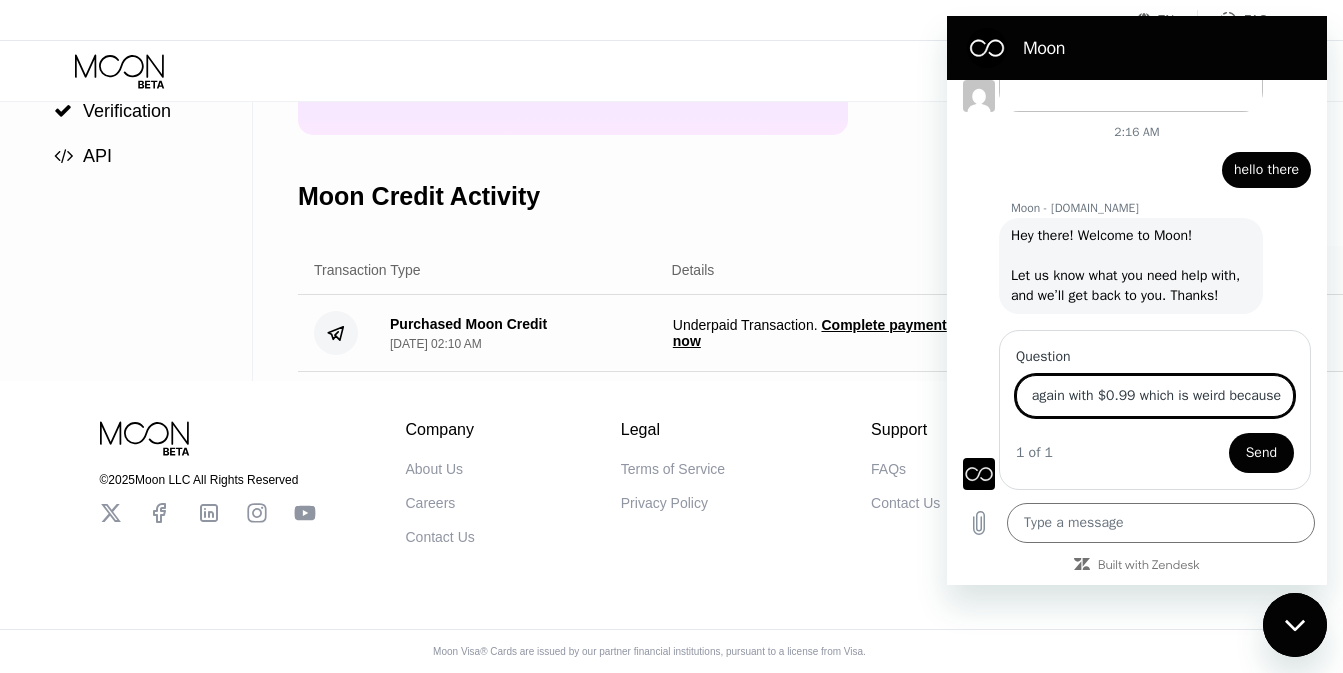 drag, startPoint x: 1213, startPoint y: 412, endPoint x: 1269, endPoint y: 412, distance: 56 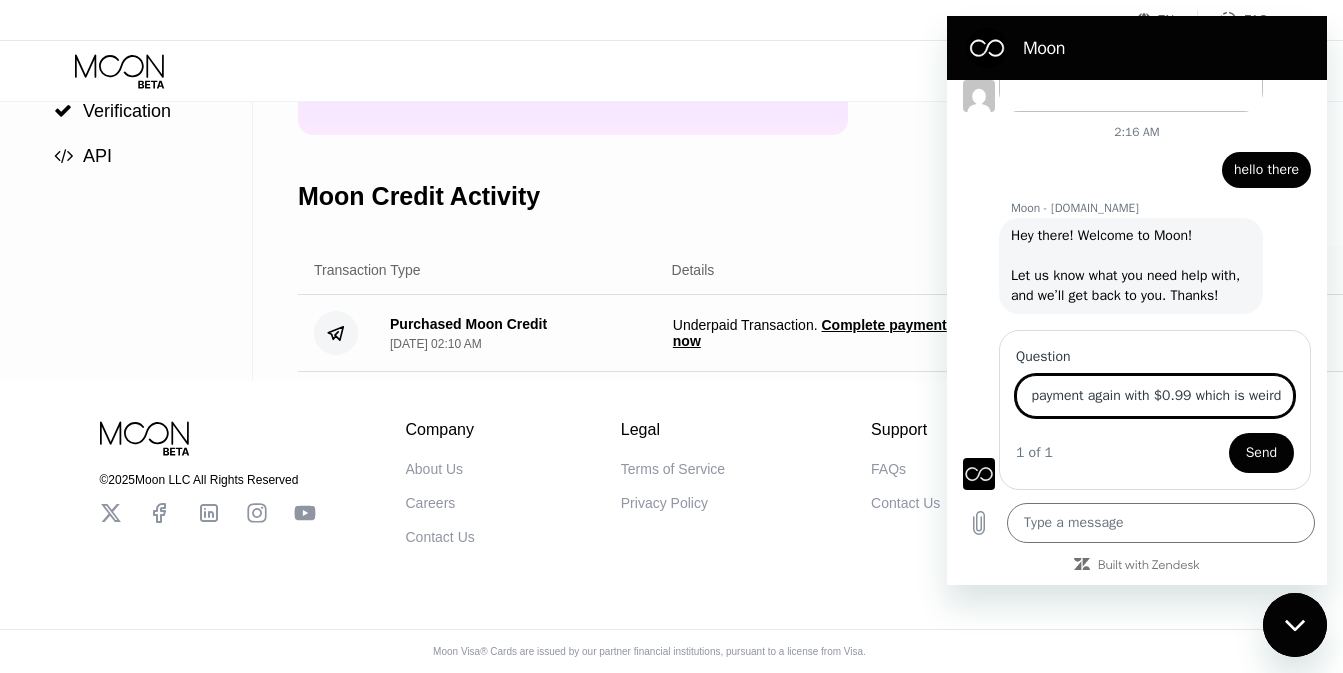 scroll, scrollTop: 0, scrollLeft: 1226, axis: horizontal 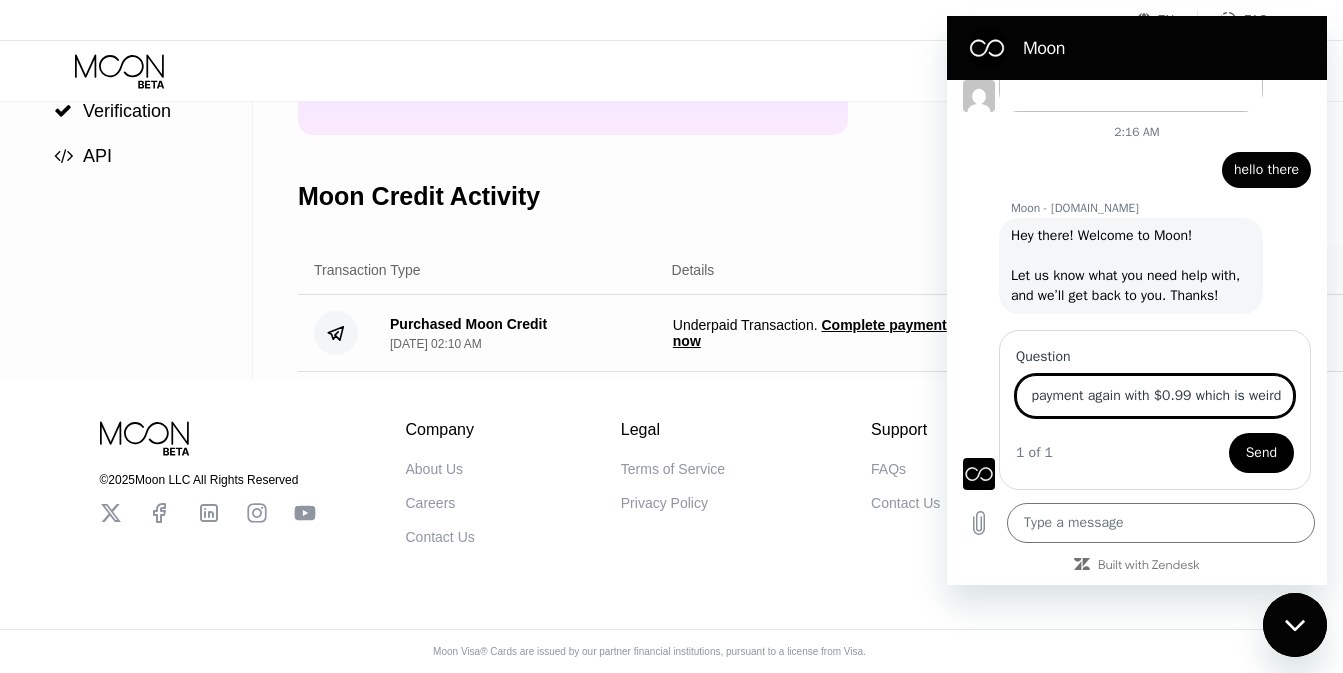 type on "i just made a deposit into my moon credit and I was supposed to put $10 plus the charge which will total $10.11. I did put this figure as you instructed and now the system is telling me to complete payment again with $0.99 which is weird" 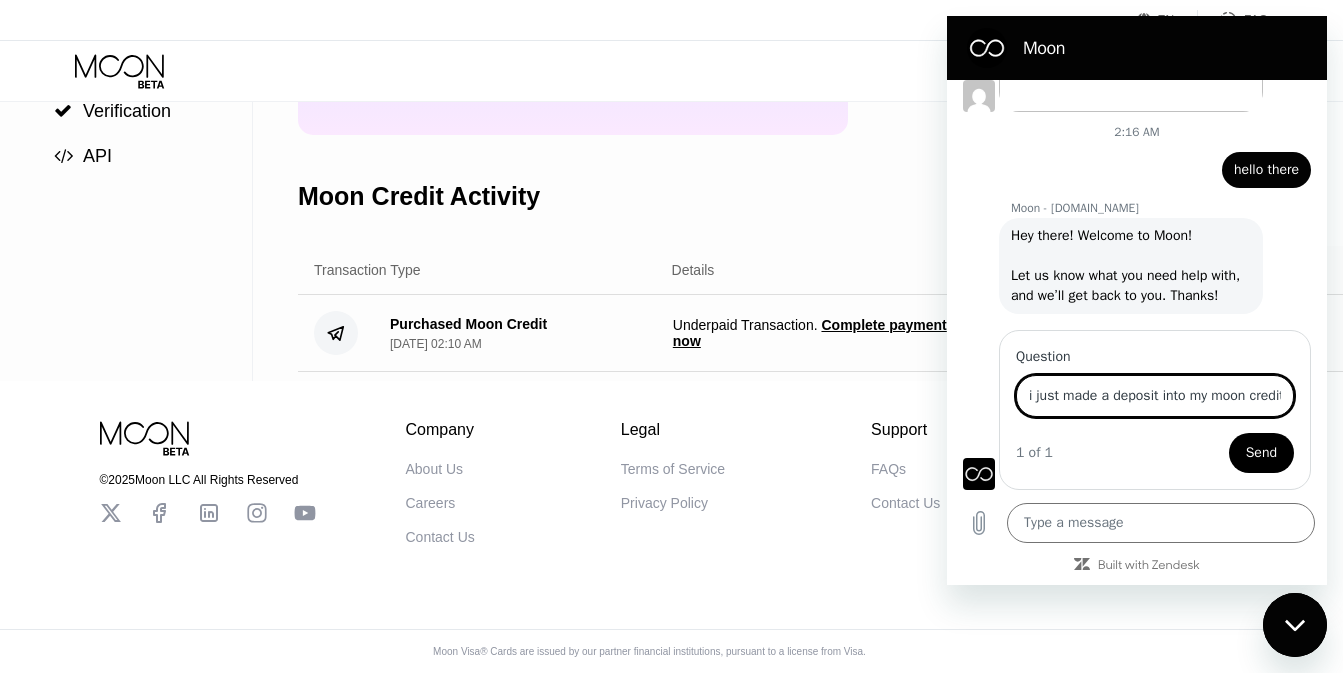 click on "Send" at bounding box center (1261, 453) 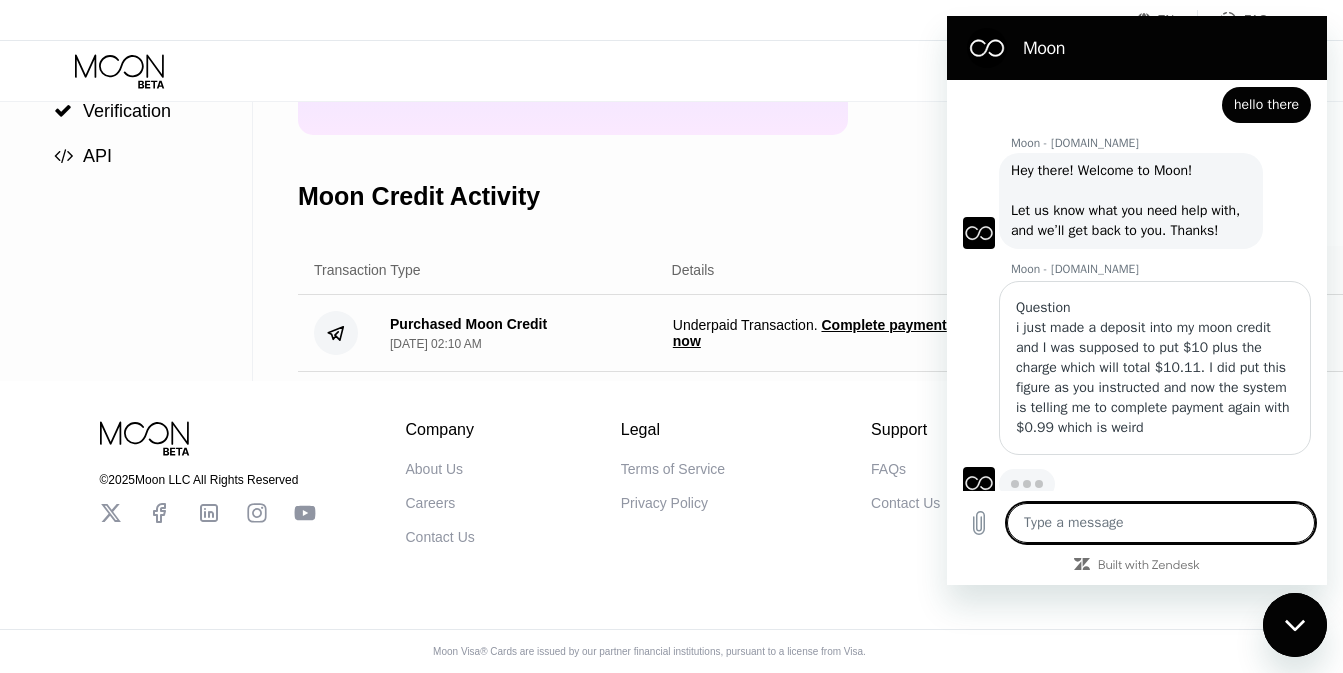 scroll, scrollTop: 935, scrollLeft: 0, axis: vertical 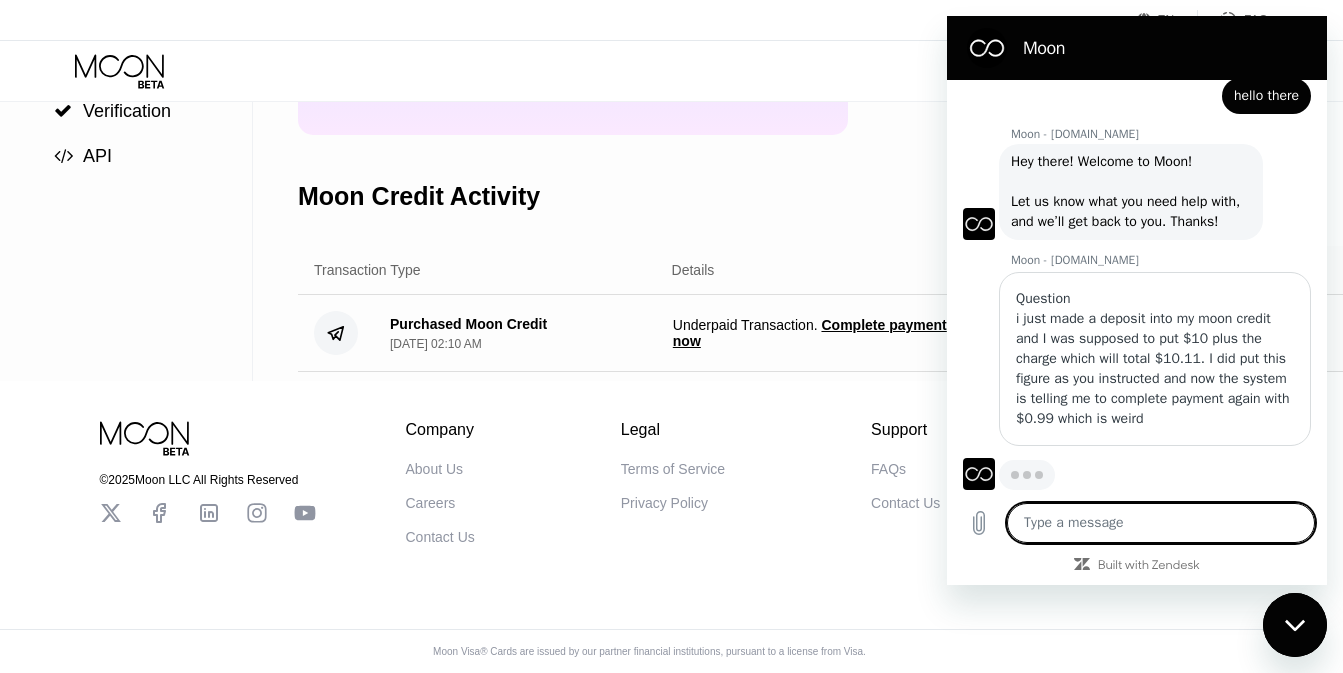 type on "x" 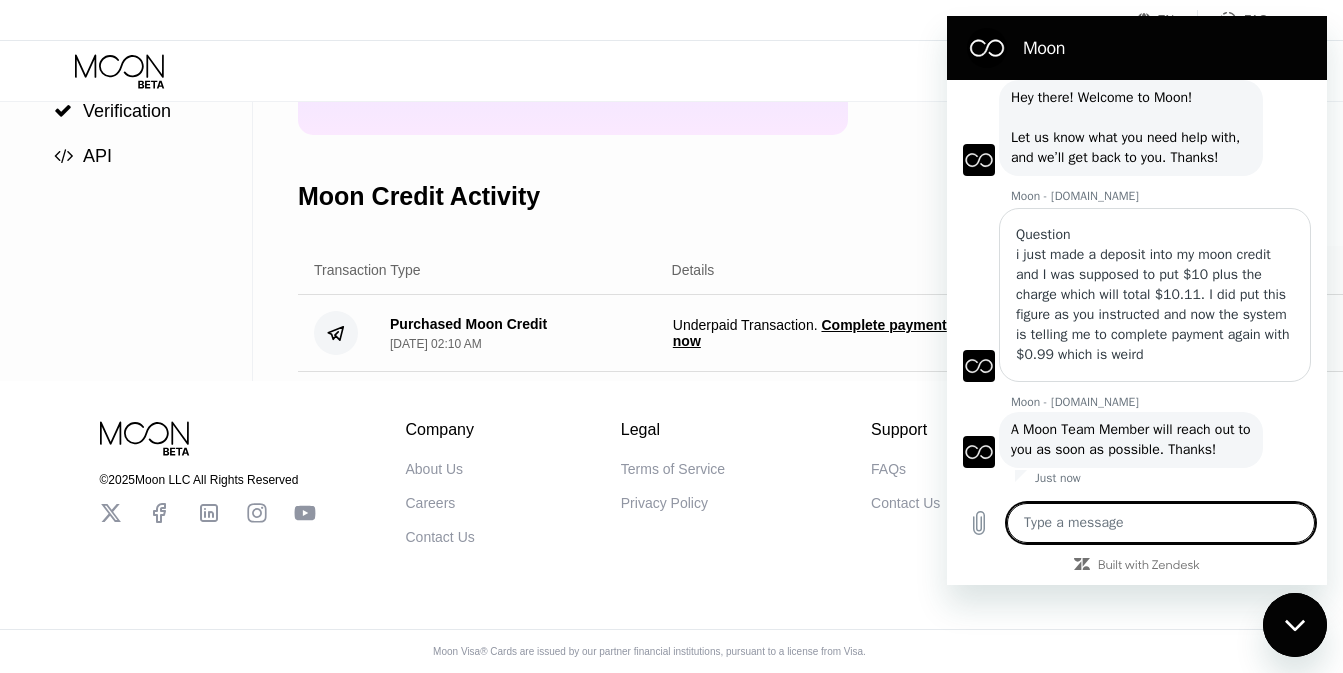 scroll, scrollTop: 1019, scrollLeft: 0, axis: vertical 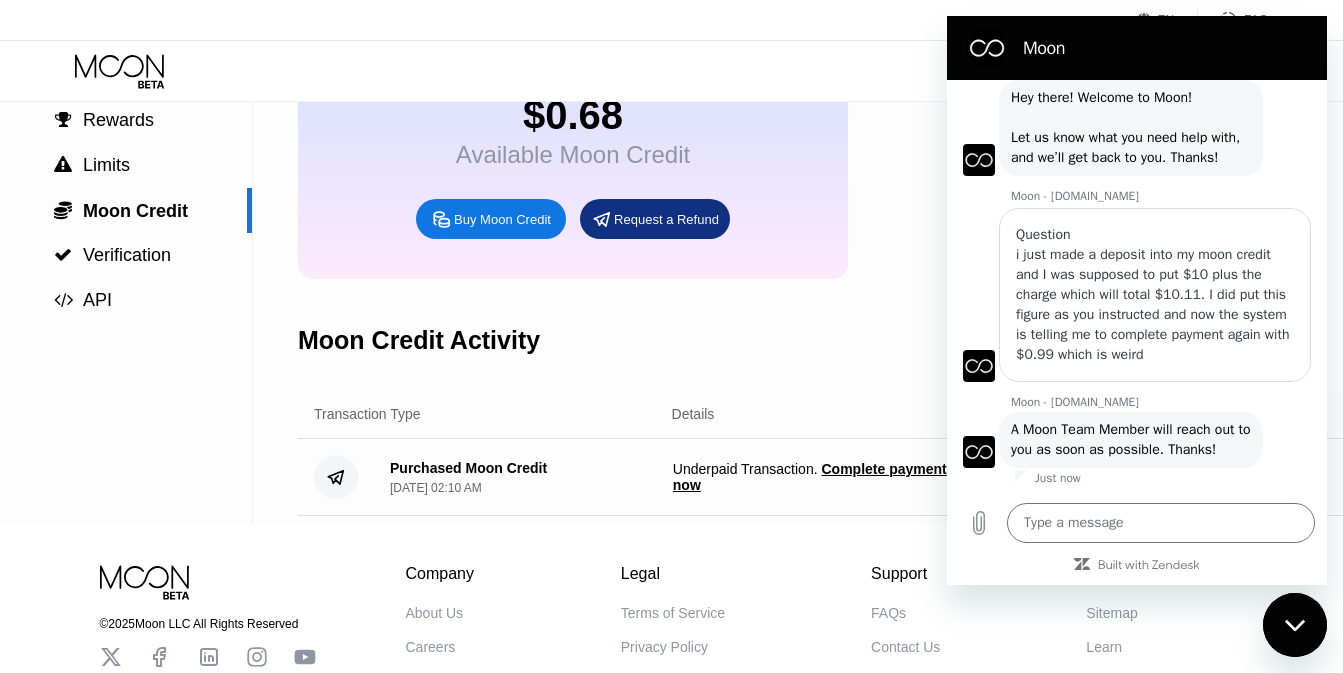 click on "Purchased Moon Credit Jul 10, 2025, 02:10 AM" at bounding box center [468, 477] 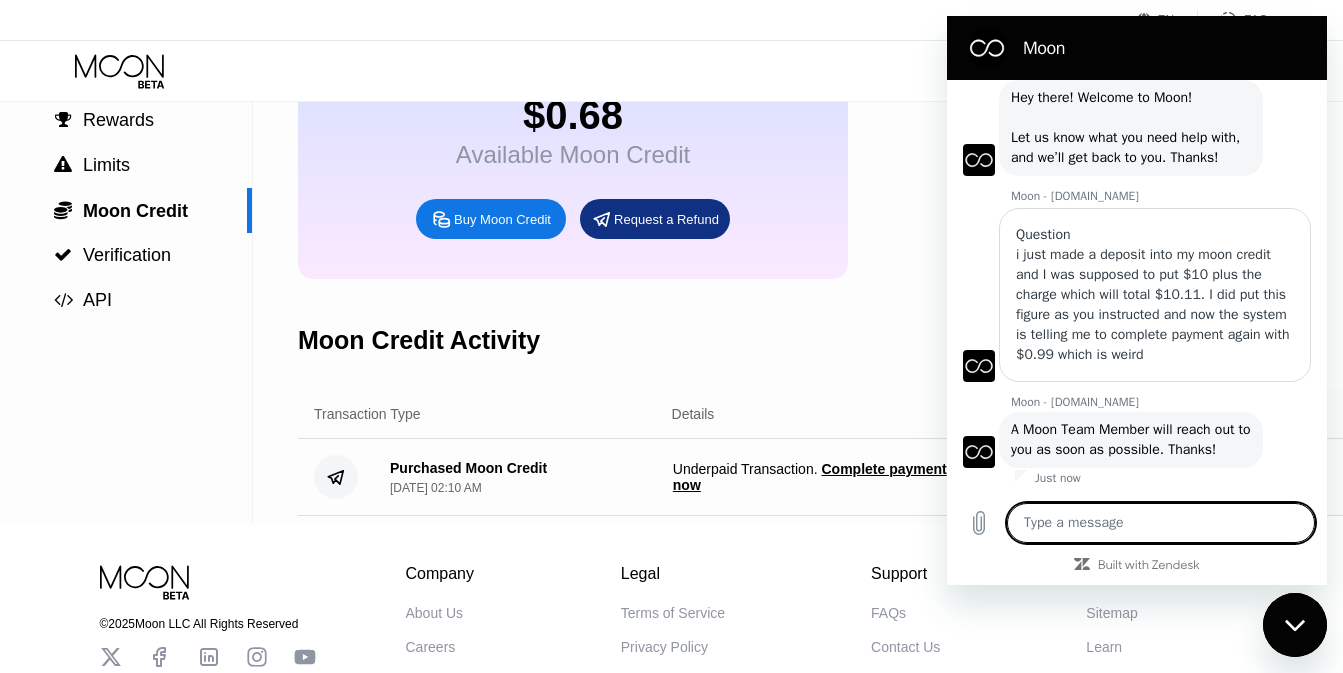 click at bounding box center (1161, 523) 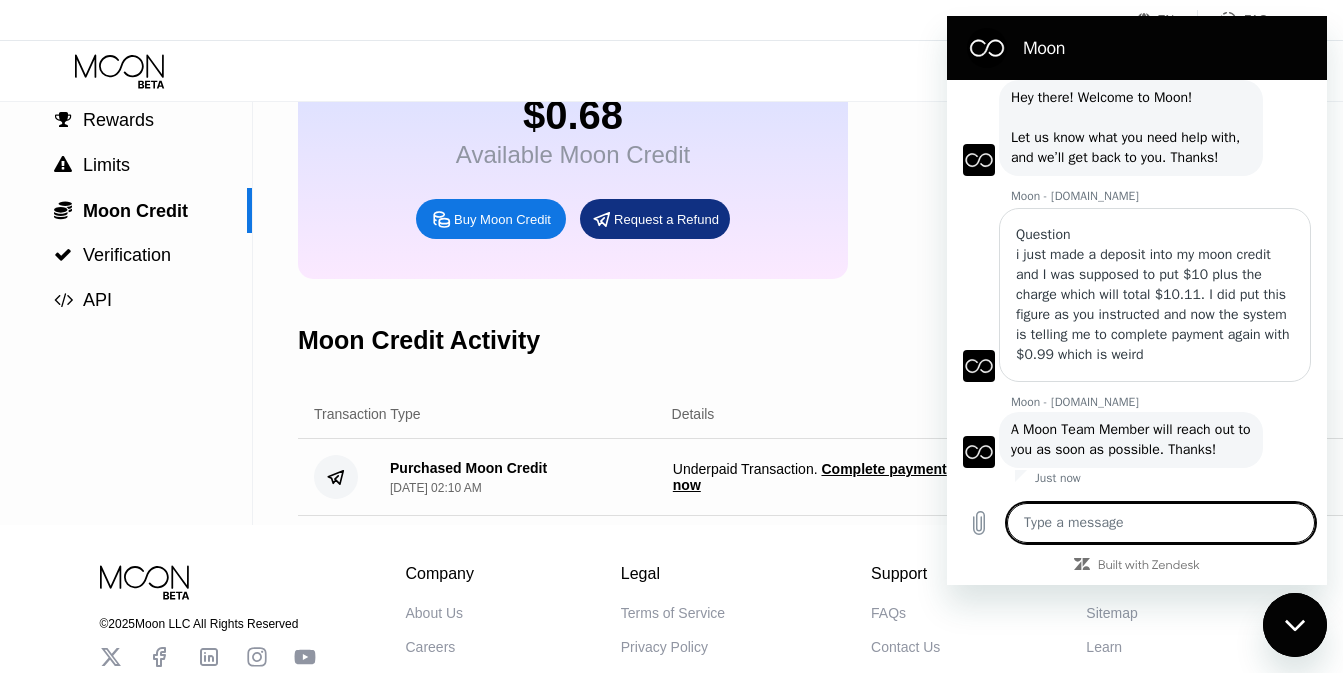 type on "m" 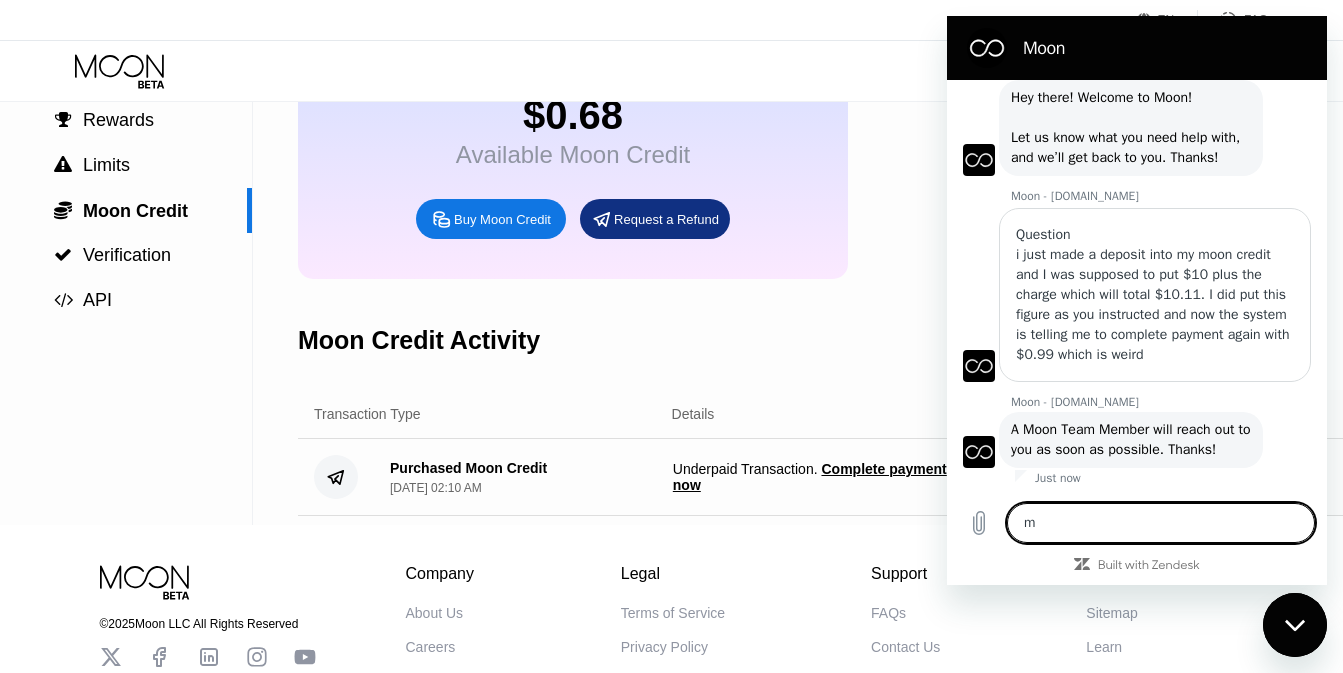 type on "x" 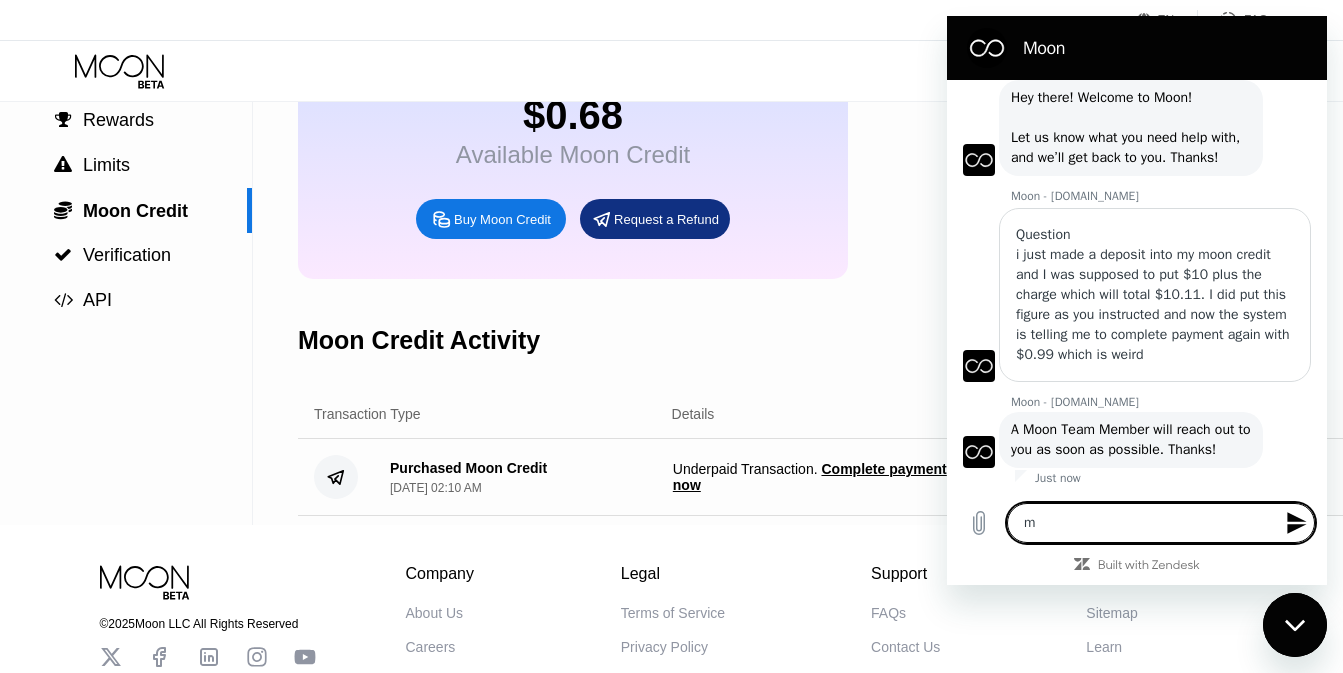 type on "my" 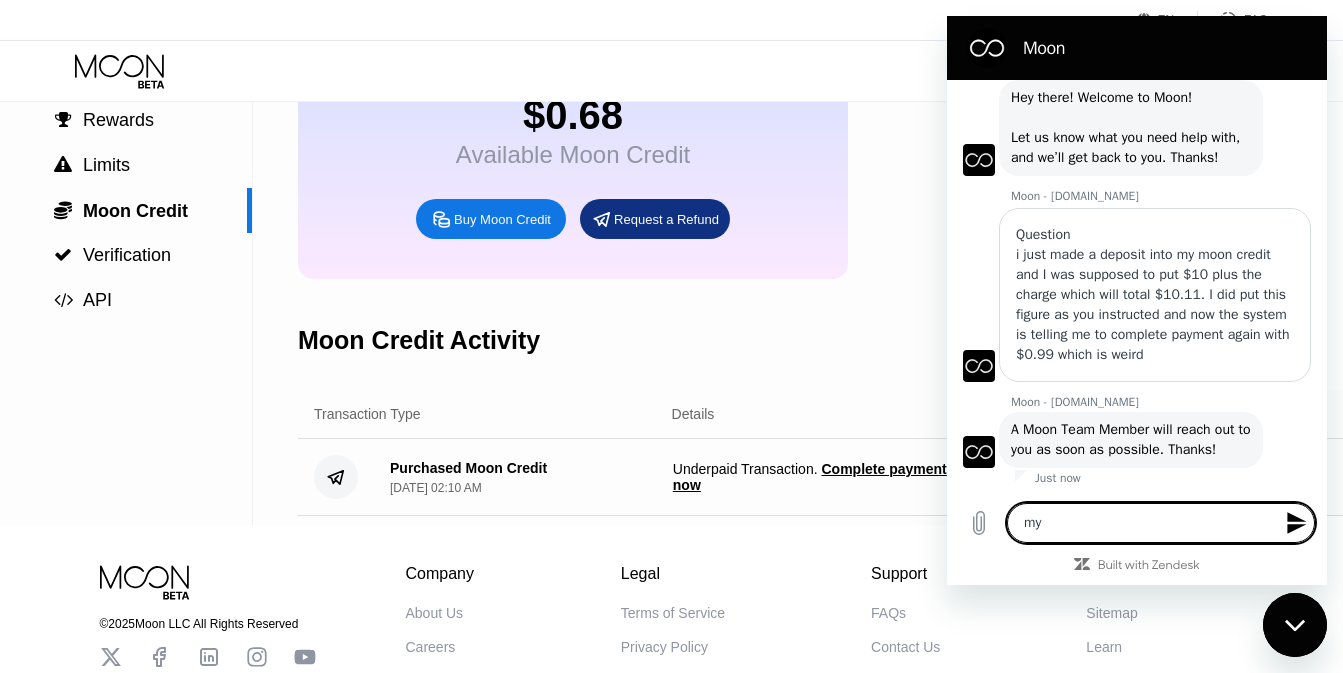 type on "my" 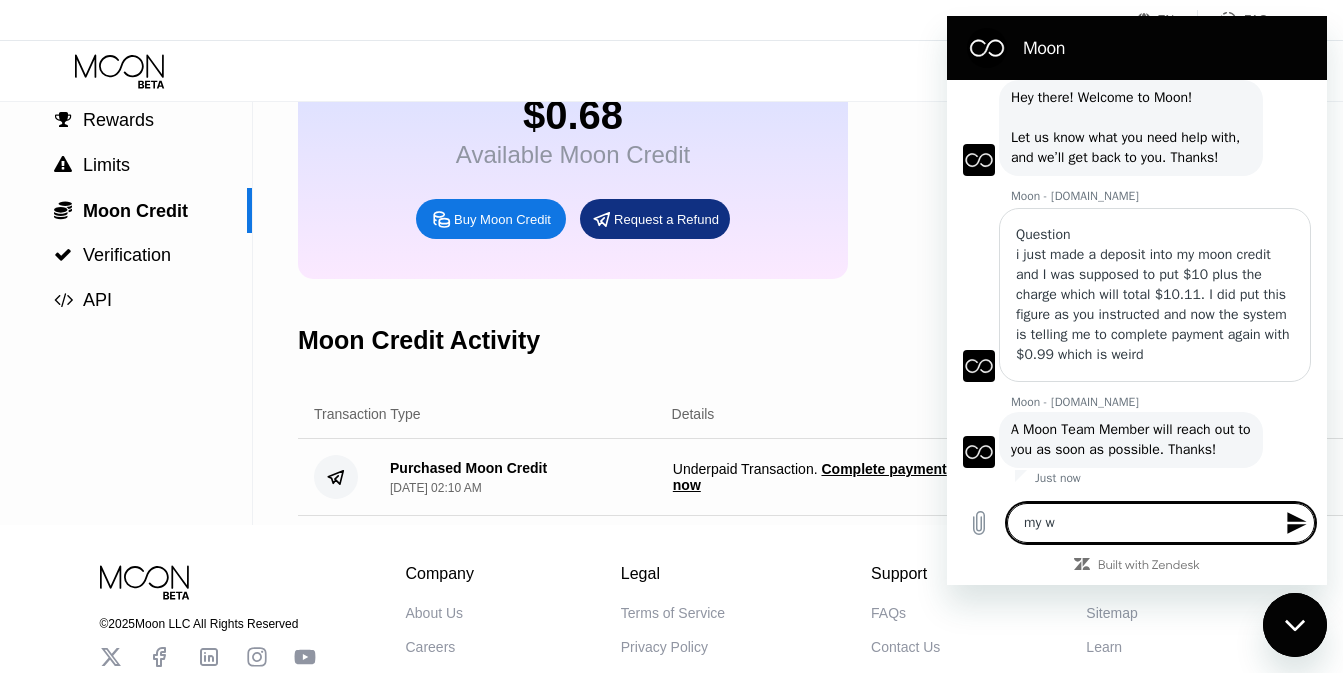 type on "my wa" 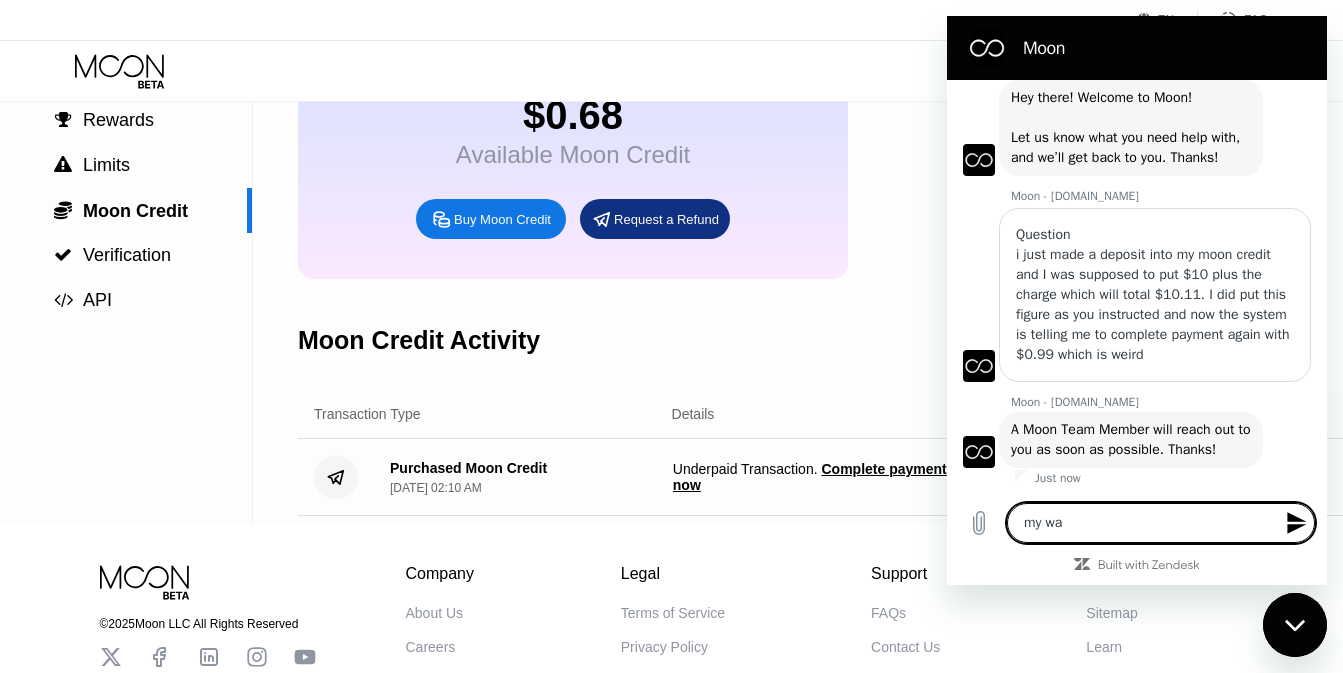type on "my wal" 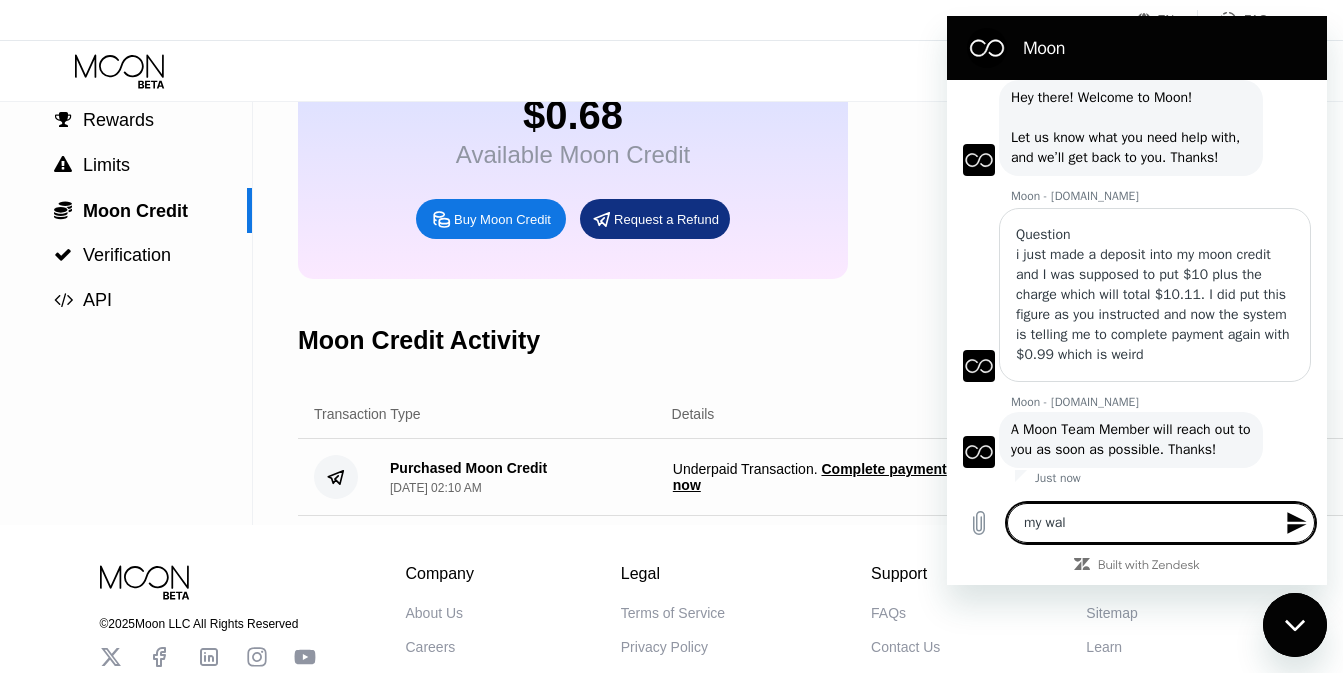 type on "x" 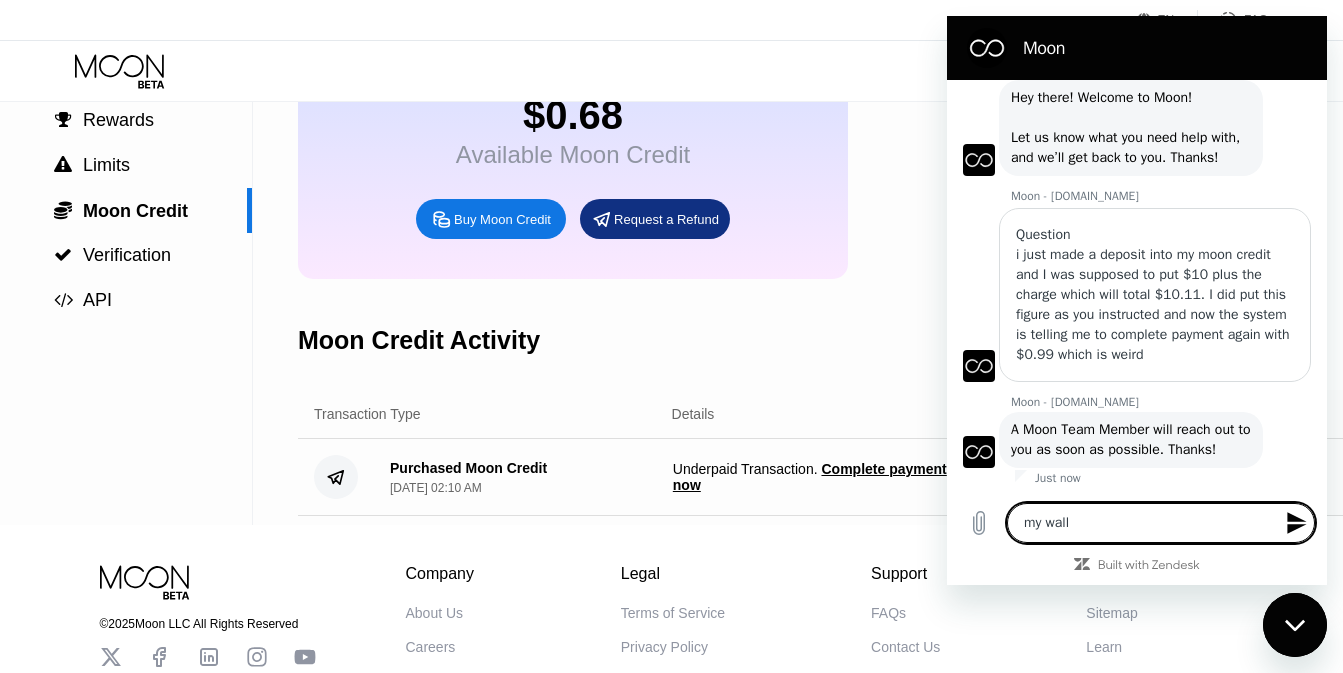 type on "x" 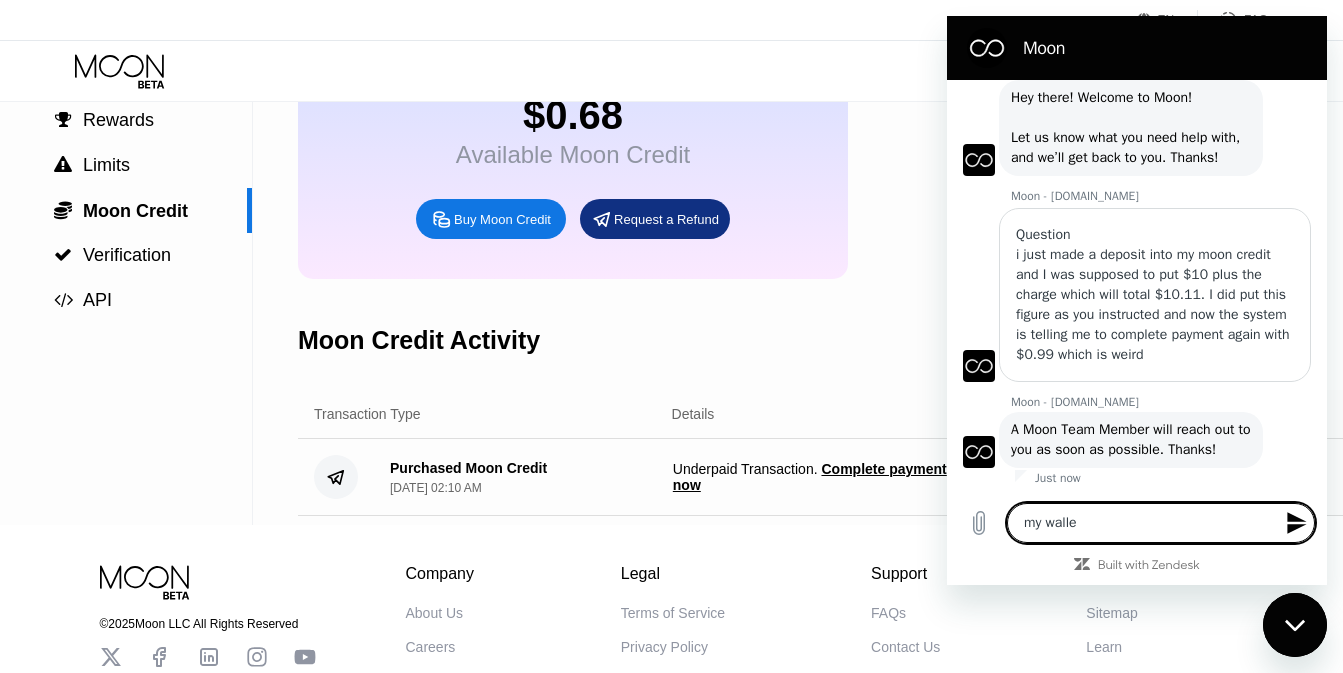 type on "my wallet" 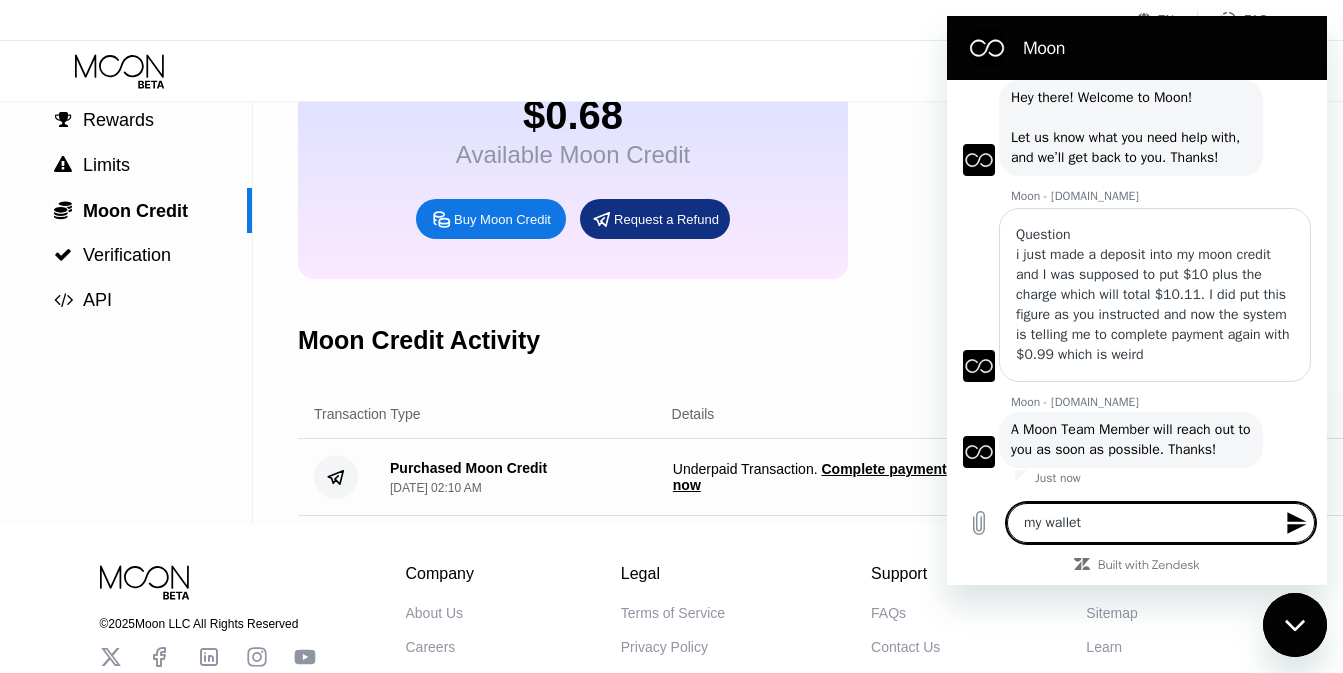 type on "my wallet" 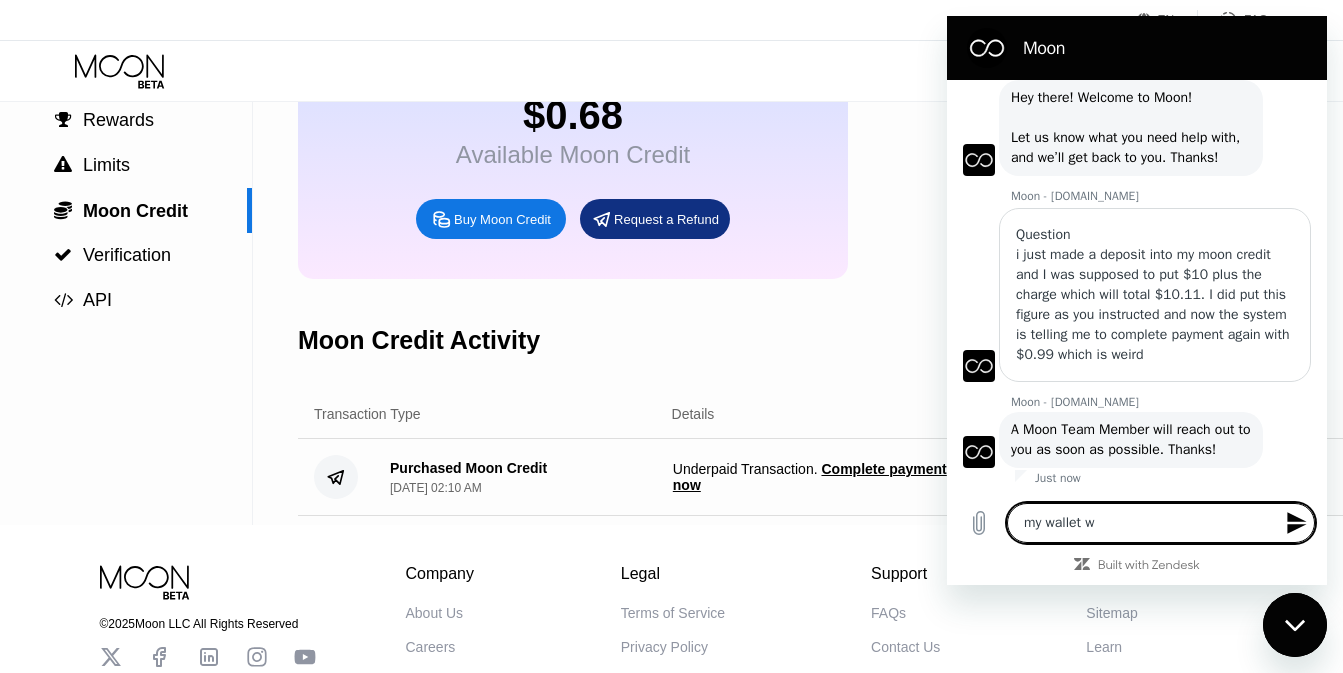 type on "x" 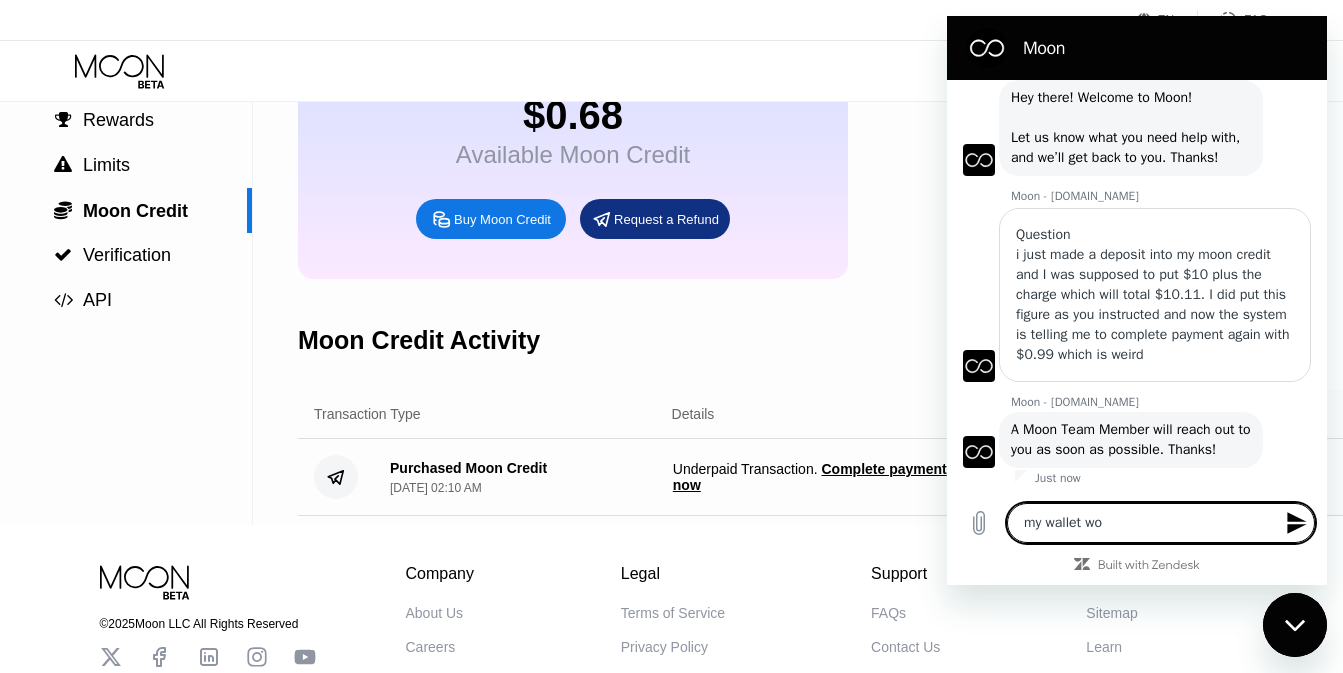 type on "my wallet won" 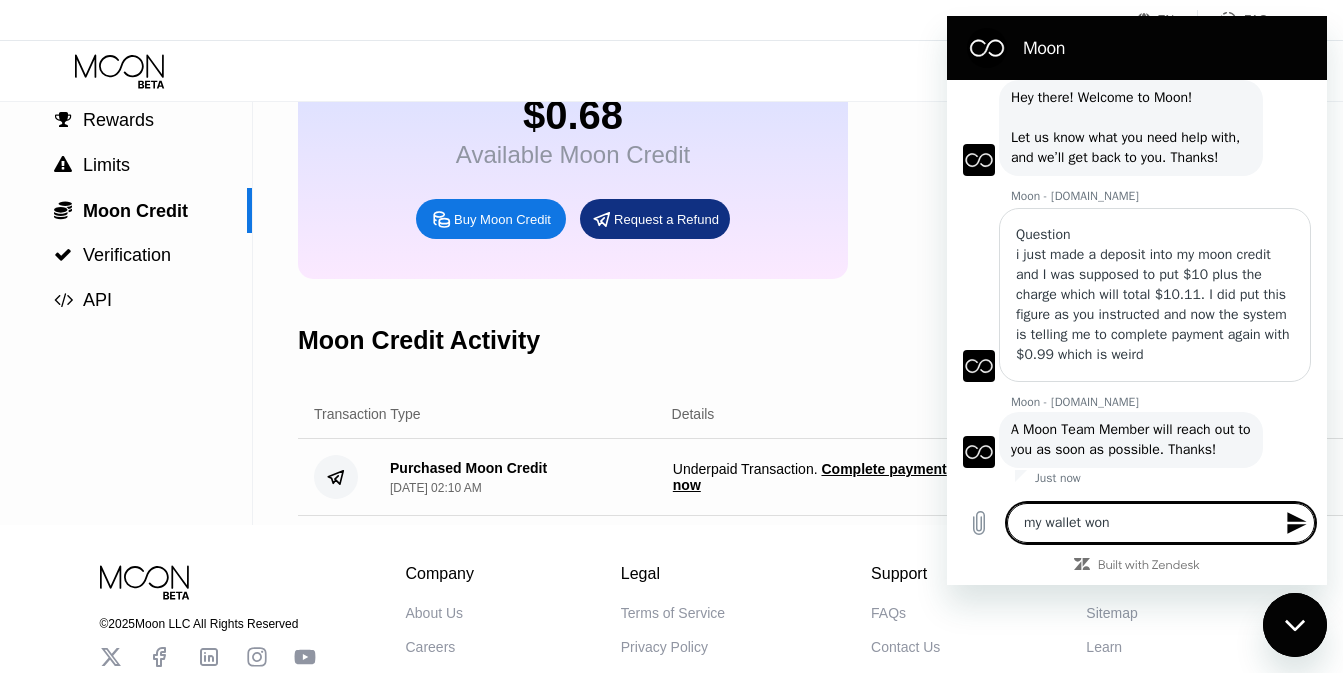 type on "my wallet wont" 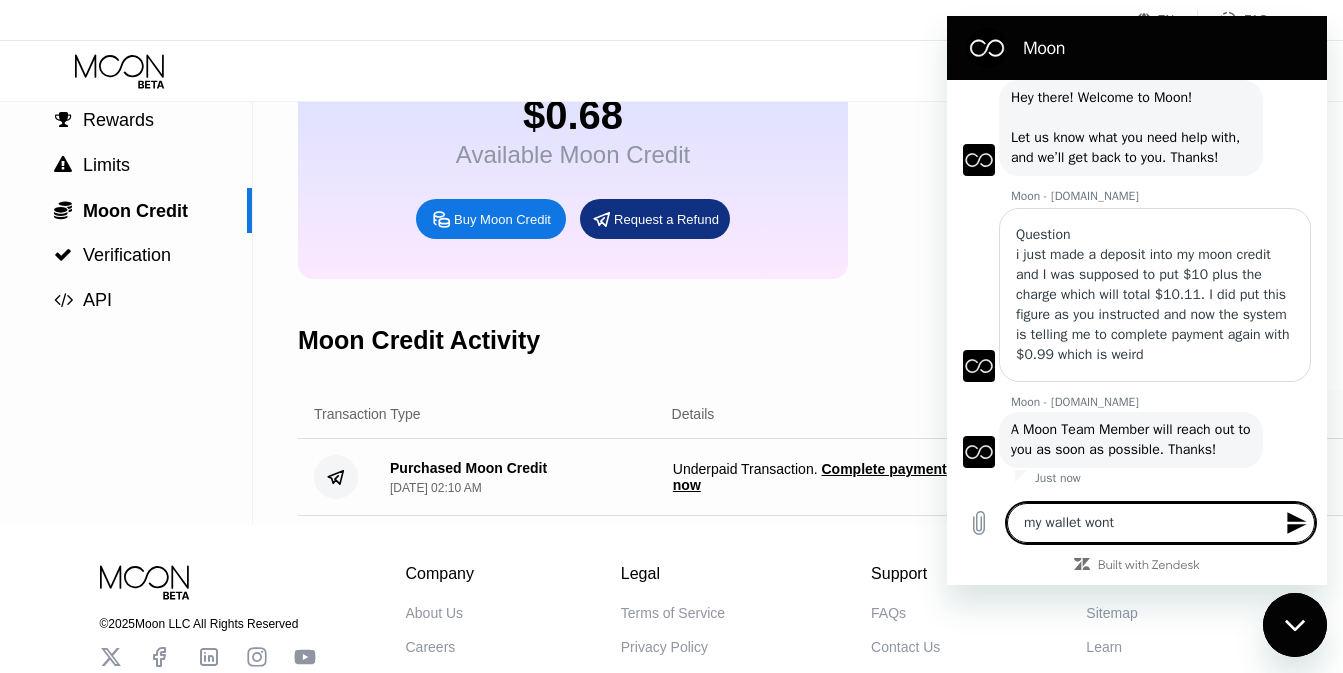 type on "my wallet wont" 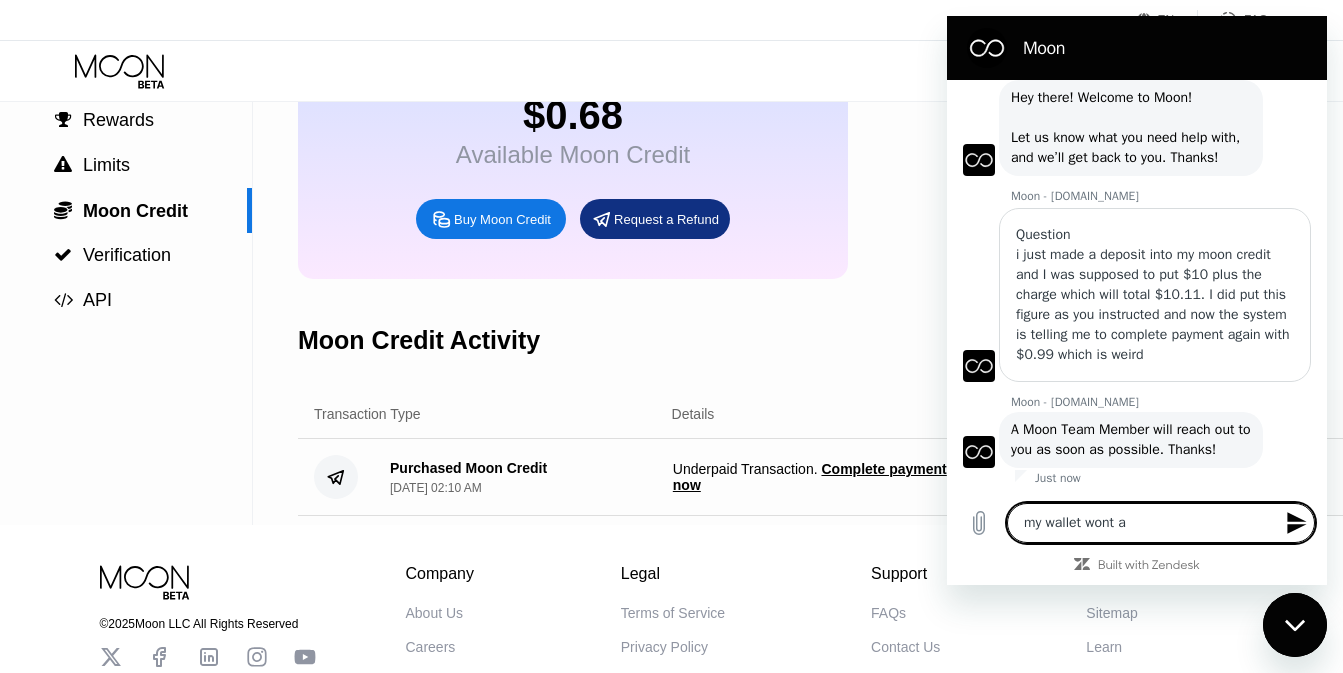 type on "my wallet wont al" 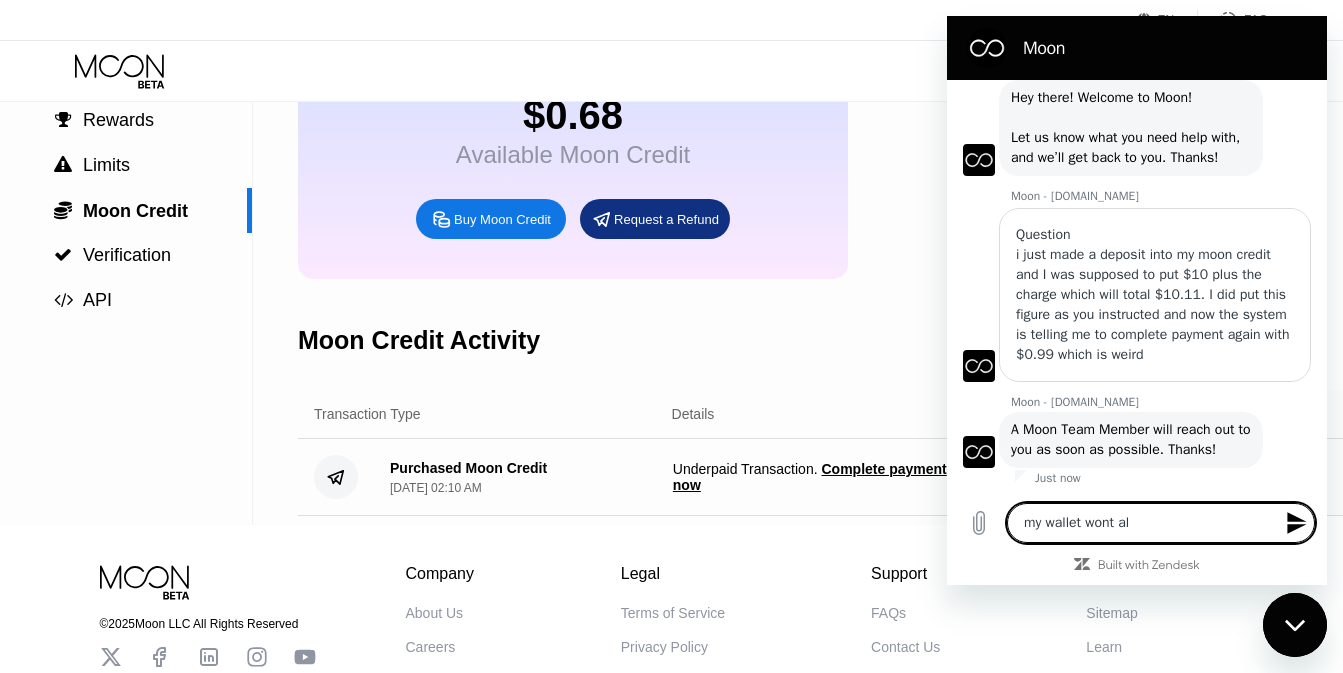 type on "x" 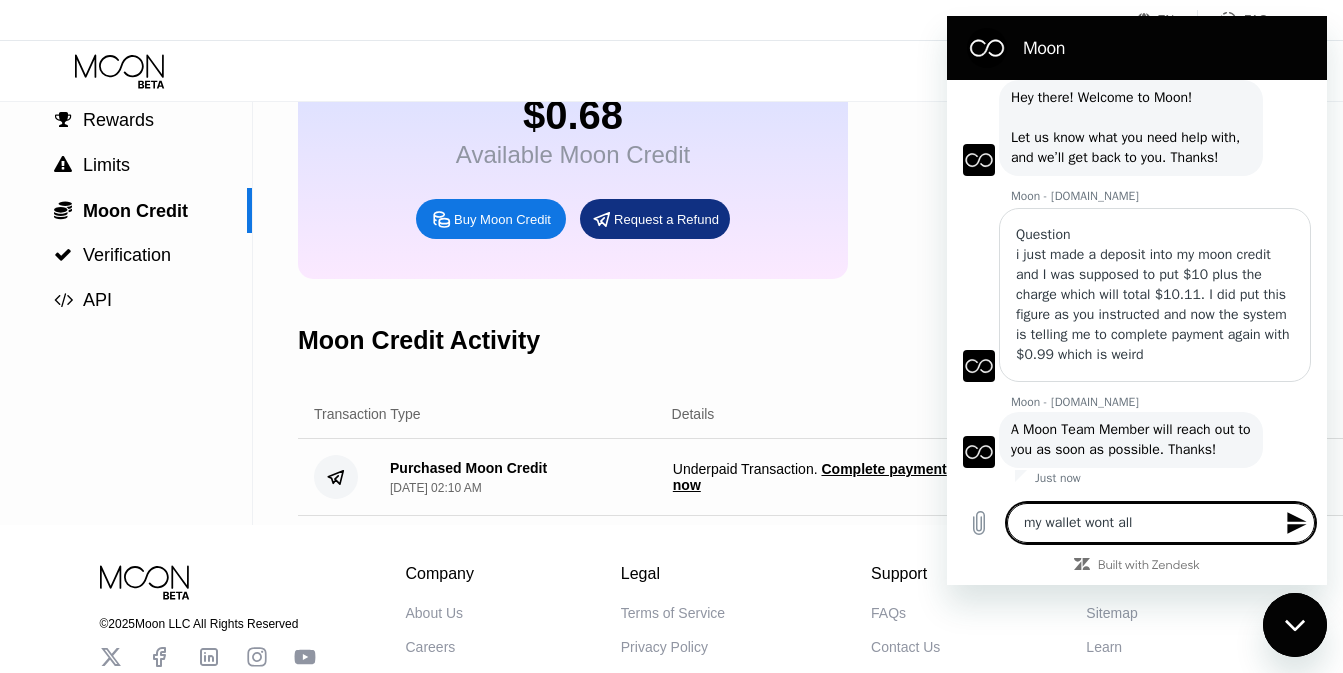 type on "my wallet wont allo" 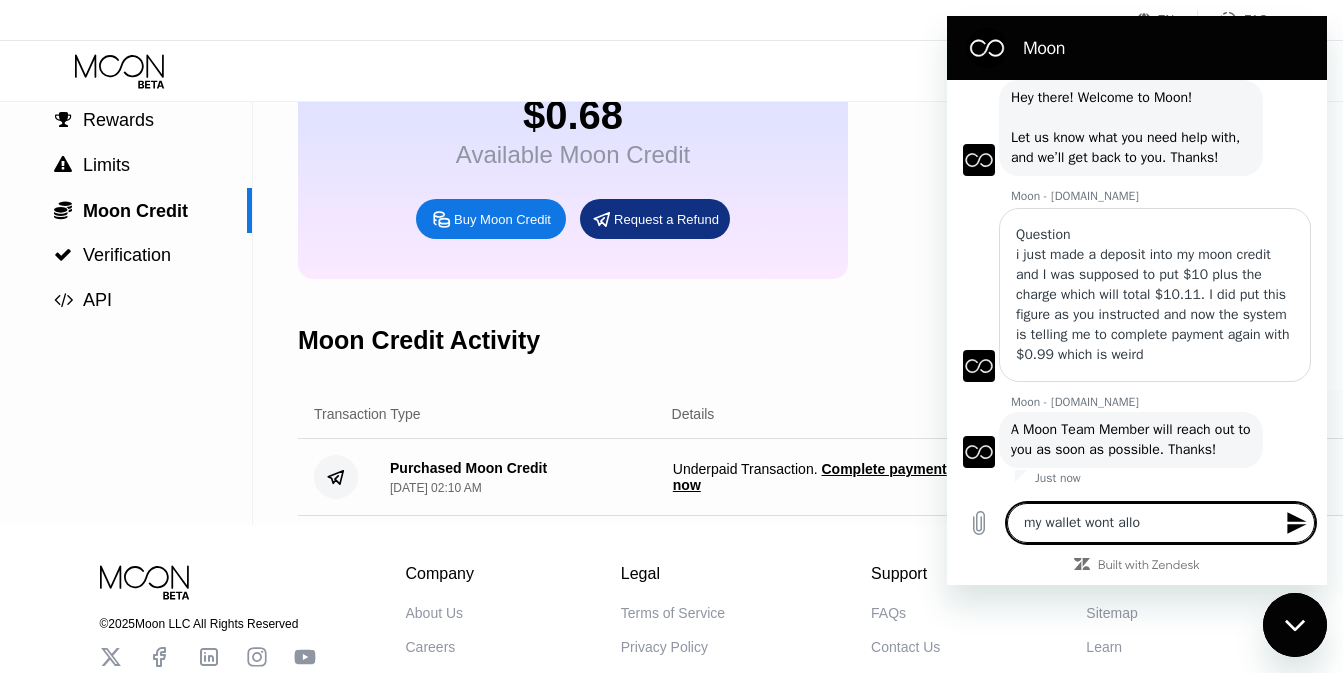 type on "my wallet wont allow" 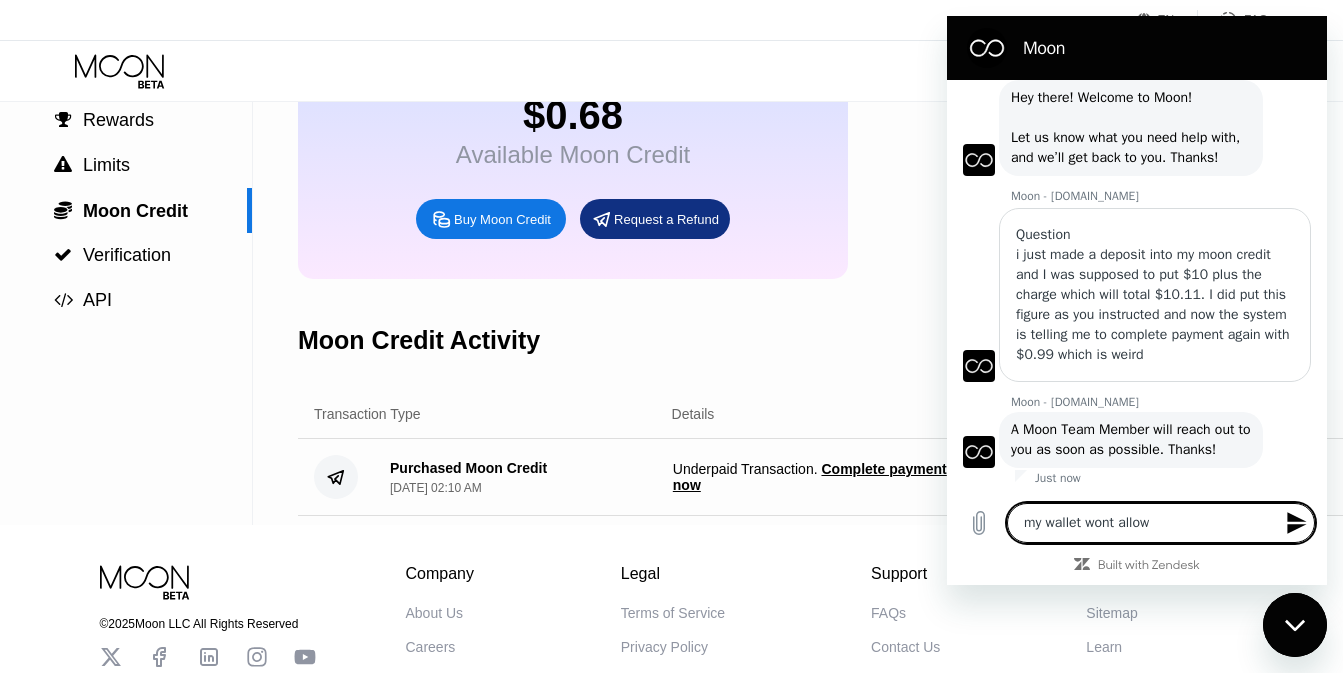 type on "my wallet wont allow" 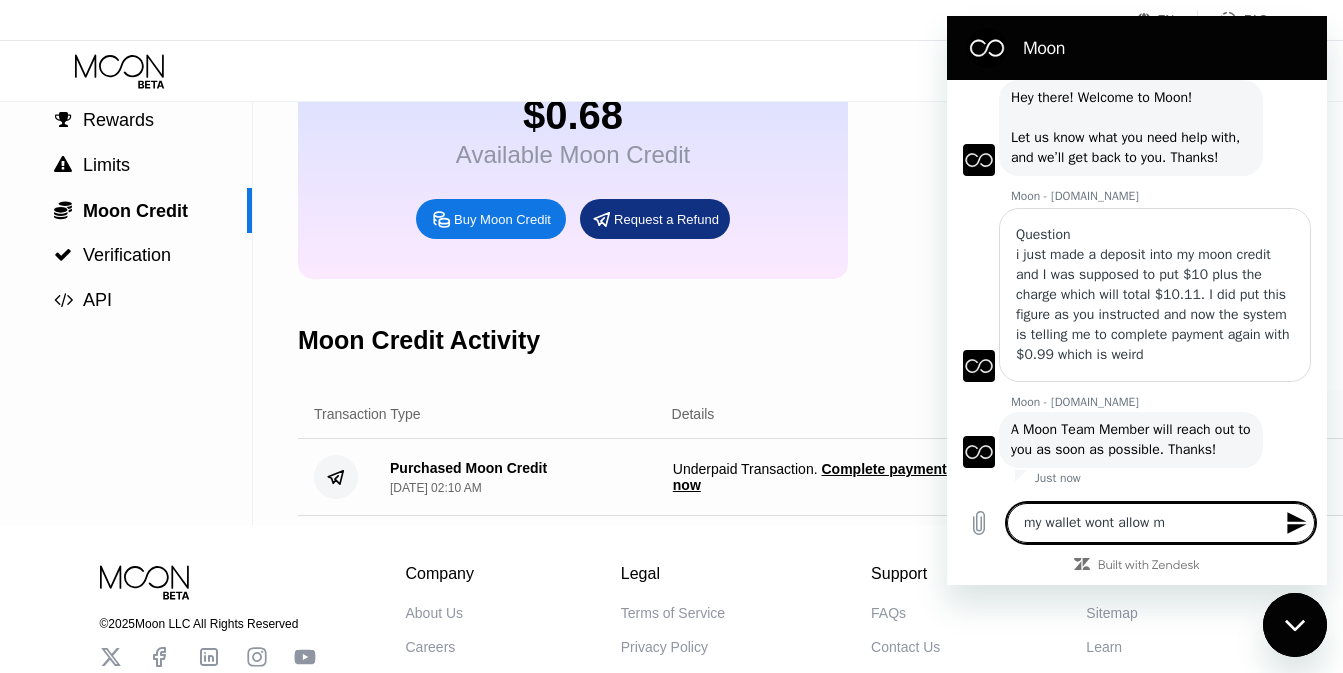 type on "my wallet wont allow me" 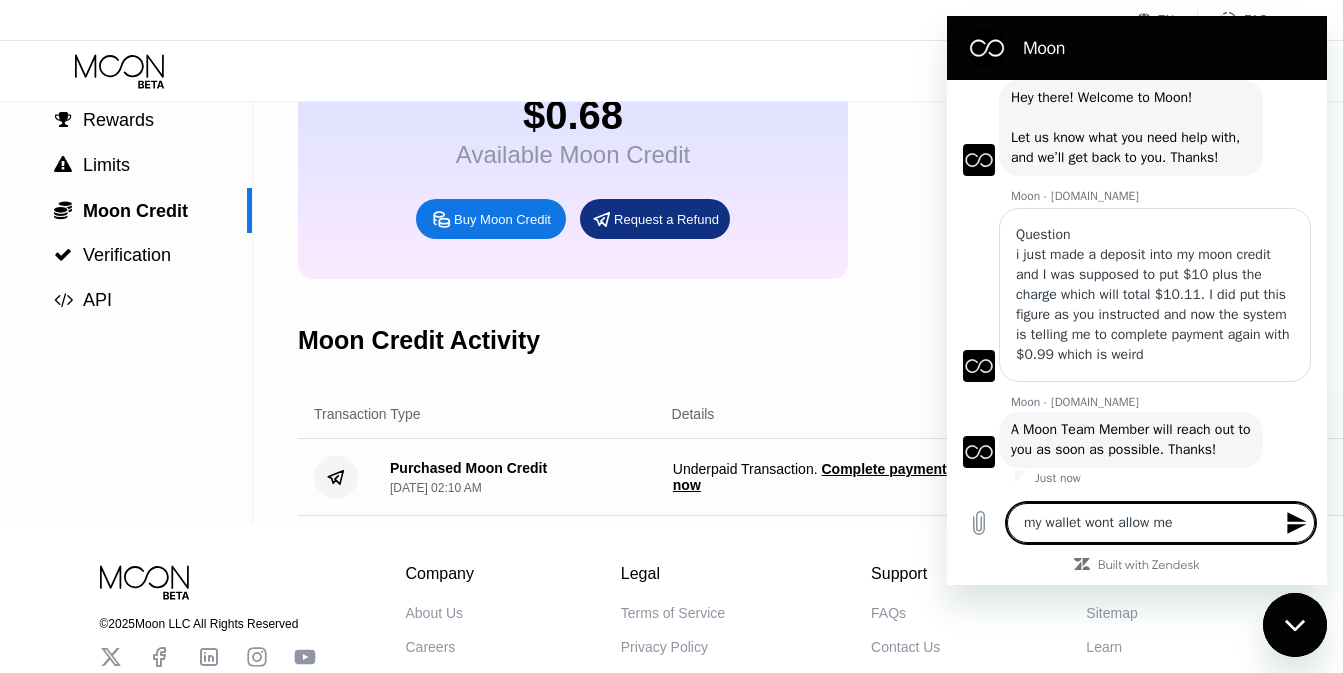 type on "my wallet wont allow me" 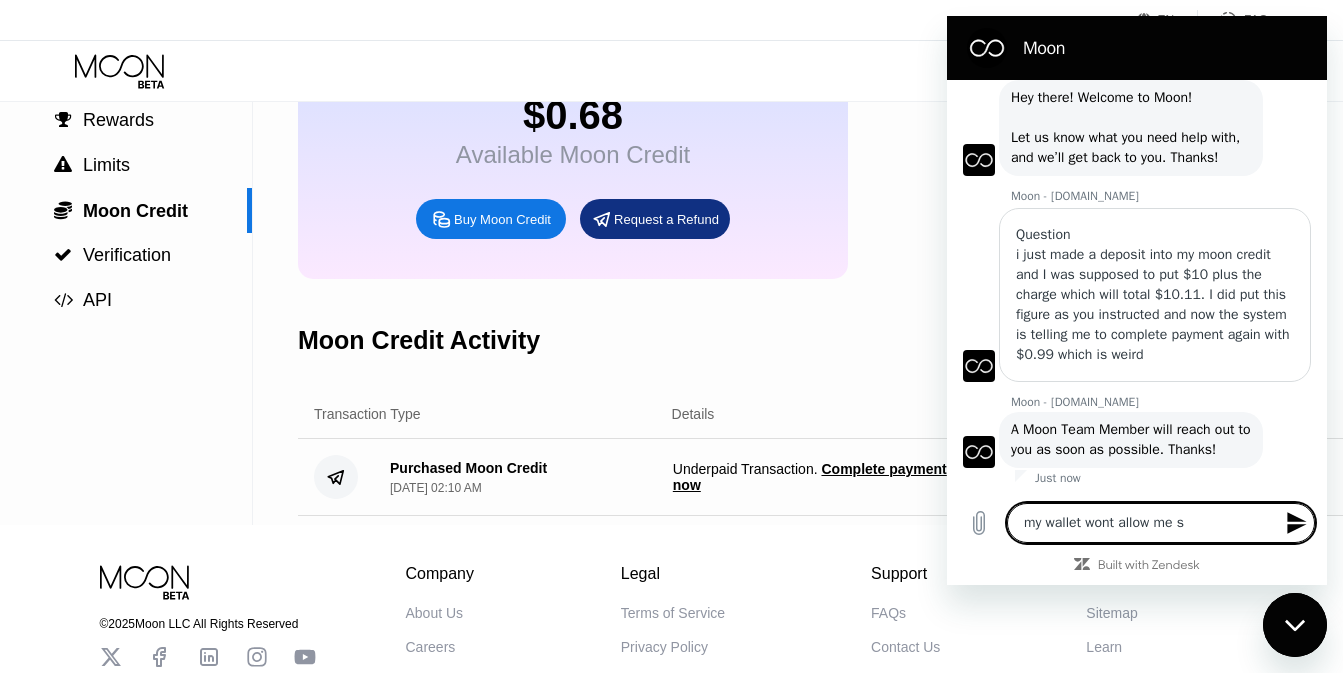 type on "my wallet wont allow me se" 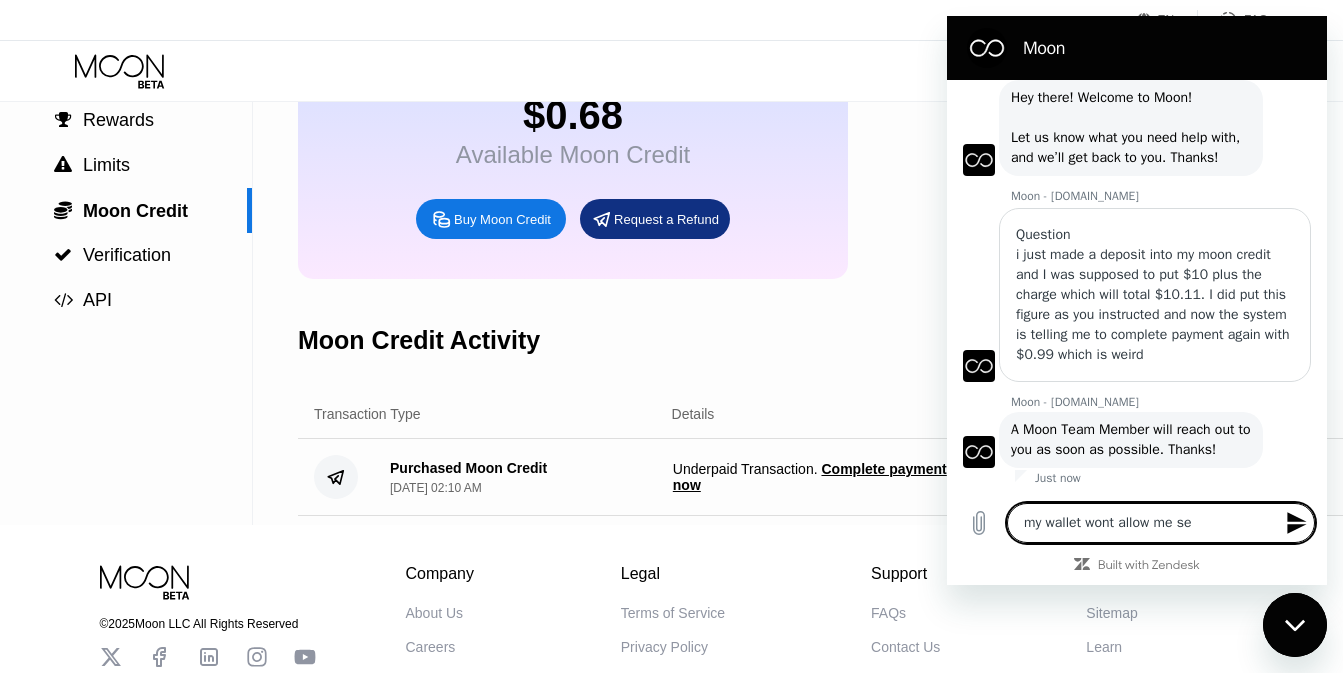 type on "my wallet wont allow me sen" 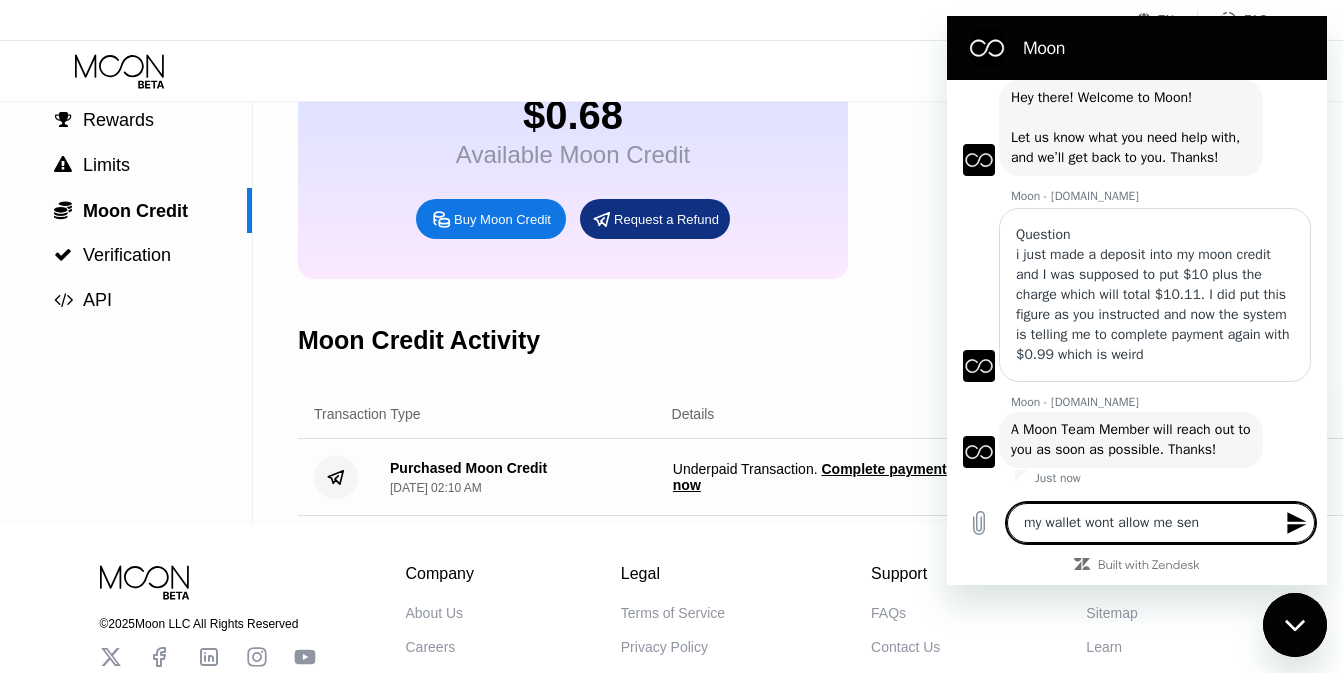 type on "my wallet wont allow me send" 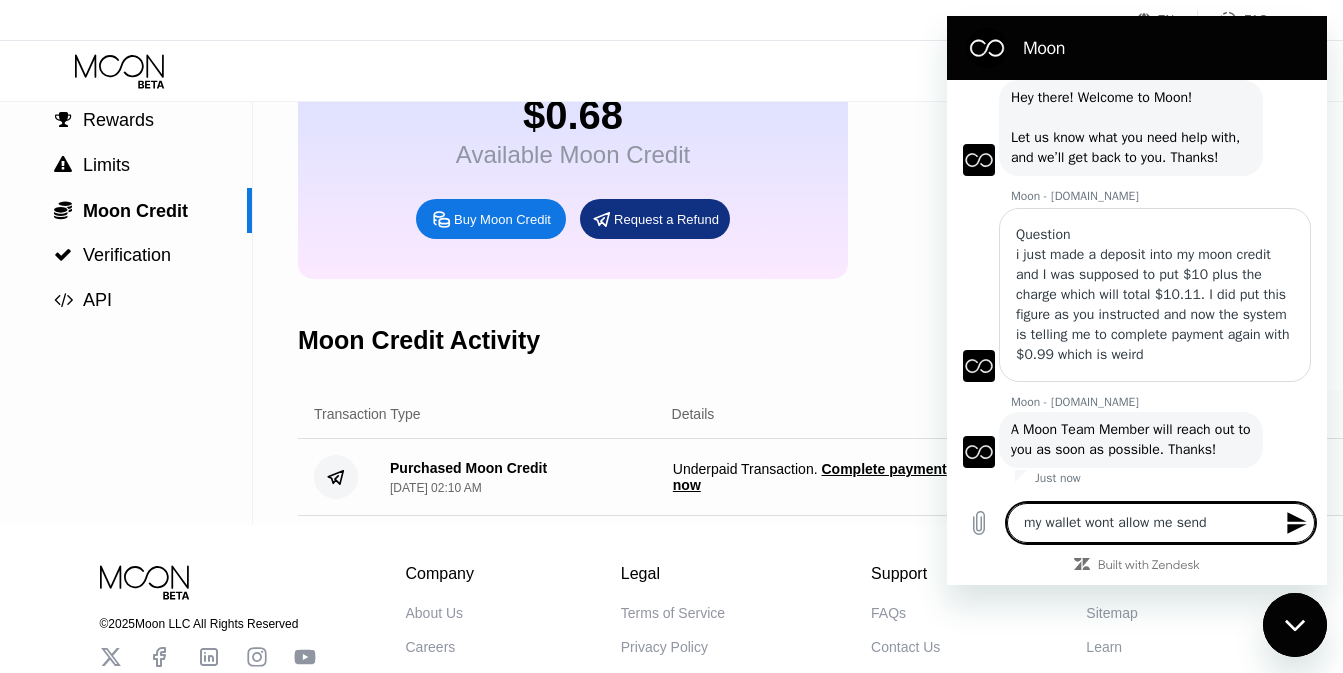 type on "my wallet wont allow me send" 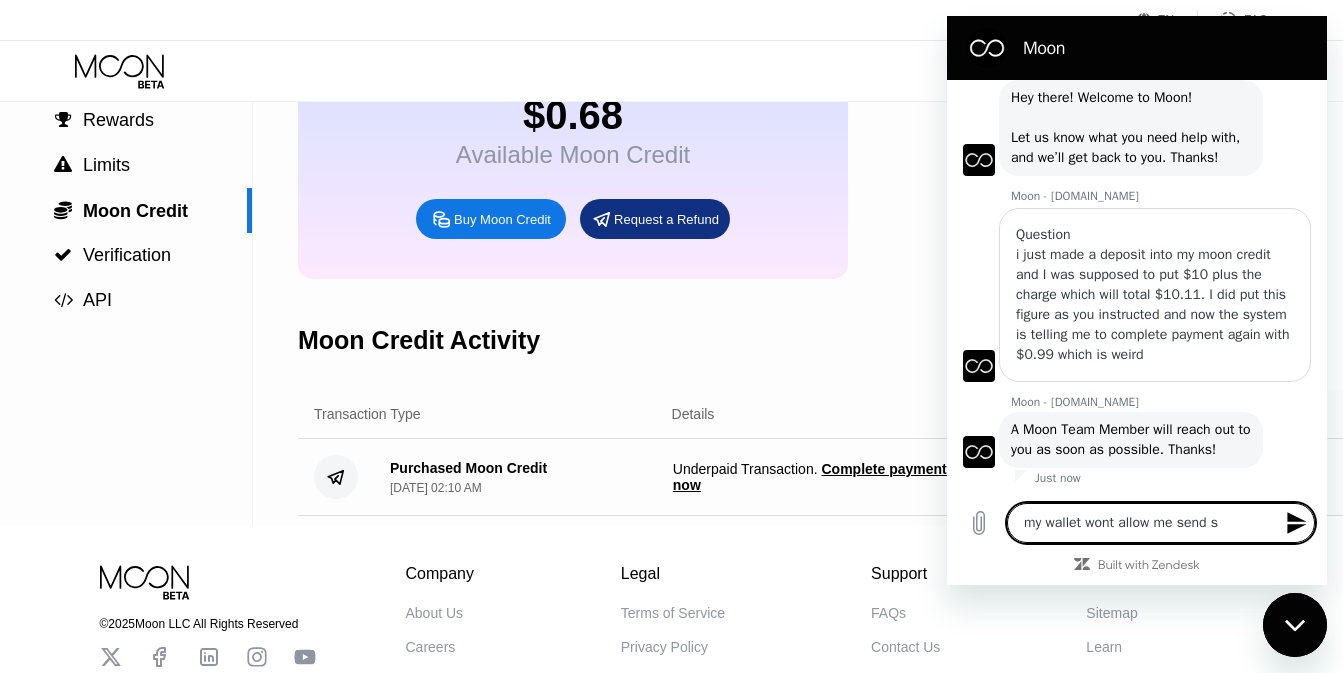 type on "my wallet wont allow me send su" 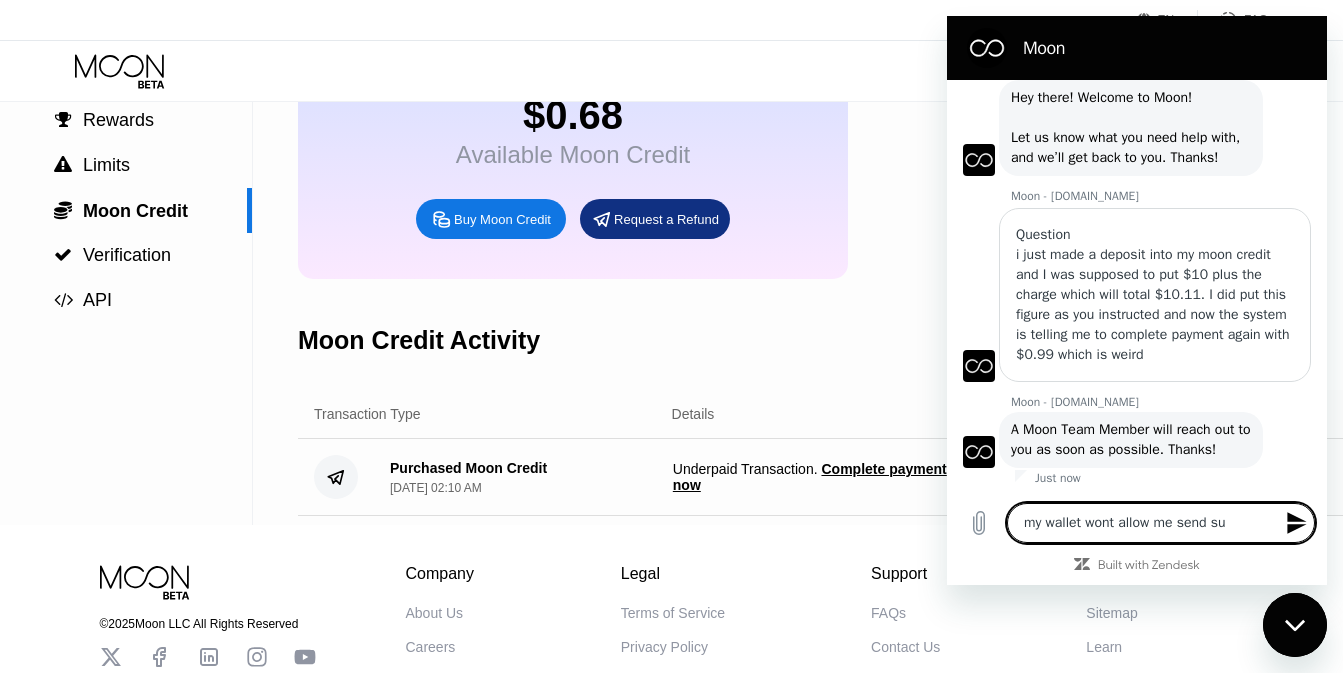 type on "my wallet wont allow me send suc" 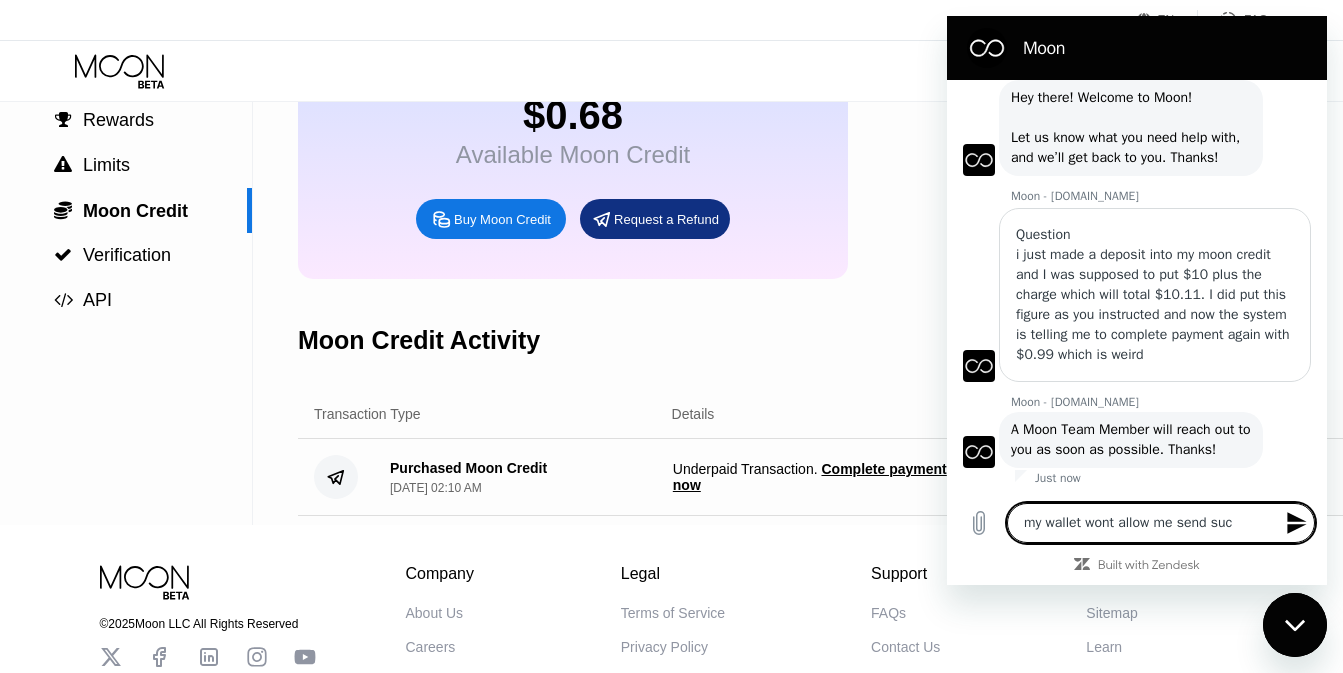 type on "my wallet wont allow me send such" 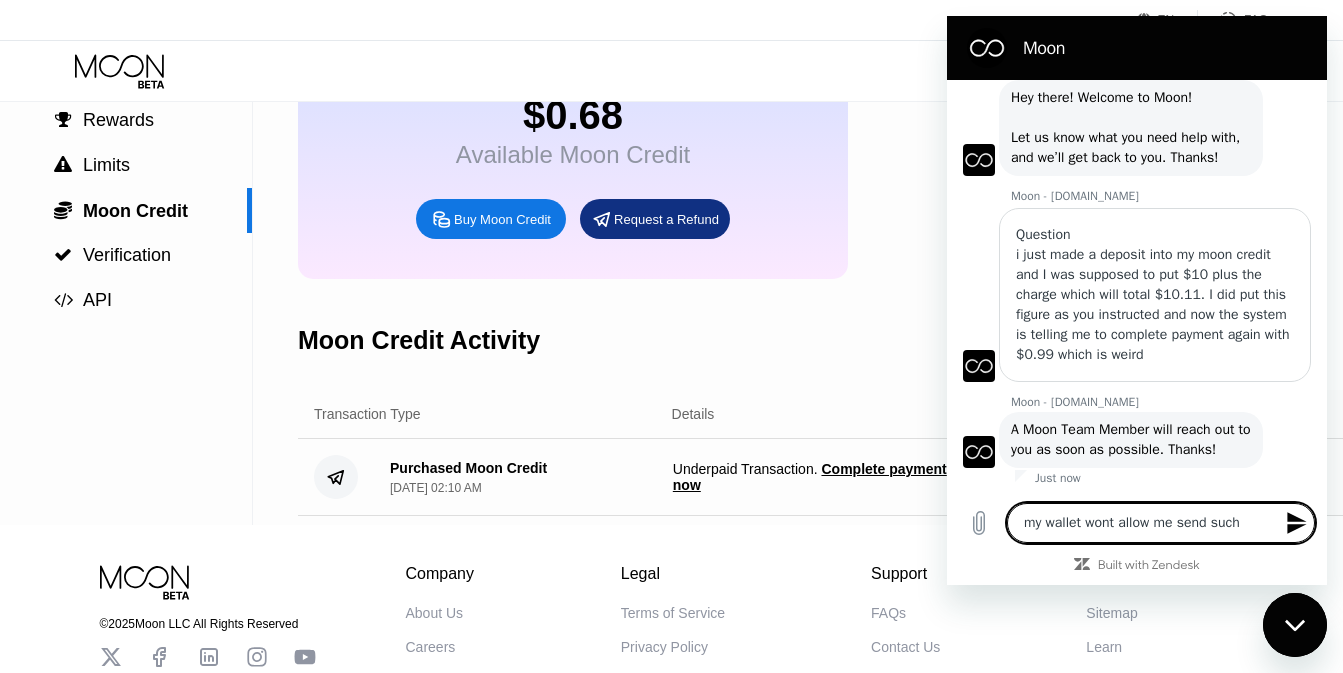 type on "my wallet wont allow me send such" 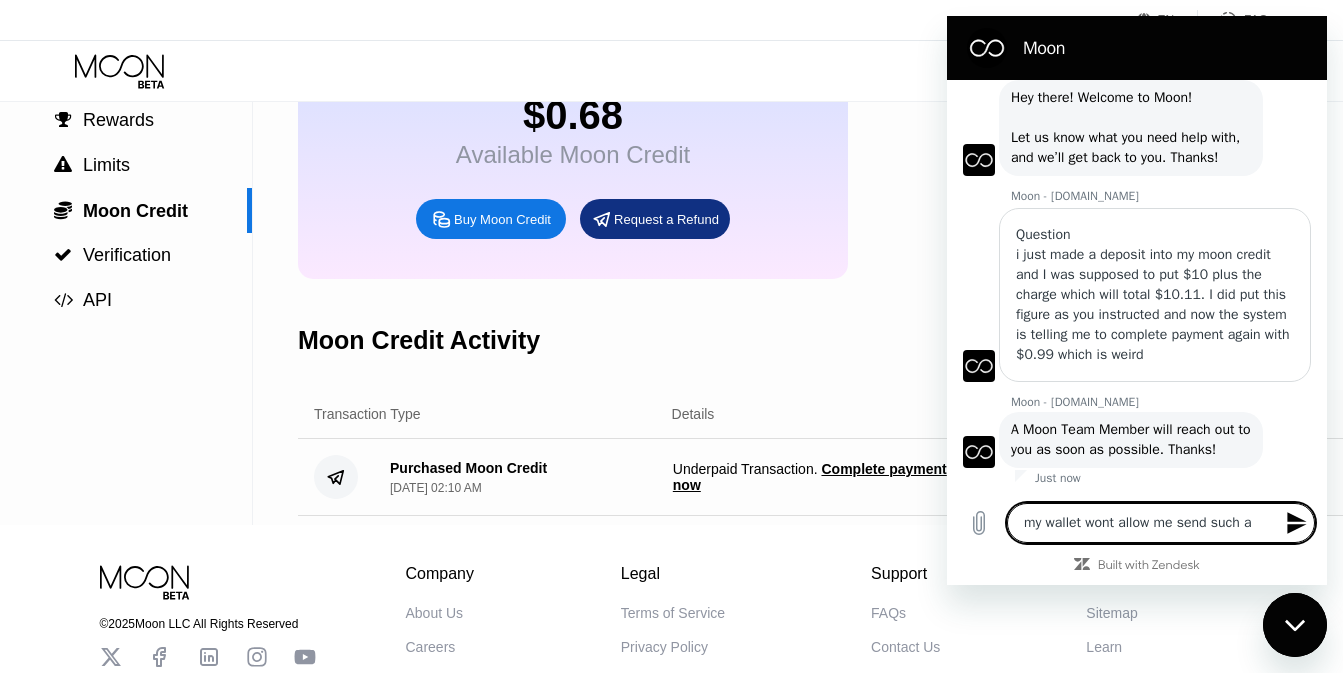 type on "my wallet wont allow me send such am" 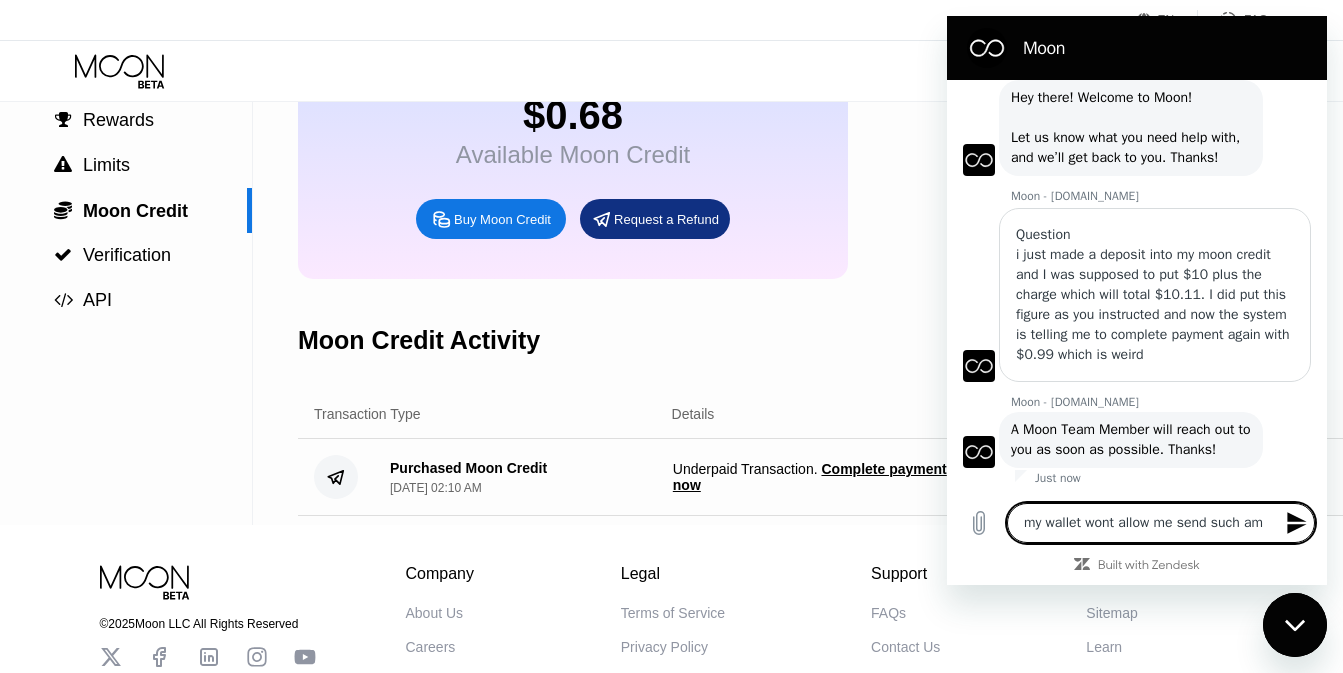 type on "x" 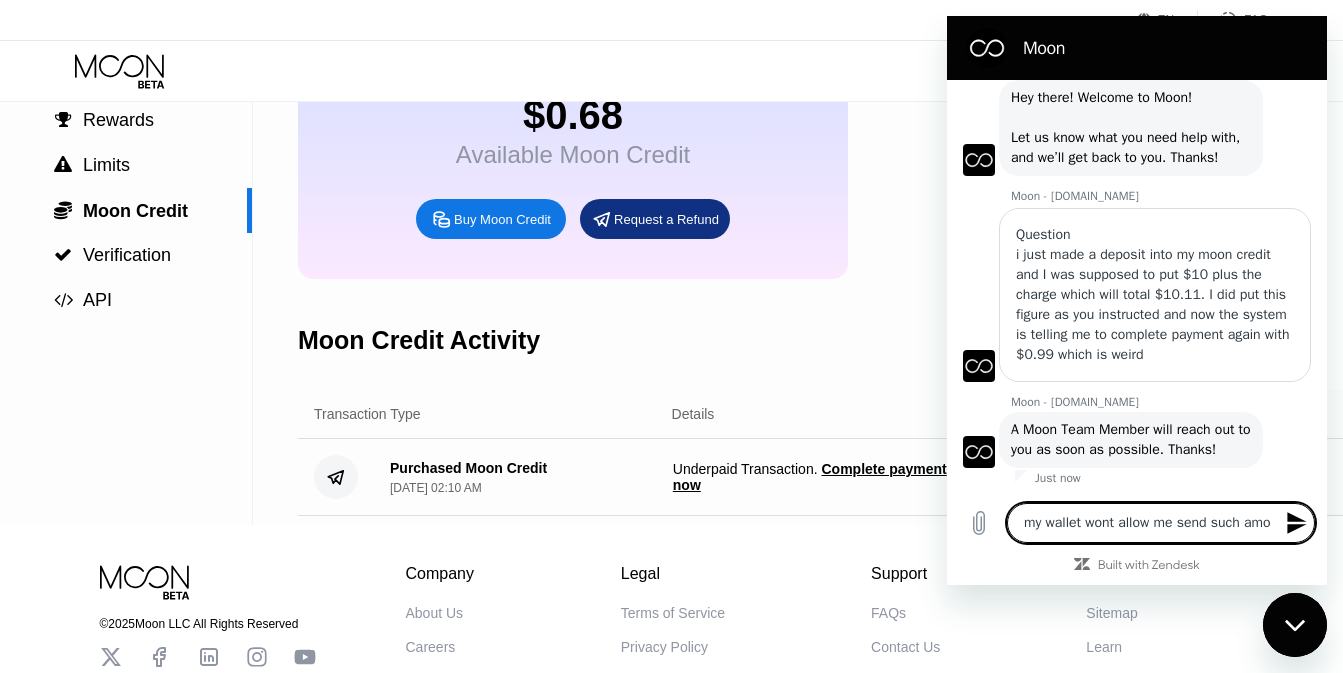 type on "my wallet wont allow me send such amou" 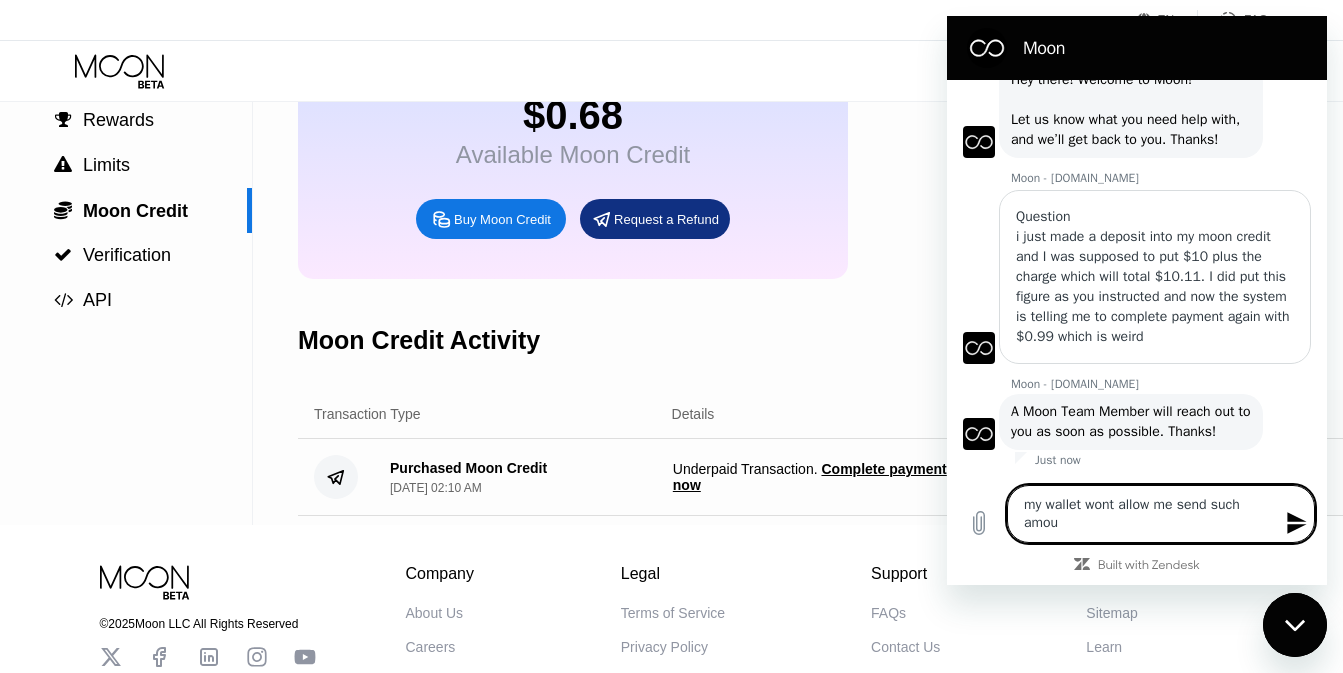 type on "my wallet wont allow me send such amoun" 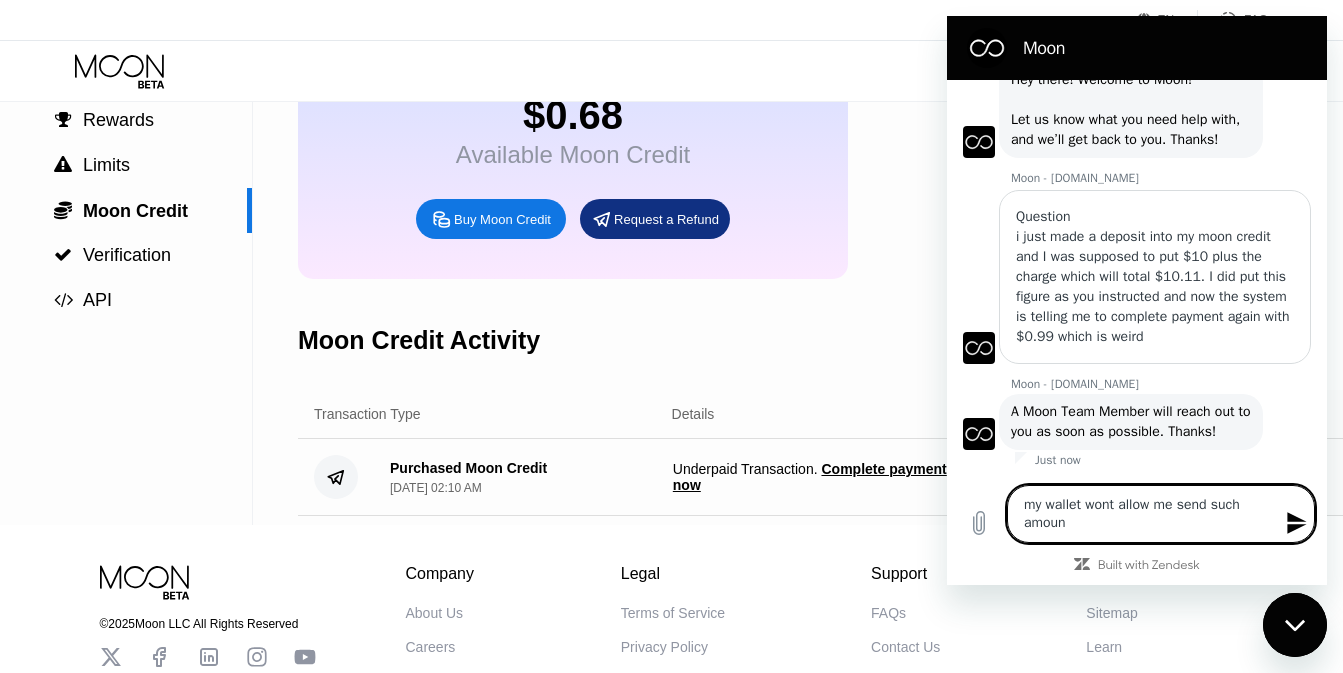 type on "x" 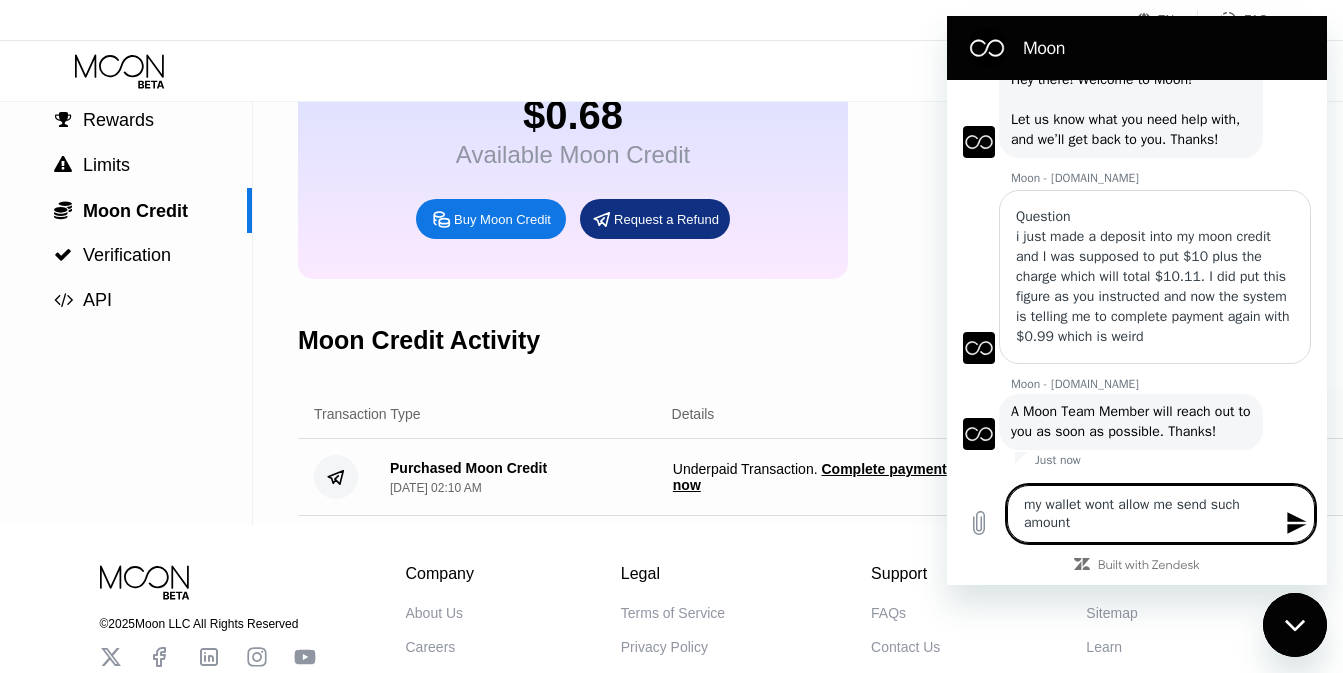 type on "x" 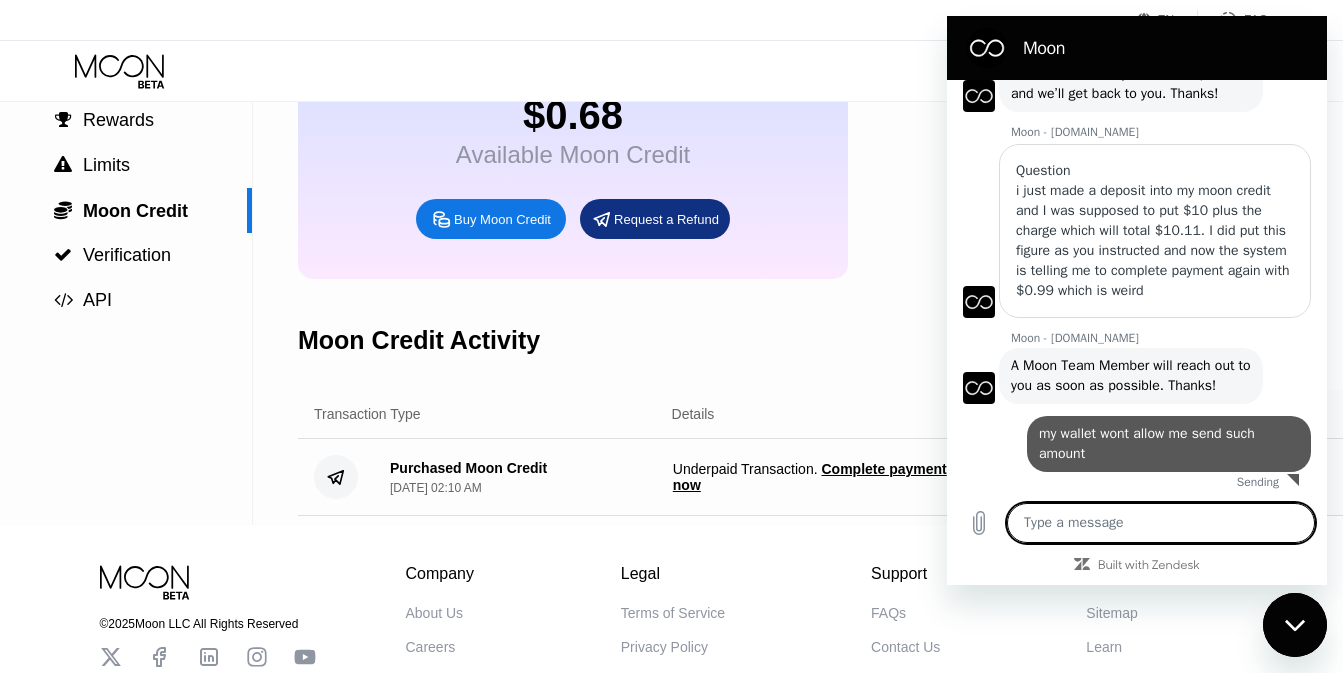scroll, scrollTop: 1087, scrollLeft: 0, axis: vertical 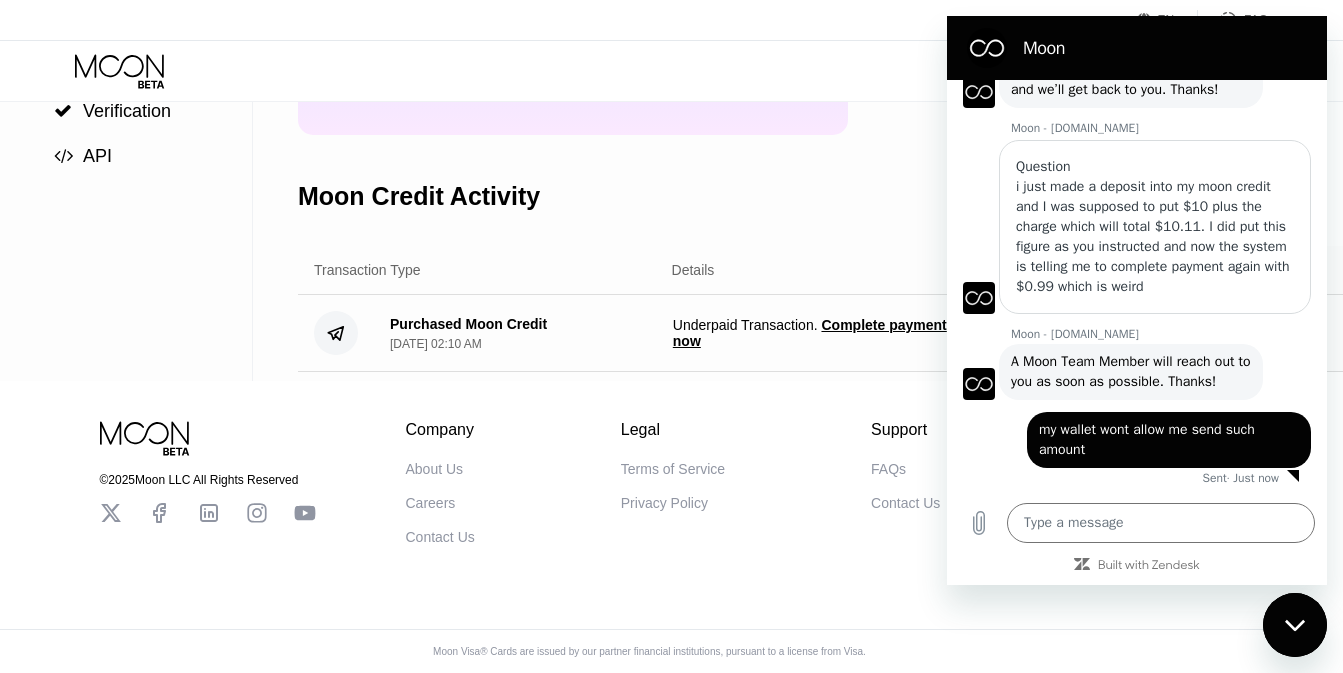 click at bounding box center [1295, 625] 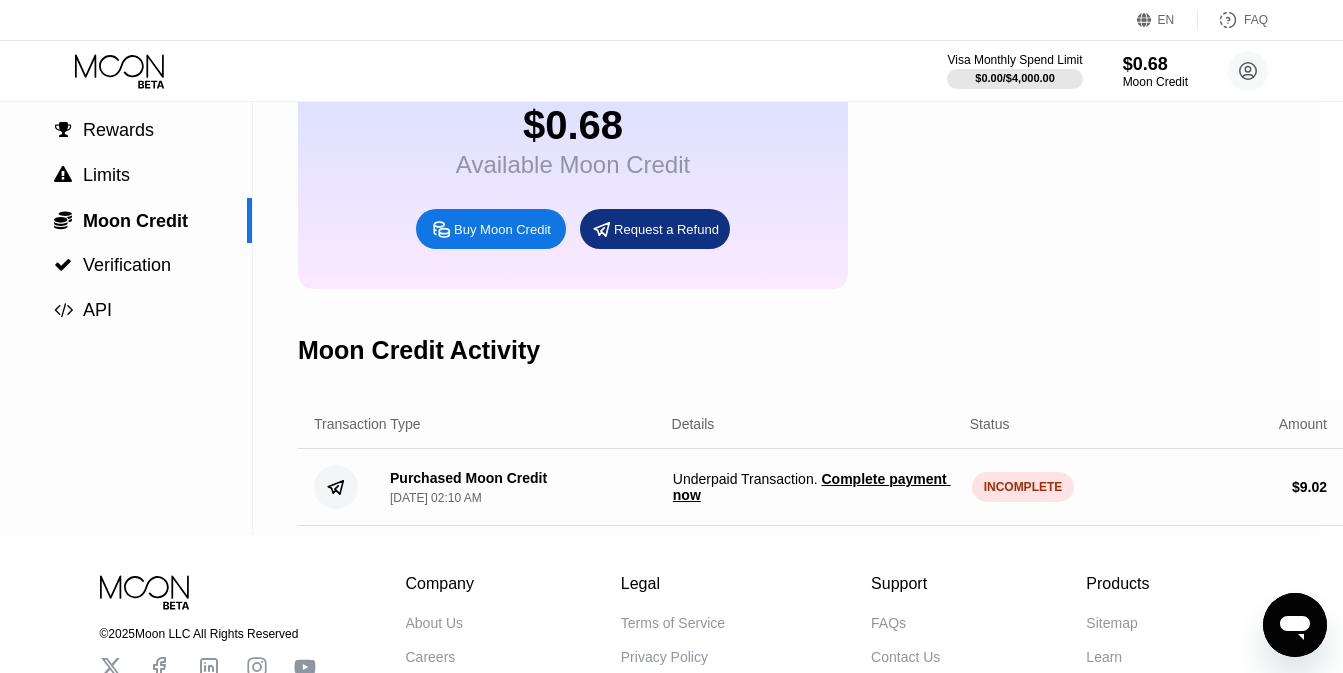 scroll, scrollTop: 0, scrollLeft: 22, axis: horizontal 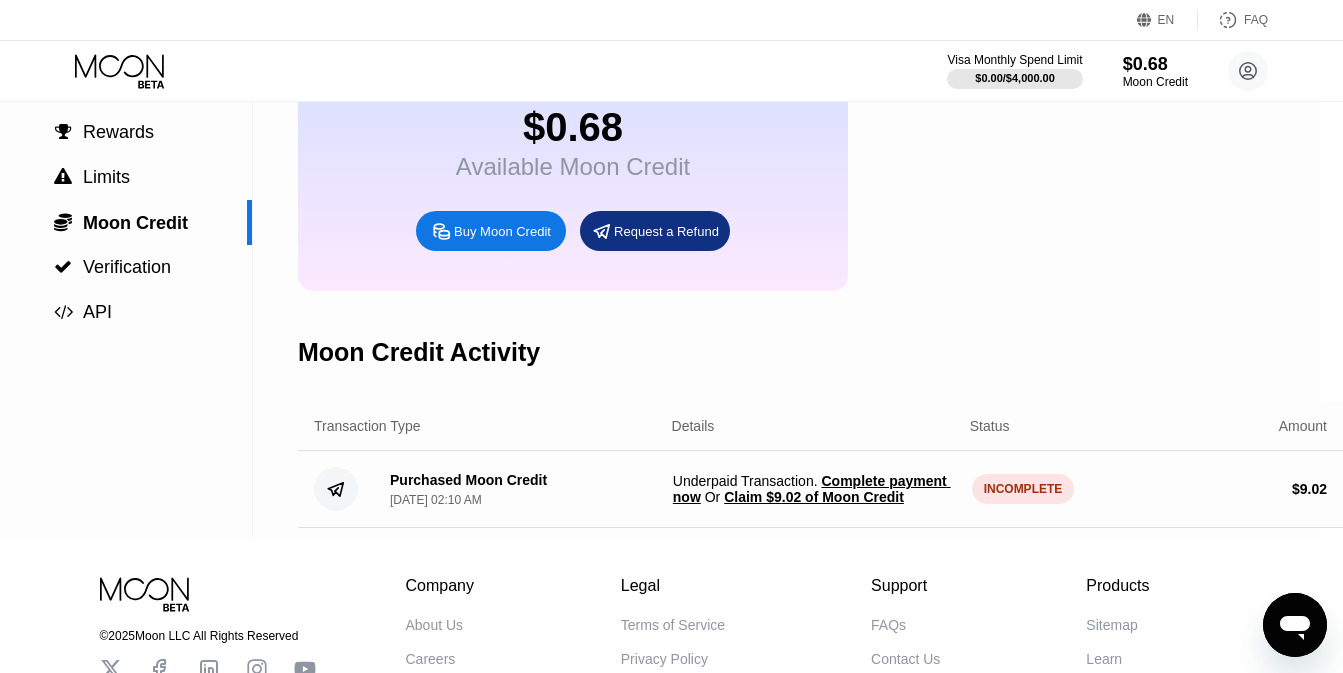 click on "Claim $9.02 of Moon Credit" at bounding box center [814, 497] 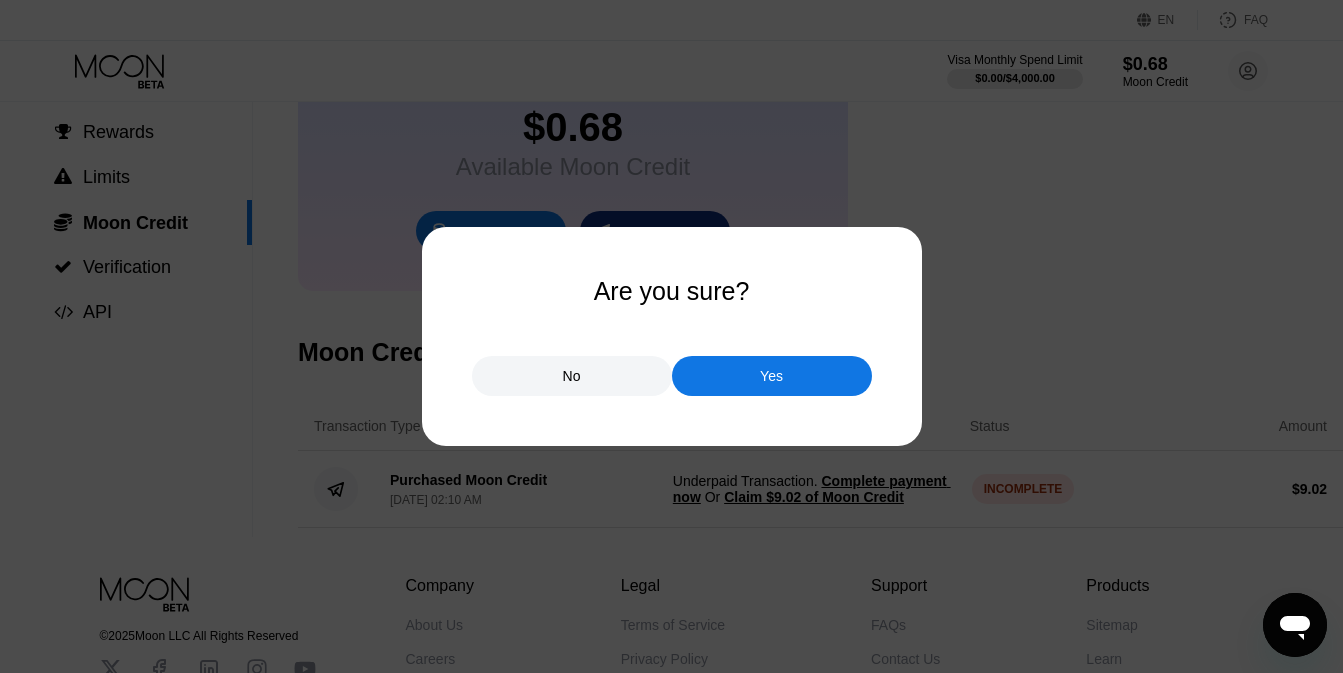 click on "Yes" at bounding box center [772, 376] 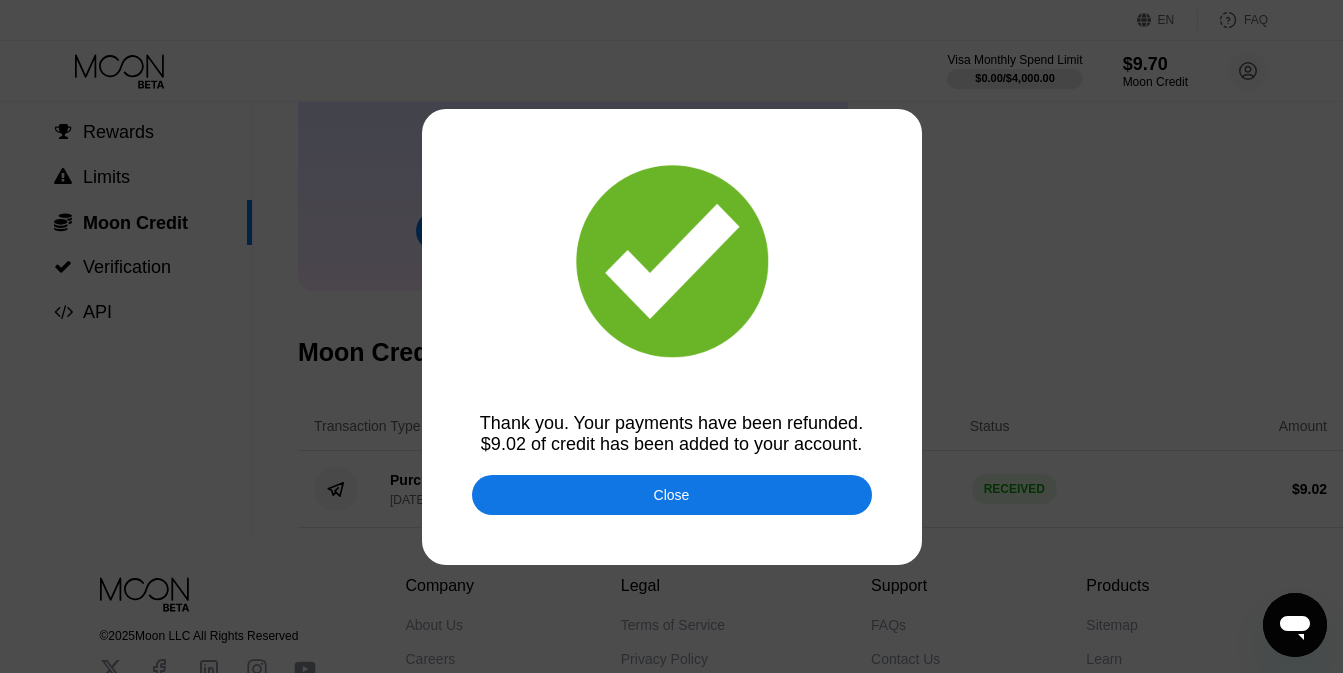 click on "Close" at bounding box center (672, 495) 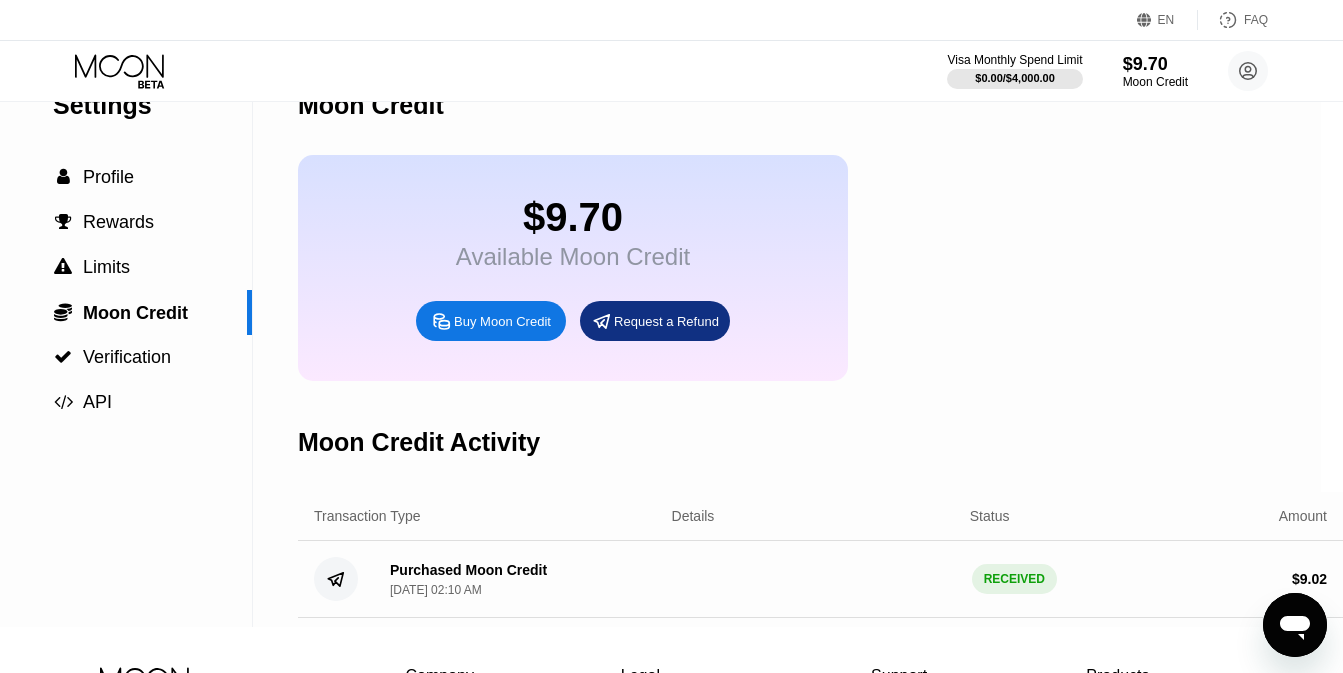 scroll, scrollTop: 0, scrollLeft: 22, axis: horizontal 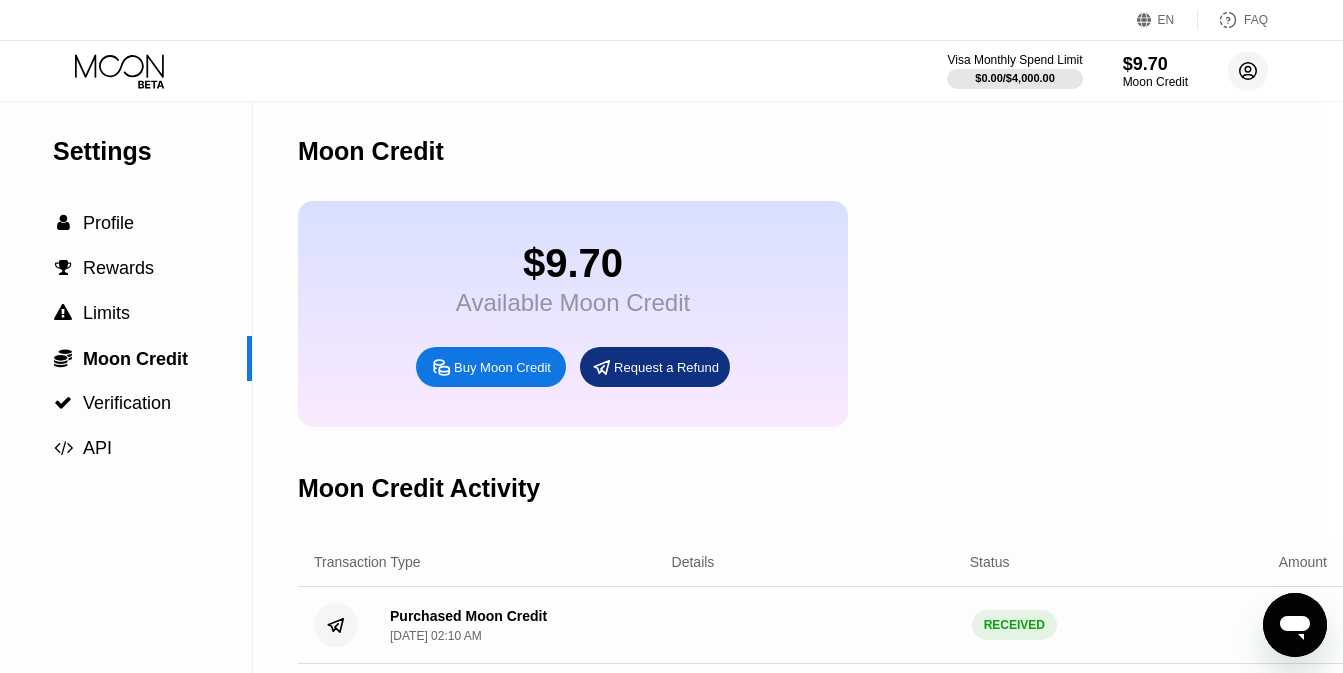 click 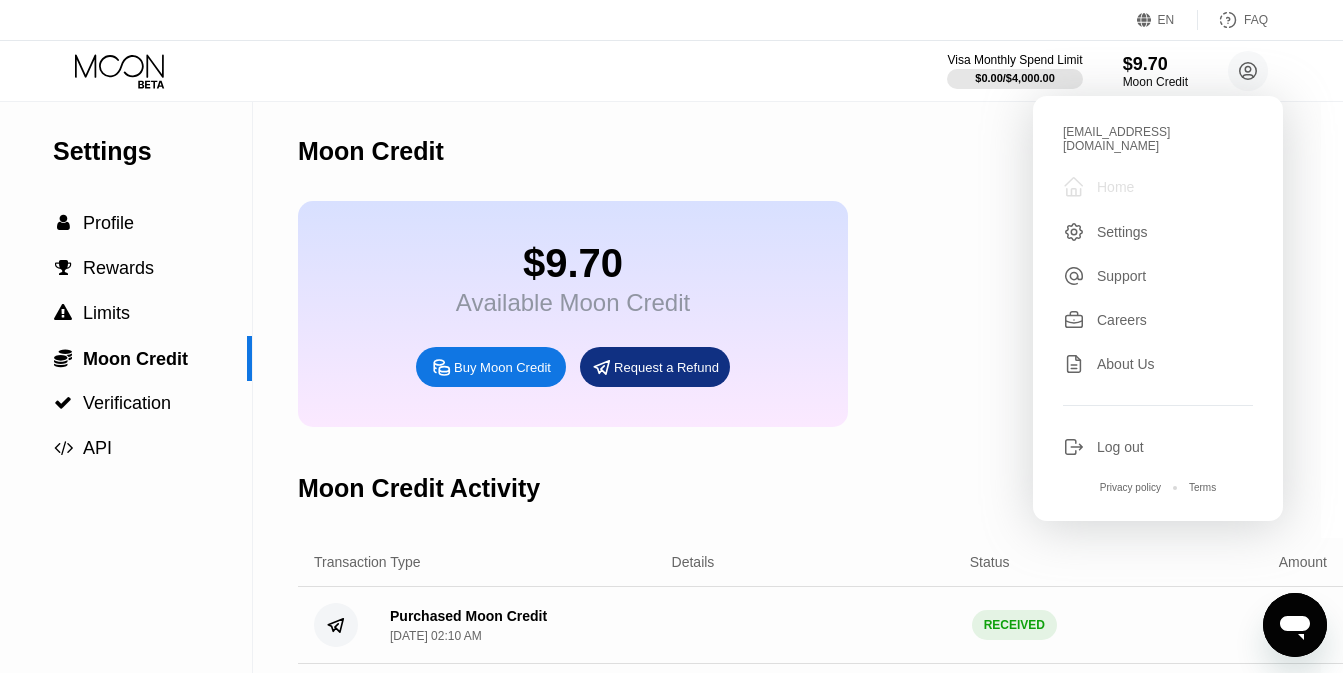 click on "Home" at bounding box center (1115, 187) 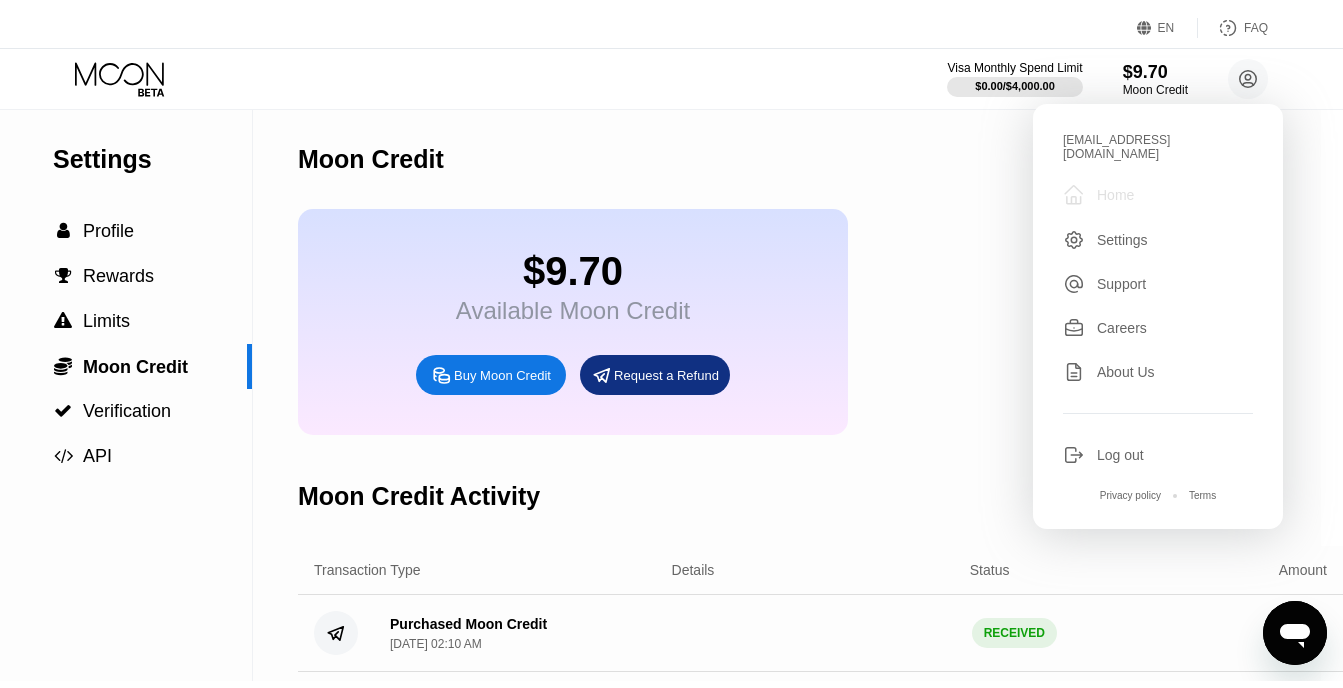 scroll, scrollTop: 0, scrollLeft: 0, axis: both 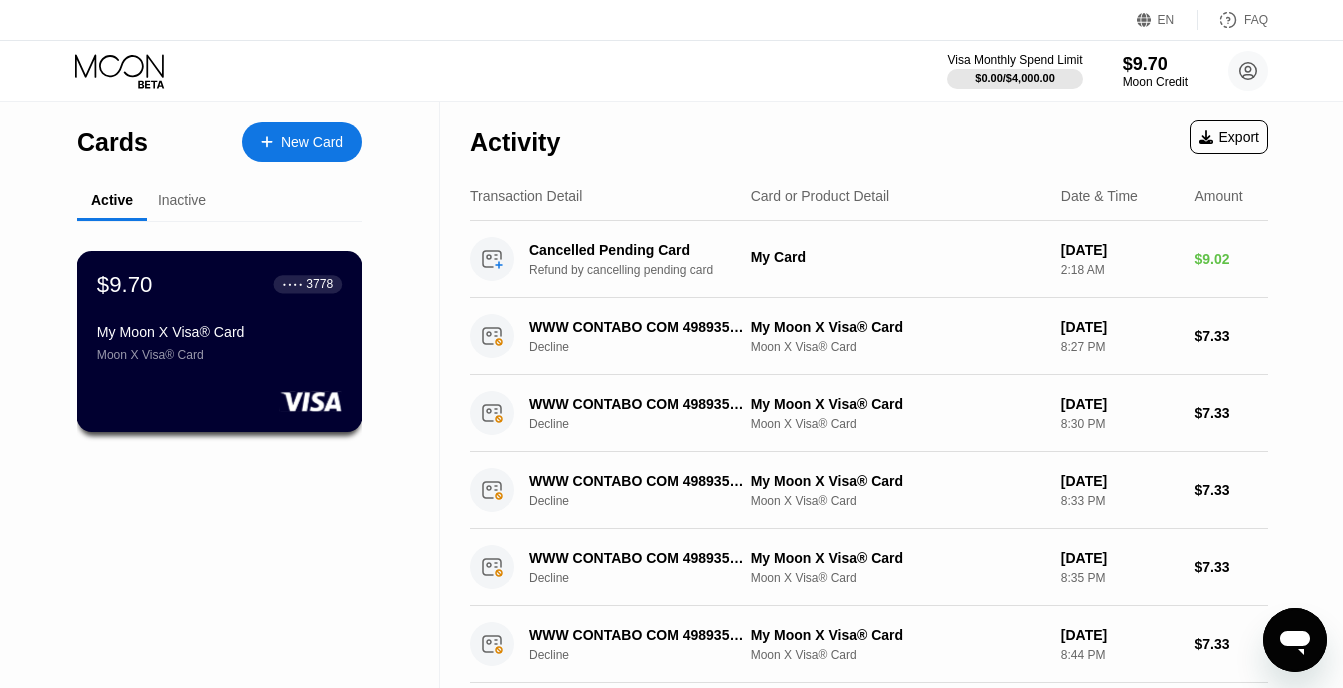 click on "My Moon X Visa® Card" at bounding box center (219, 332) 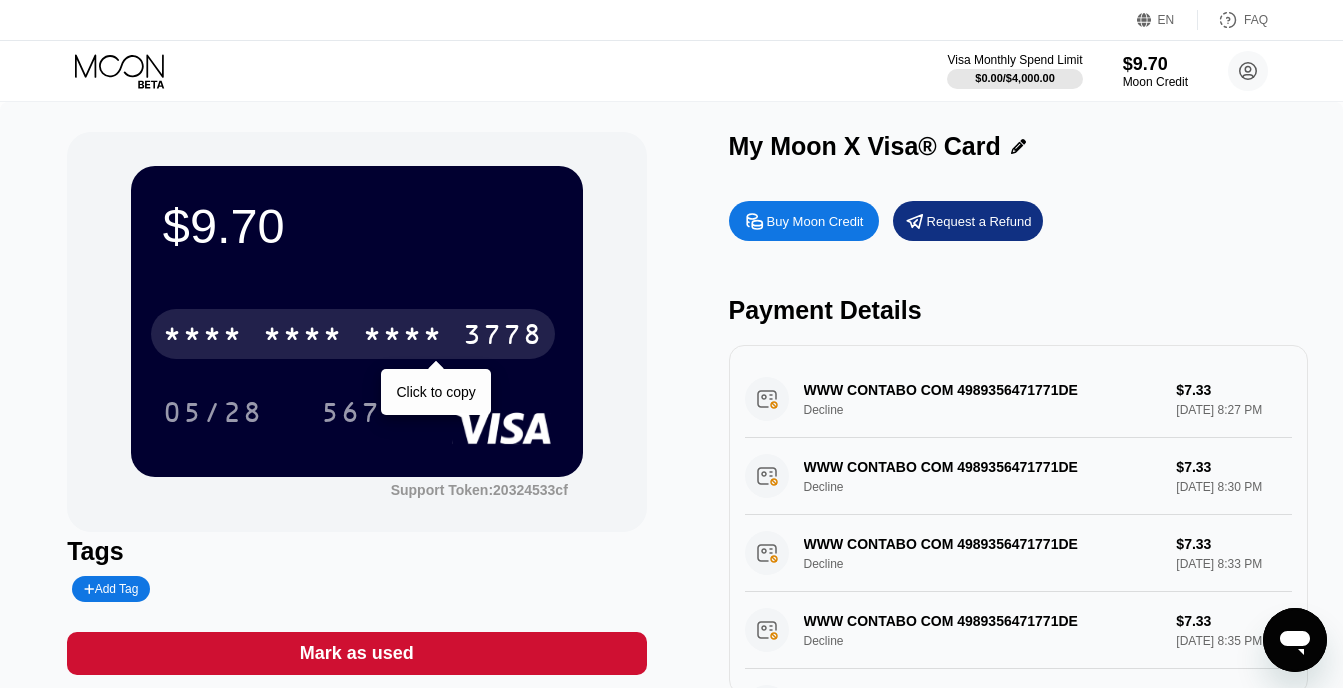 click on "* * * * * * * * * * * * 3778" at bounding box center [353, 334] 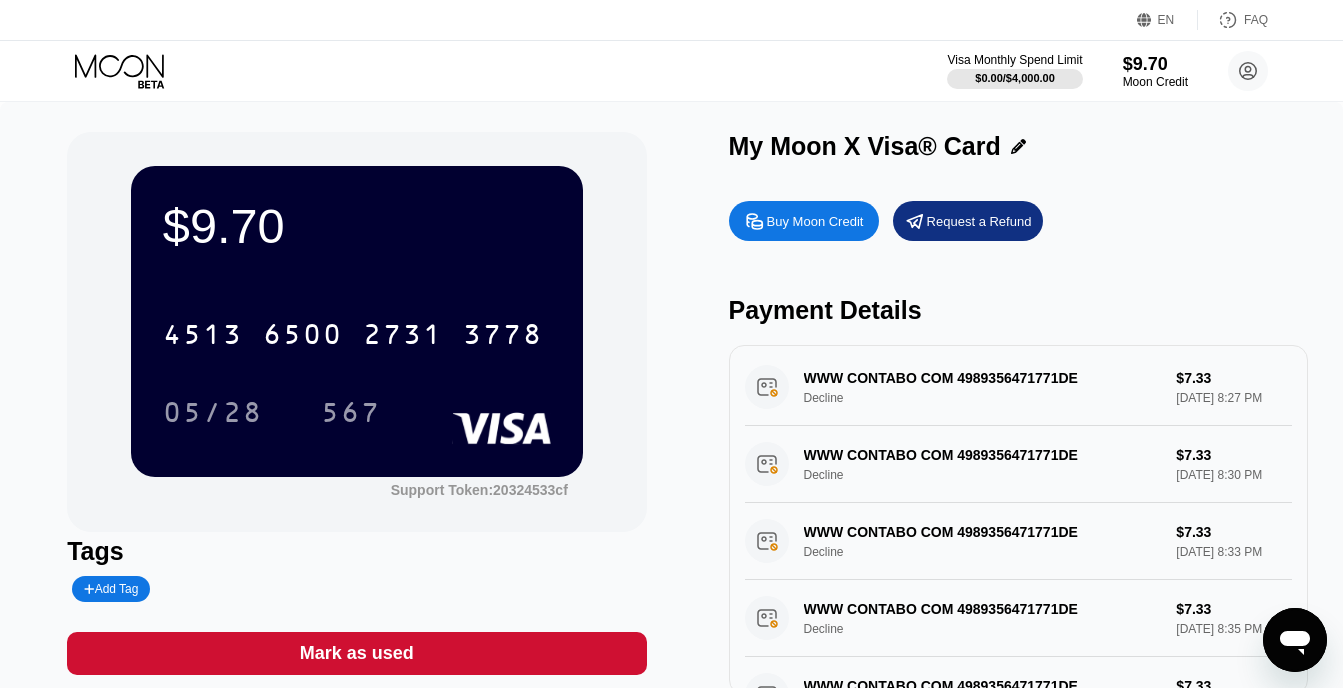 scroll, scrollTop: 0, scrollLeft: 0, axis: both 